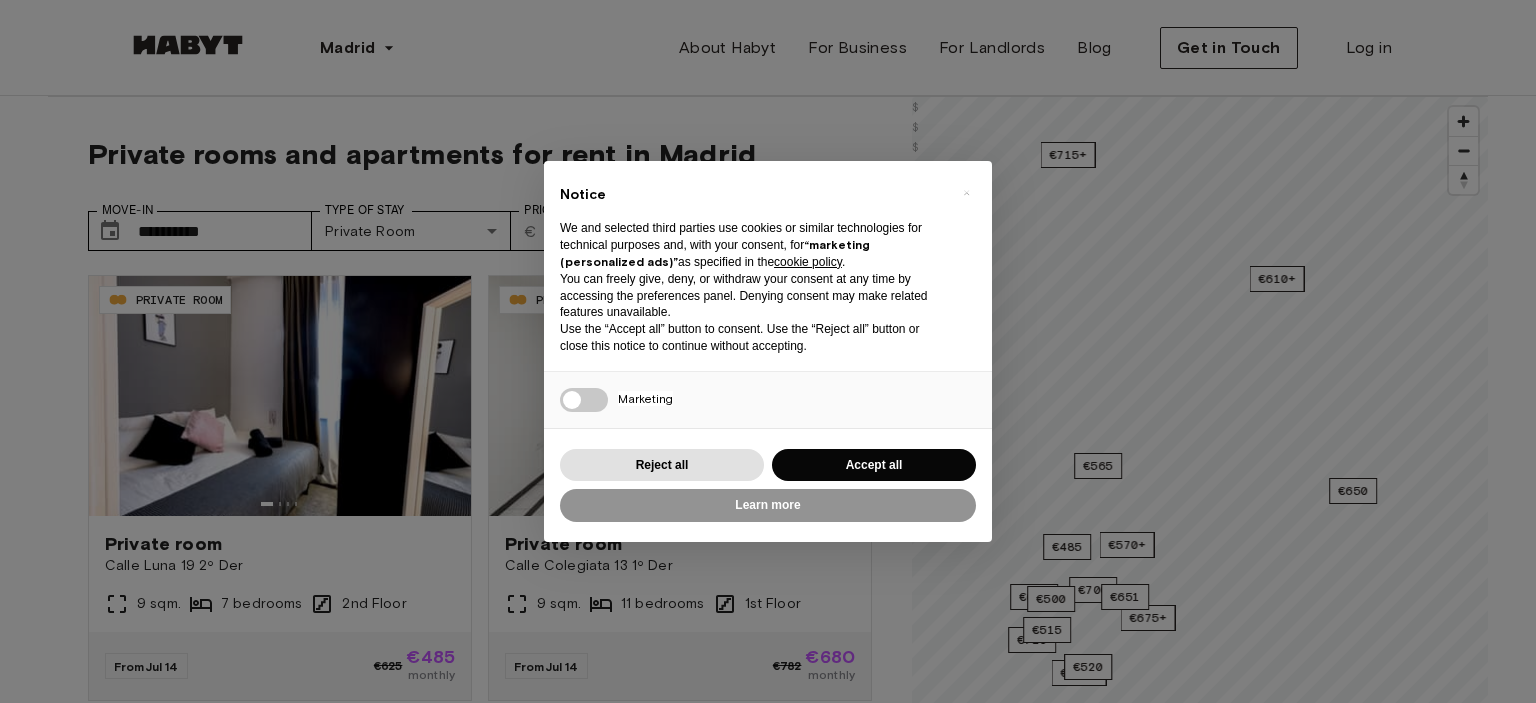 scroll, scrollTop: 0, scrollLeft: 0, axis: both 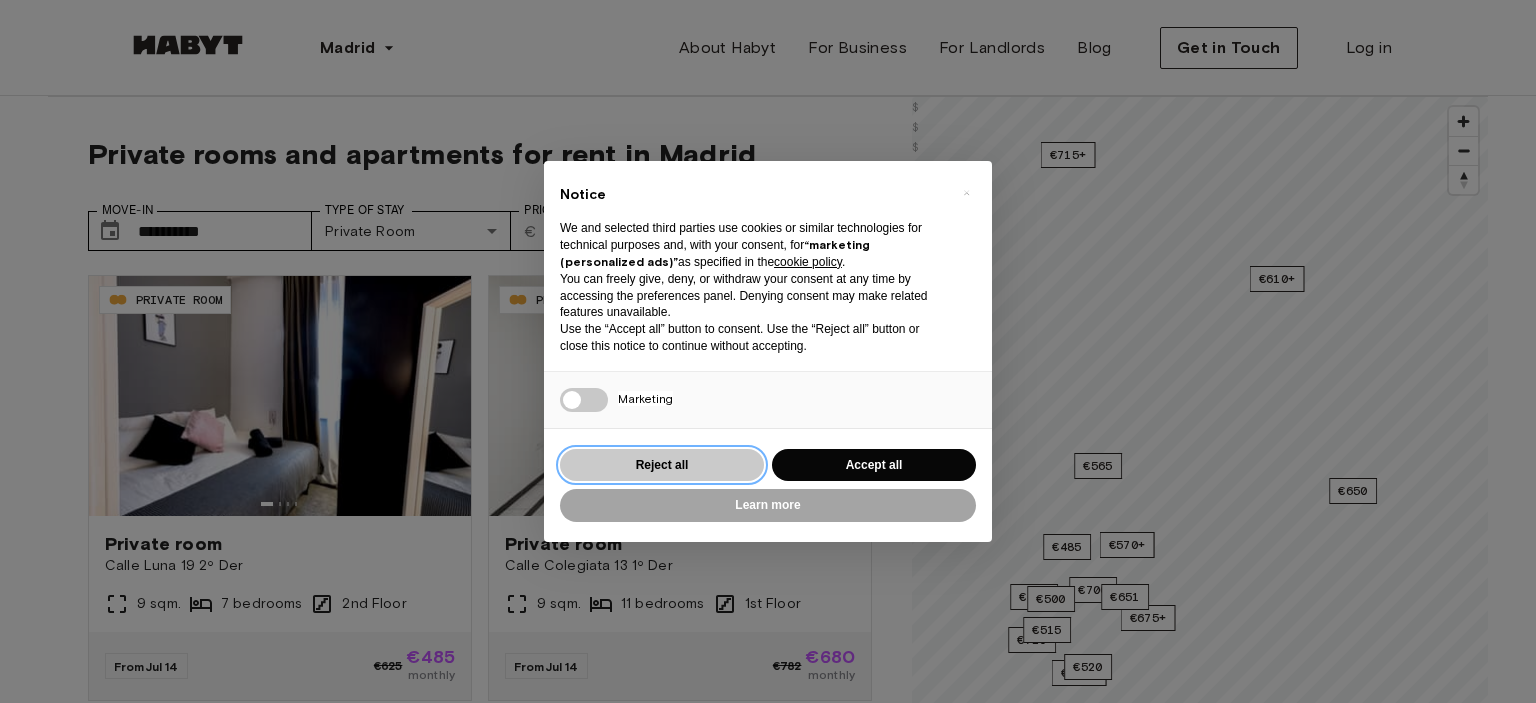 click on "Reject all" at bounding box center (662, 465) 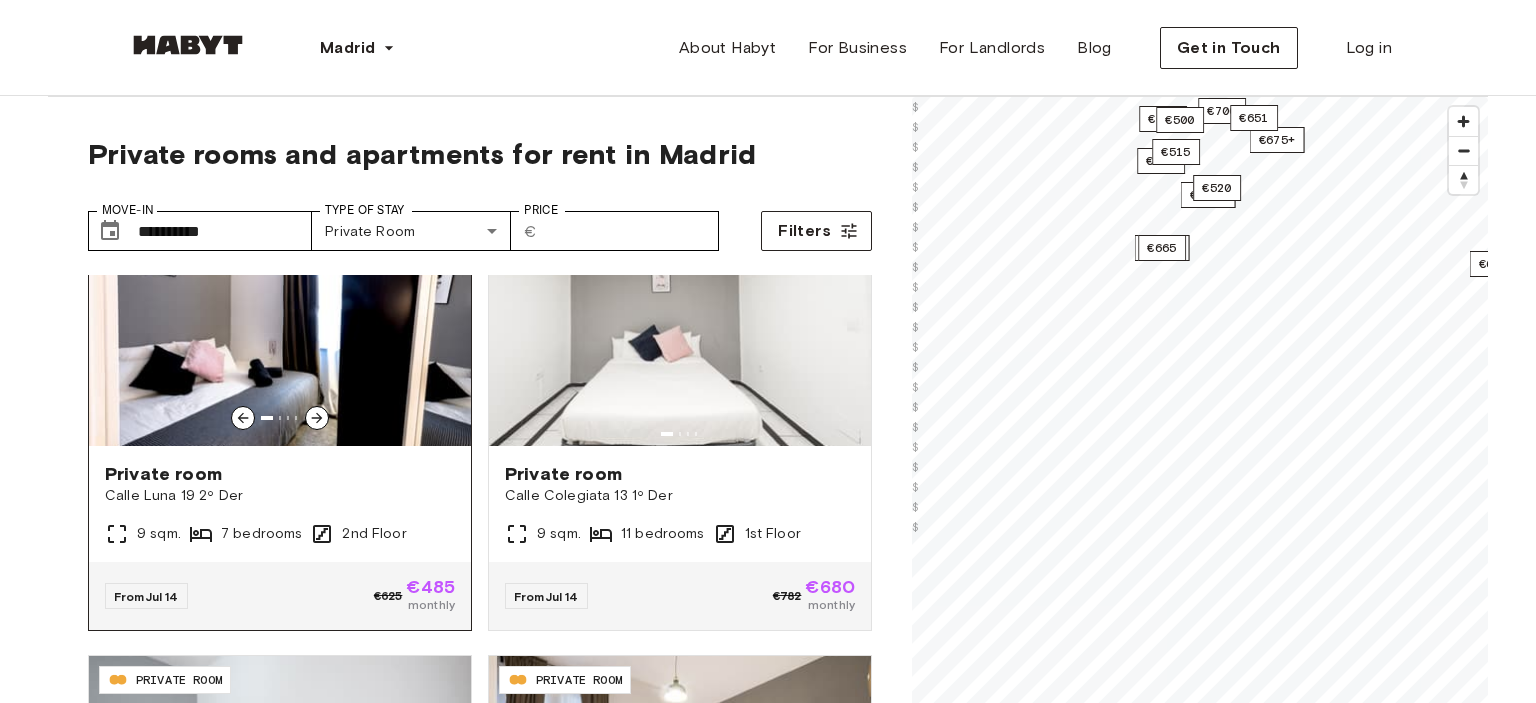 scroll, scrollTop: 0, scrollLeft: 0, axis: both 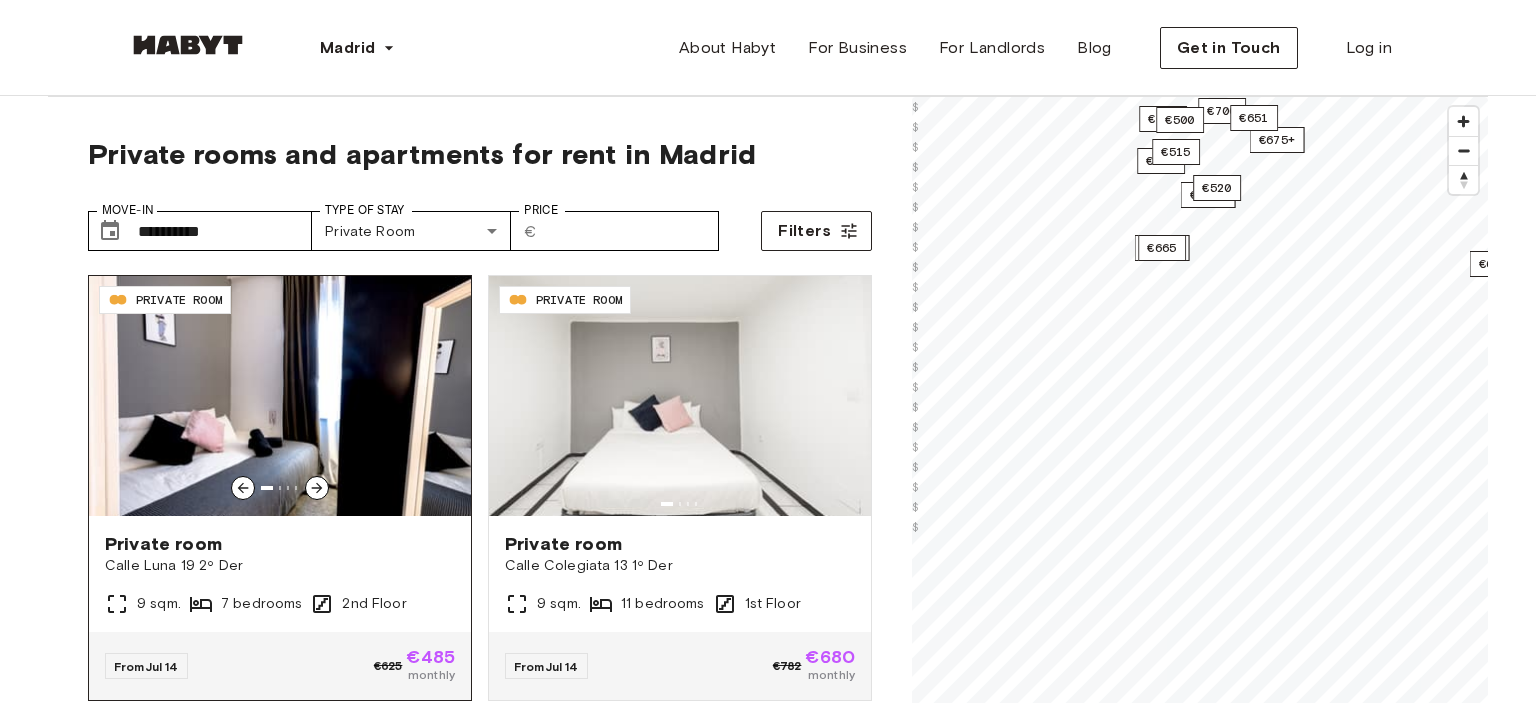 click 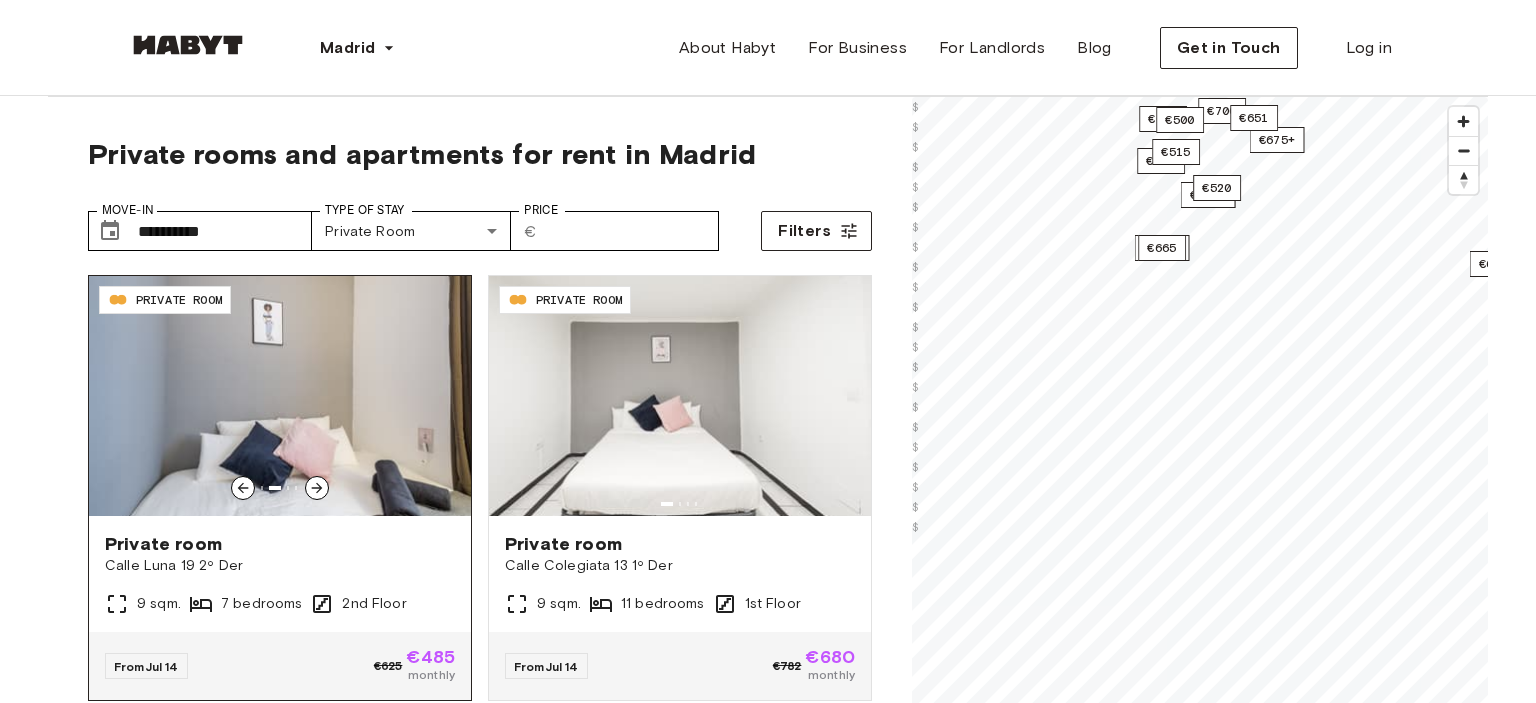click 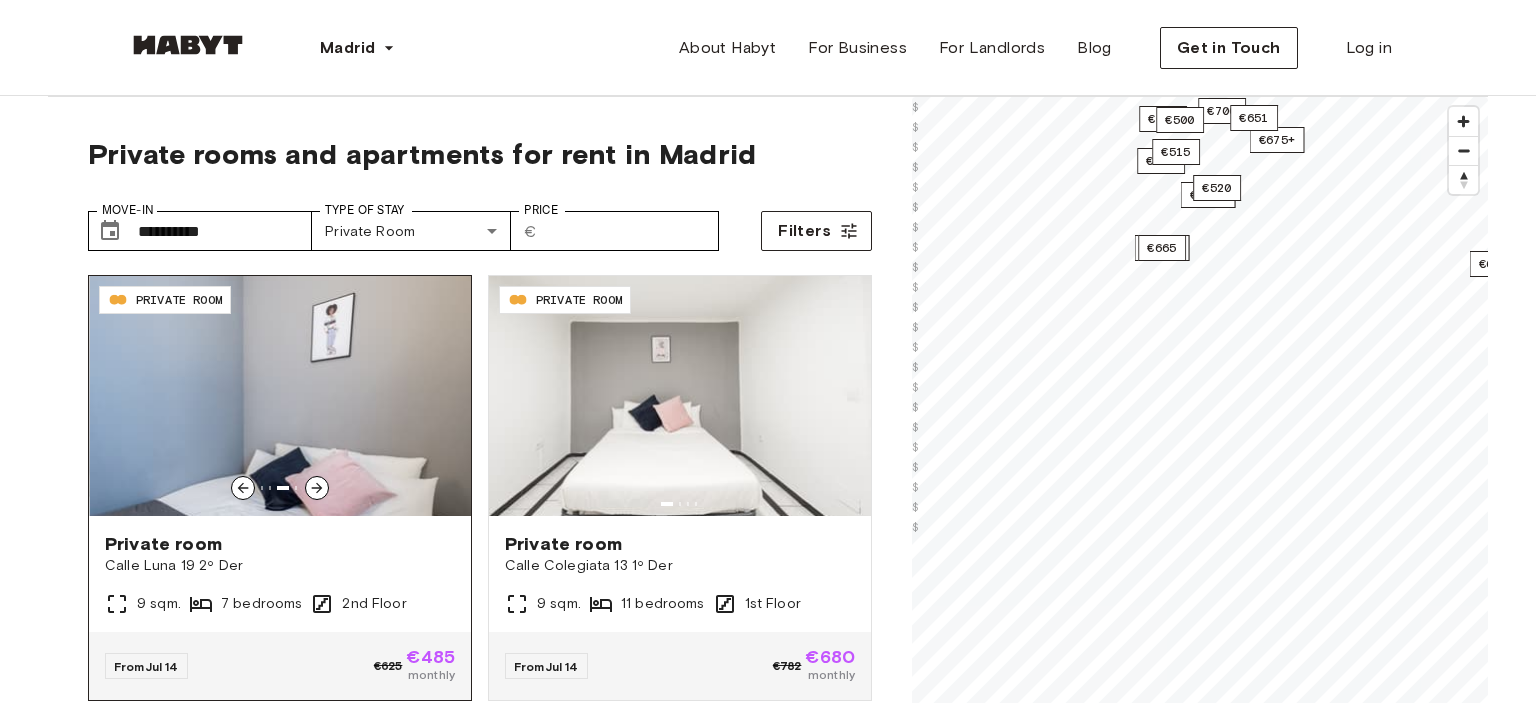 click 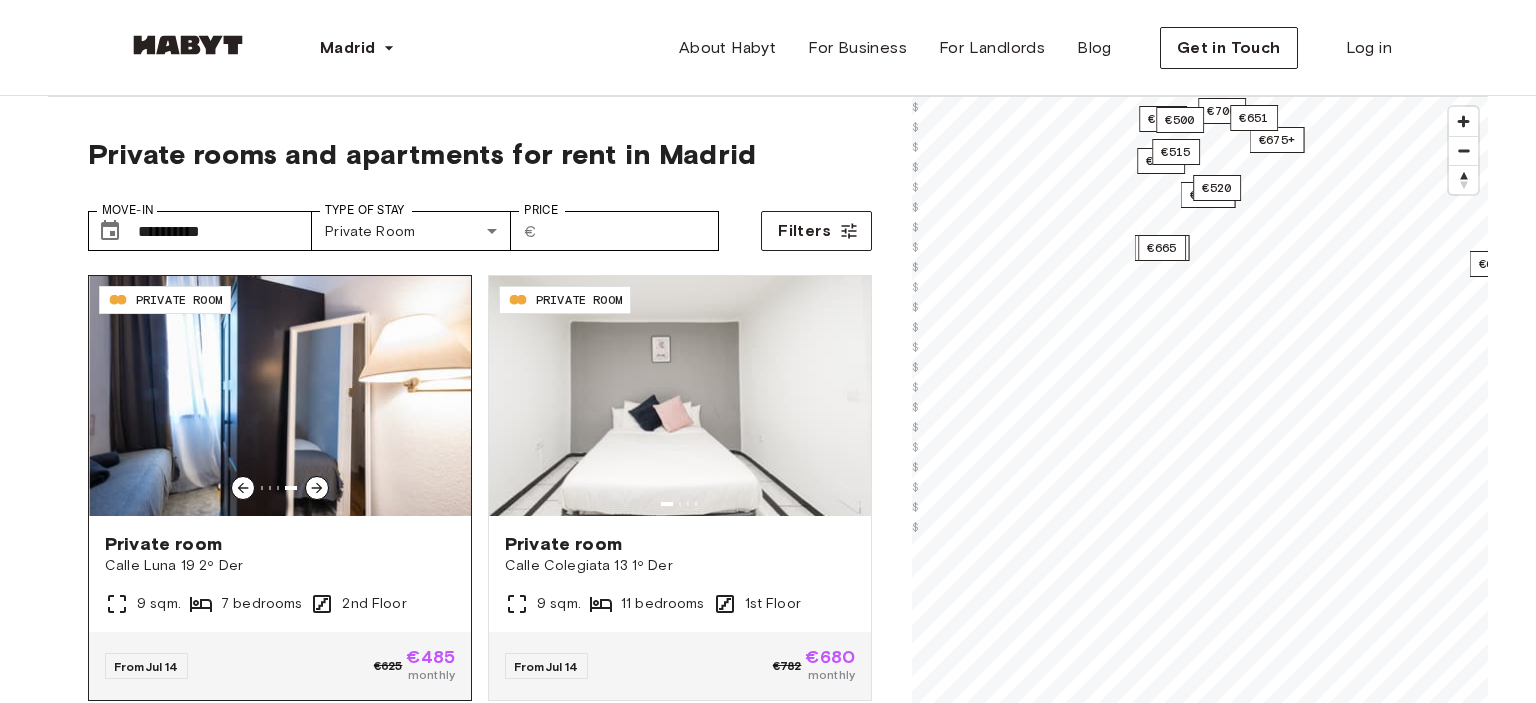 click at bounding box center [280, 396] 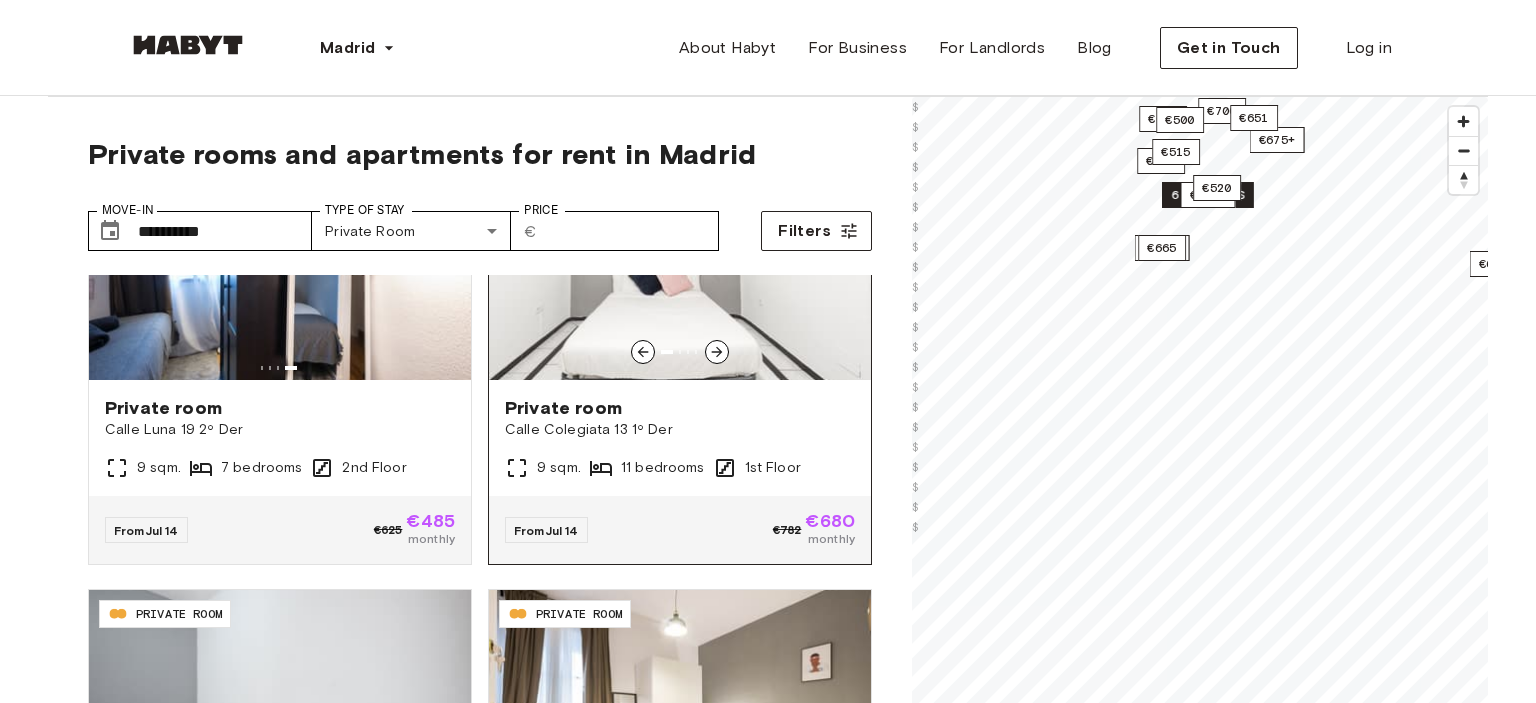 scroll, scrollTop: 0, scrollLeft: 0, axis: both 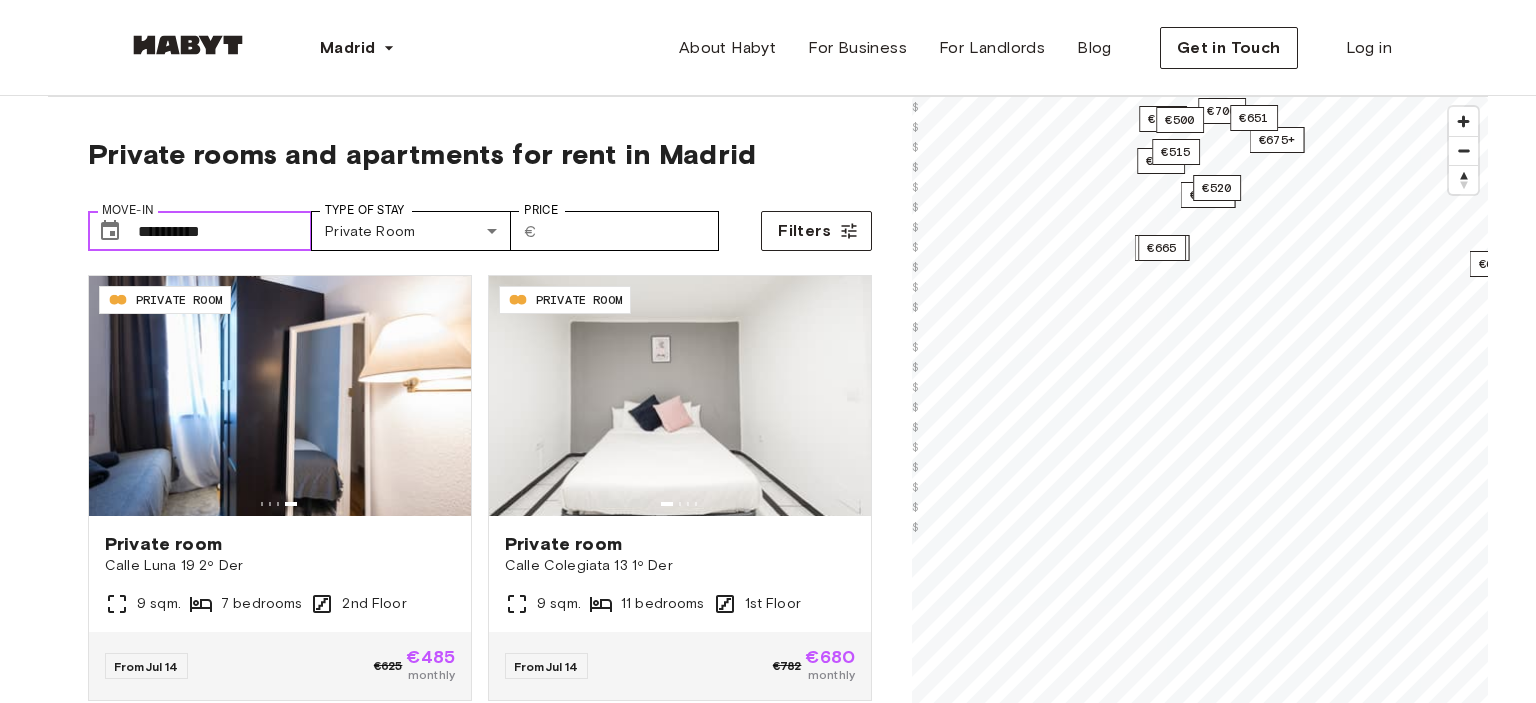 click on "**********" at bounding box center (225, 231) 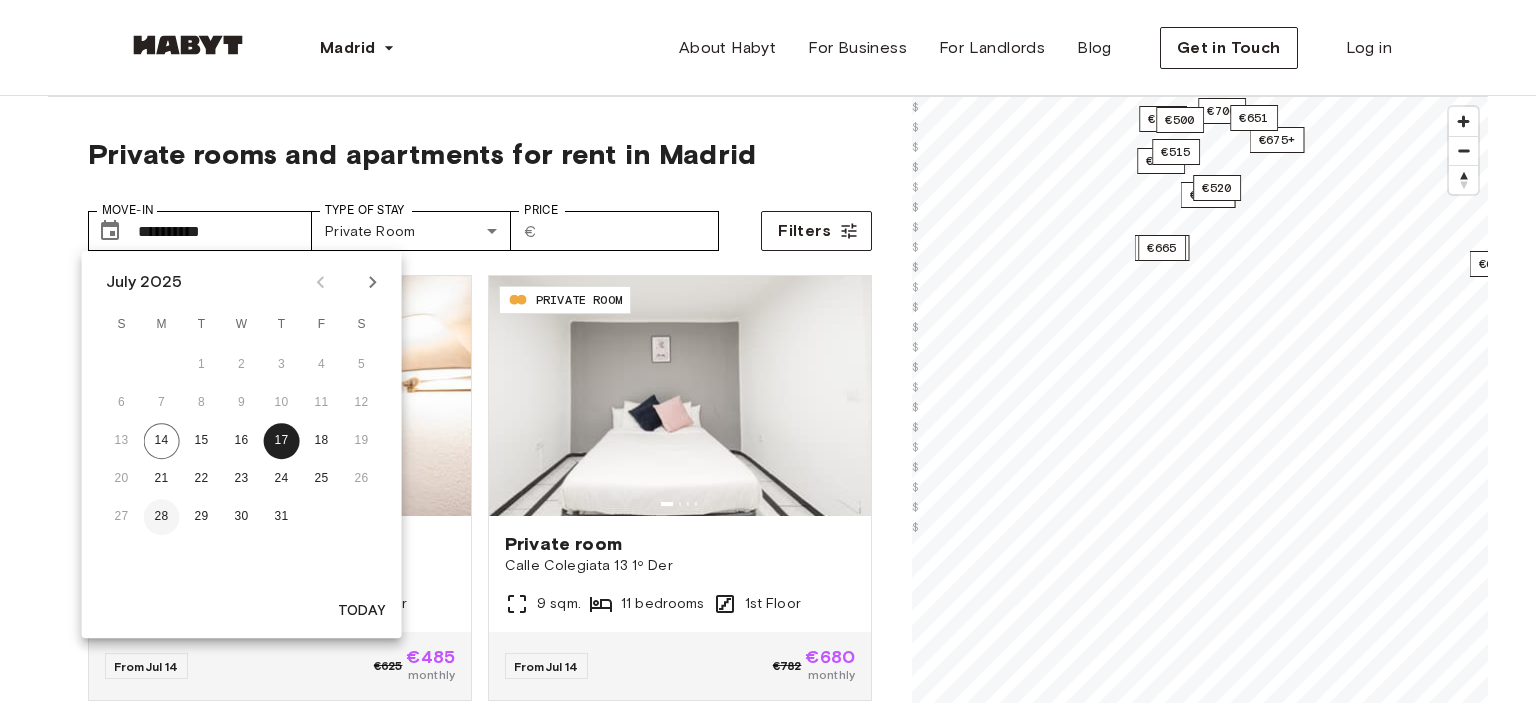 click on "28" at bounding box center (162, 517) 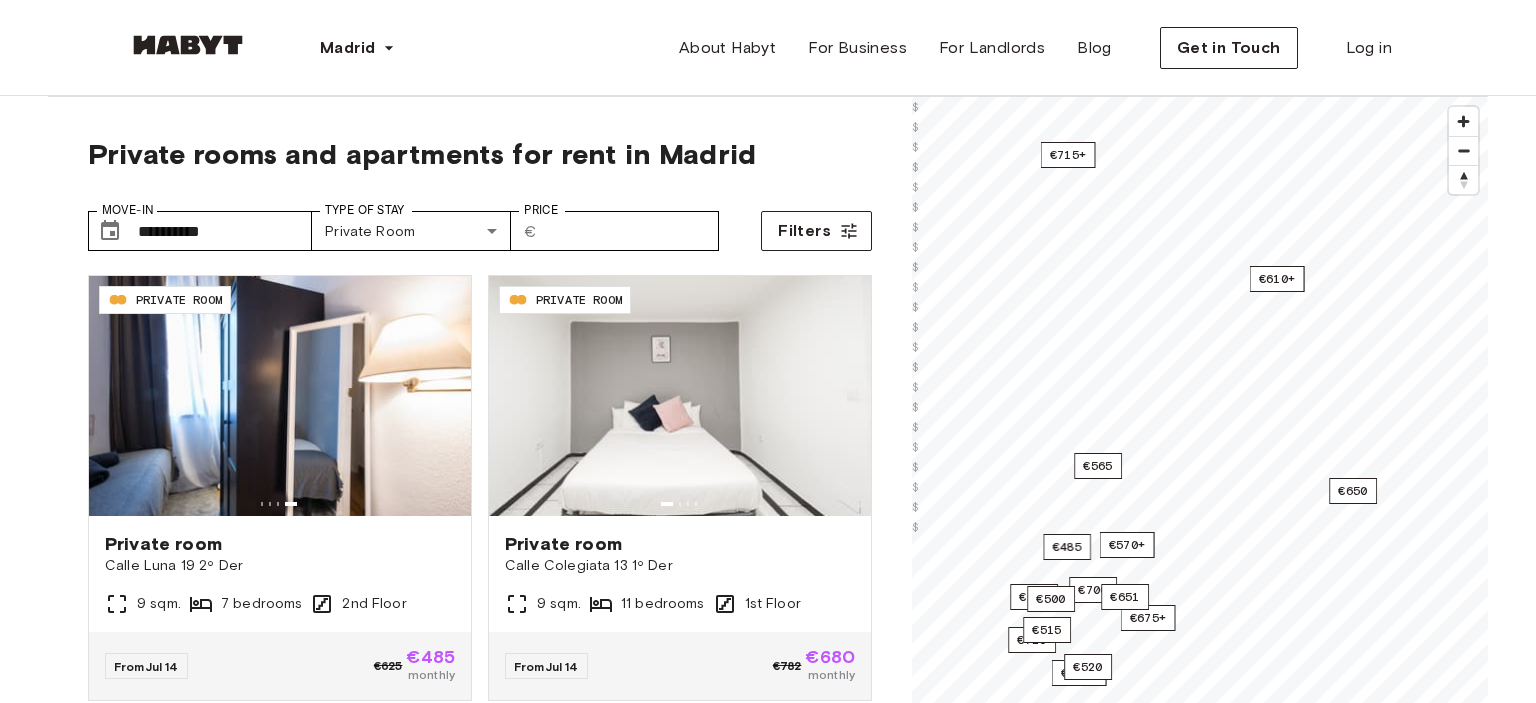 type on "**********" 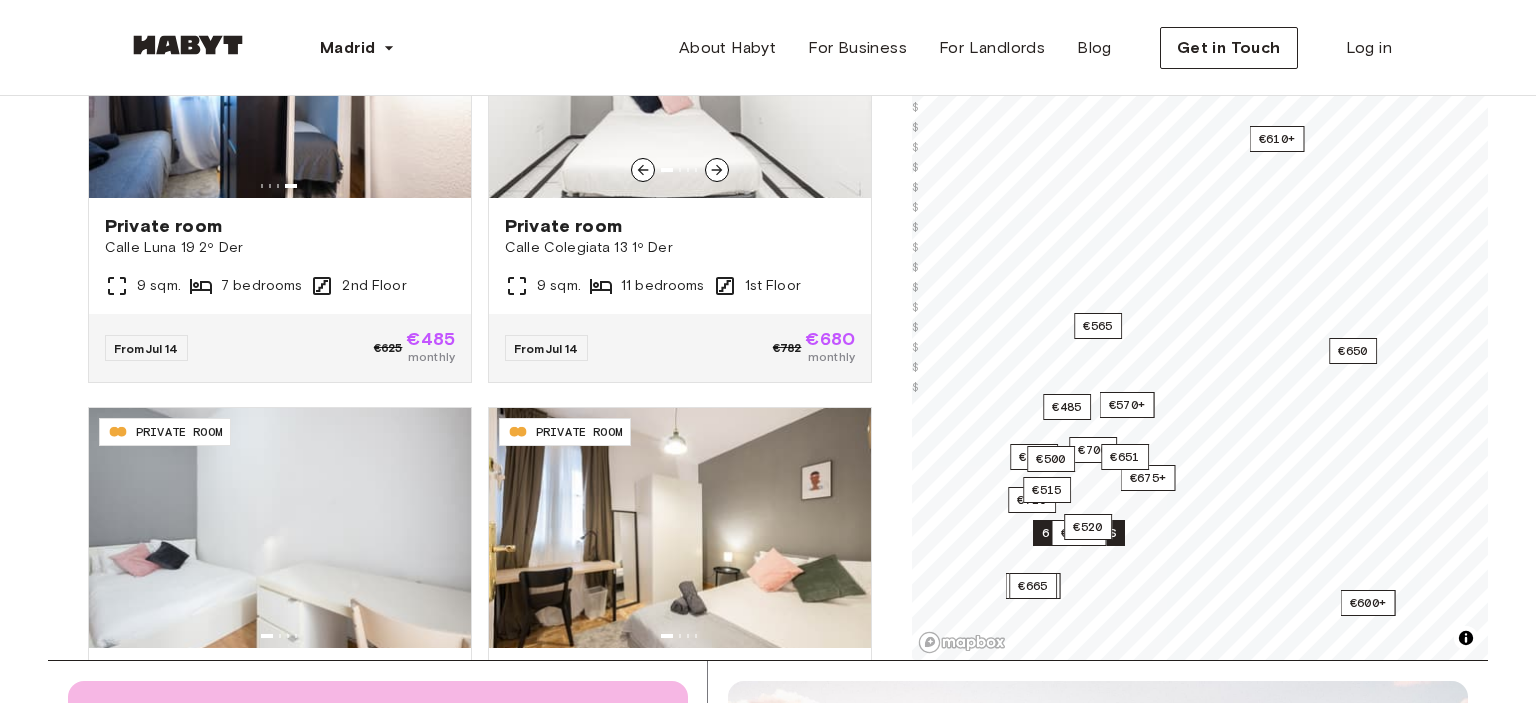 scroll, scrollTop: 320, scrollLeft: 0, axis: vertical 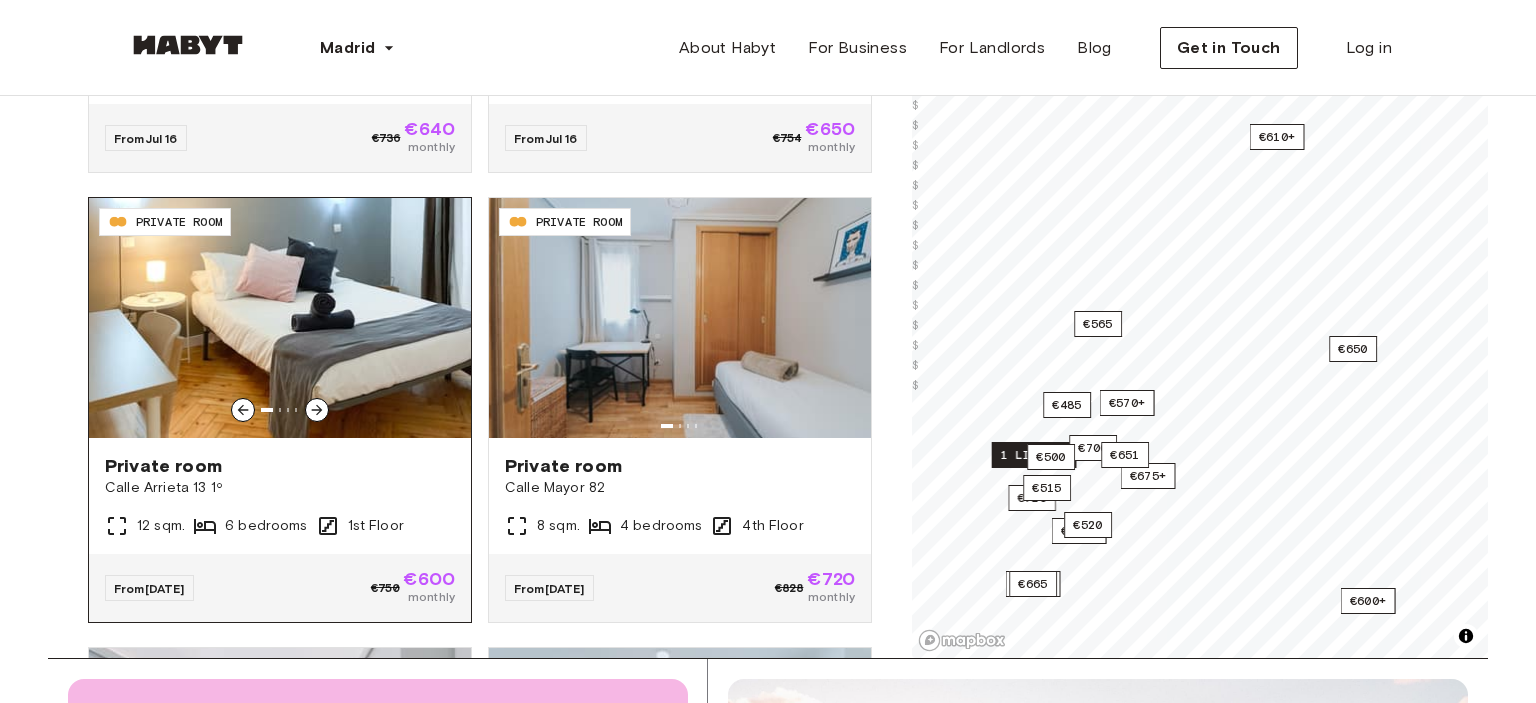 click at bounding box center (280, 318) 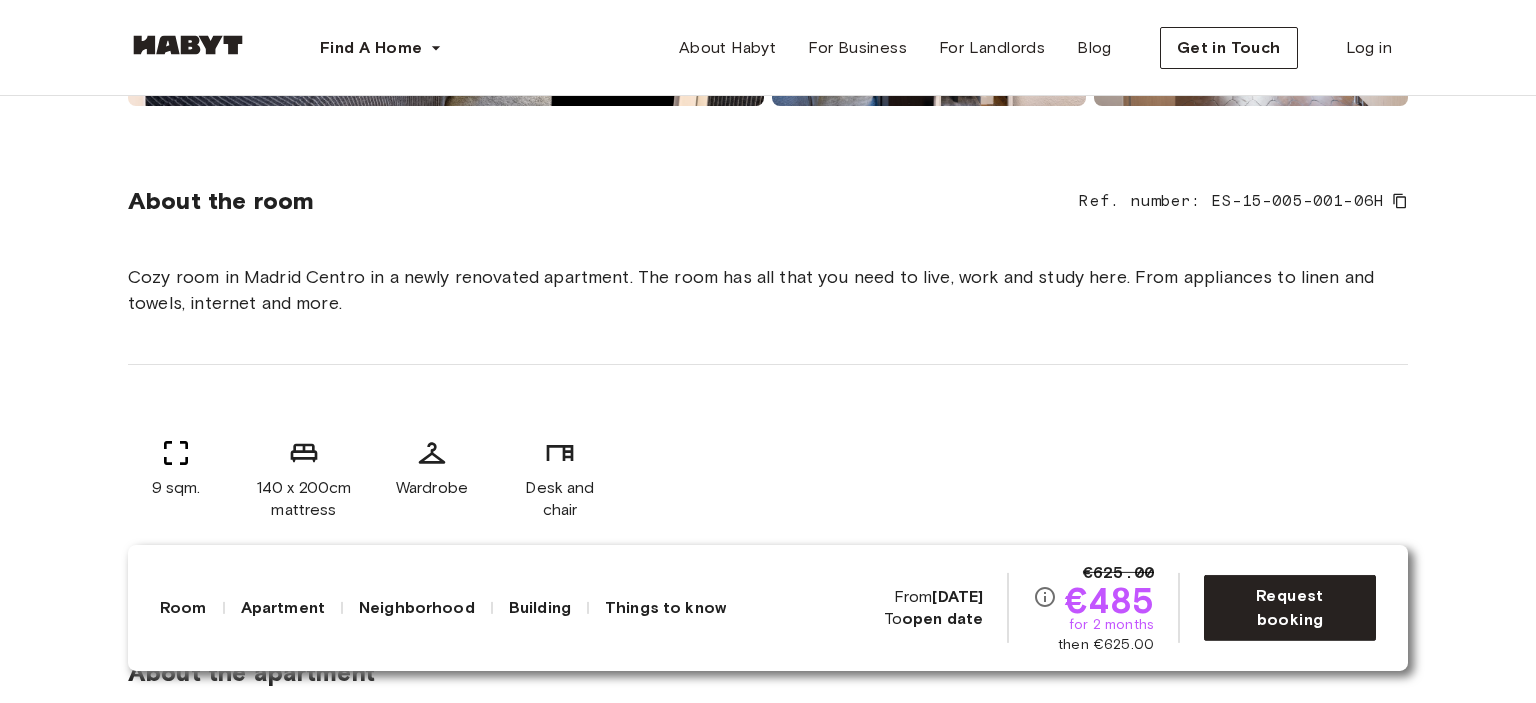 scroll, scrollTop: 668, scrollLeft: 0, axis: vertical 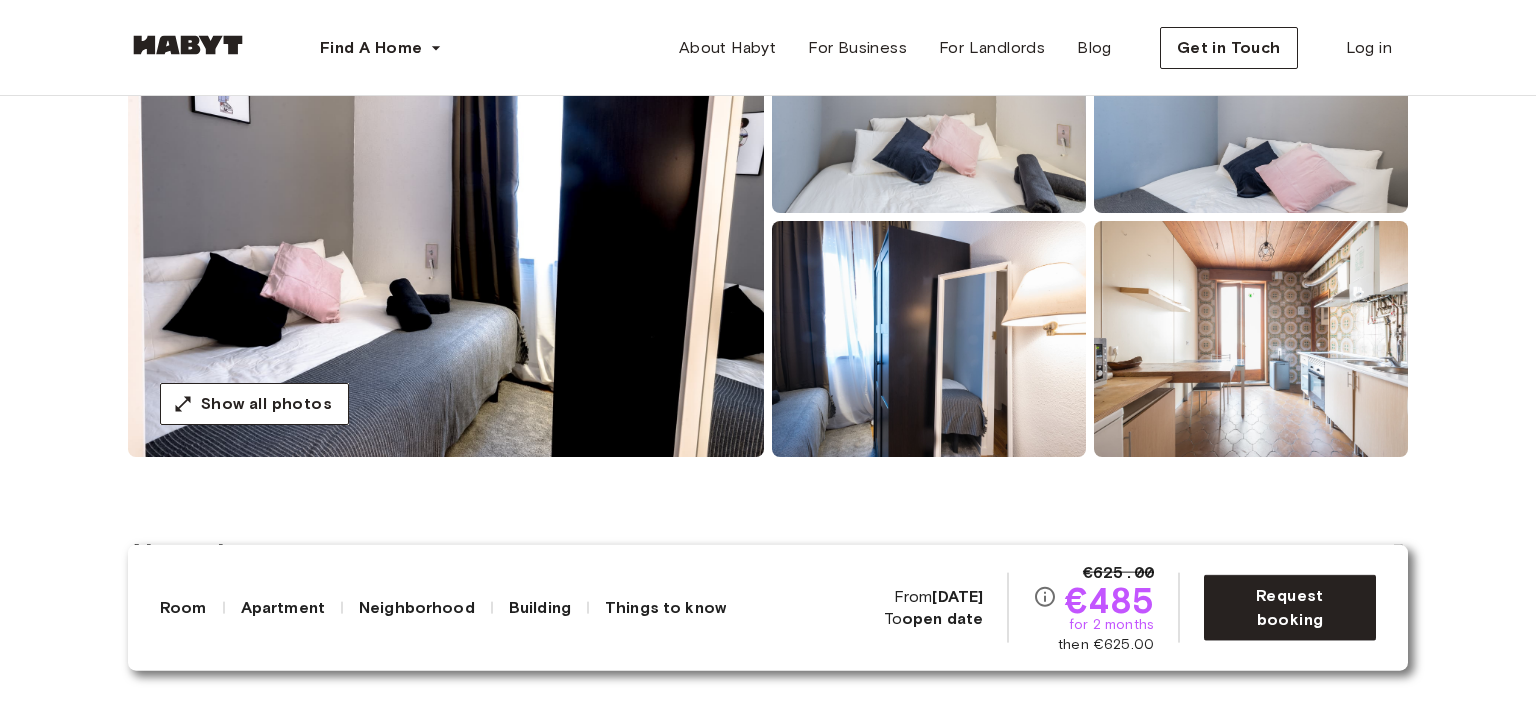 click at bounding box center (929, 339) 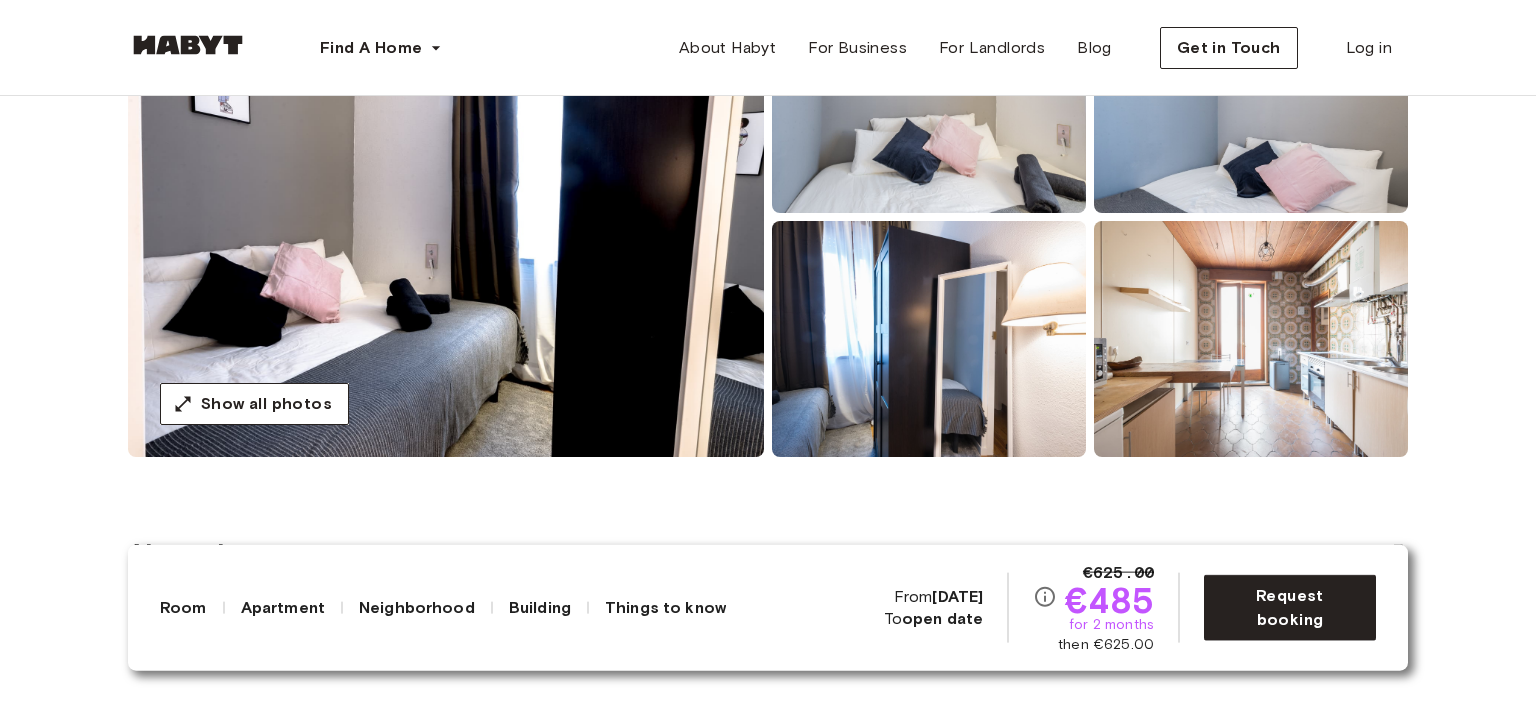 click at bounding box center (446, 217) 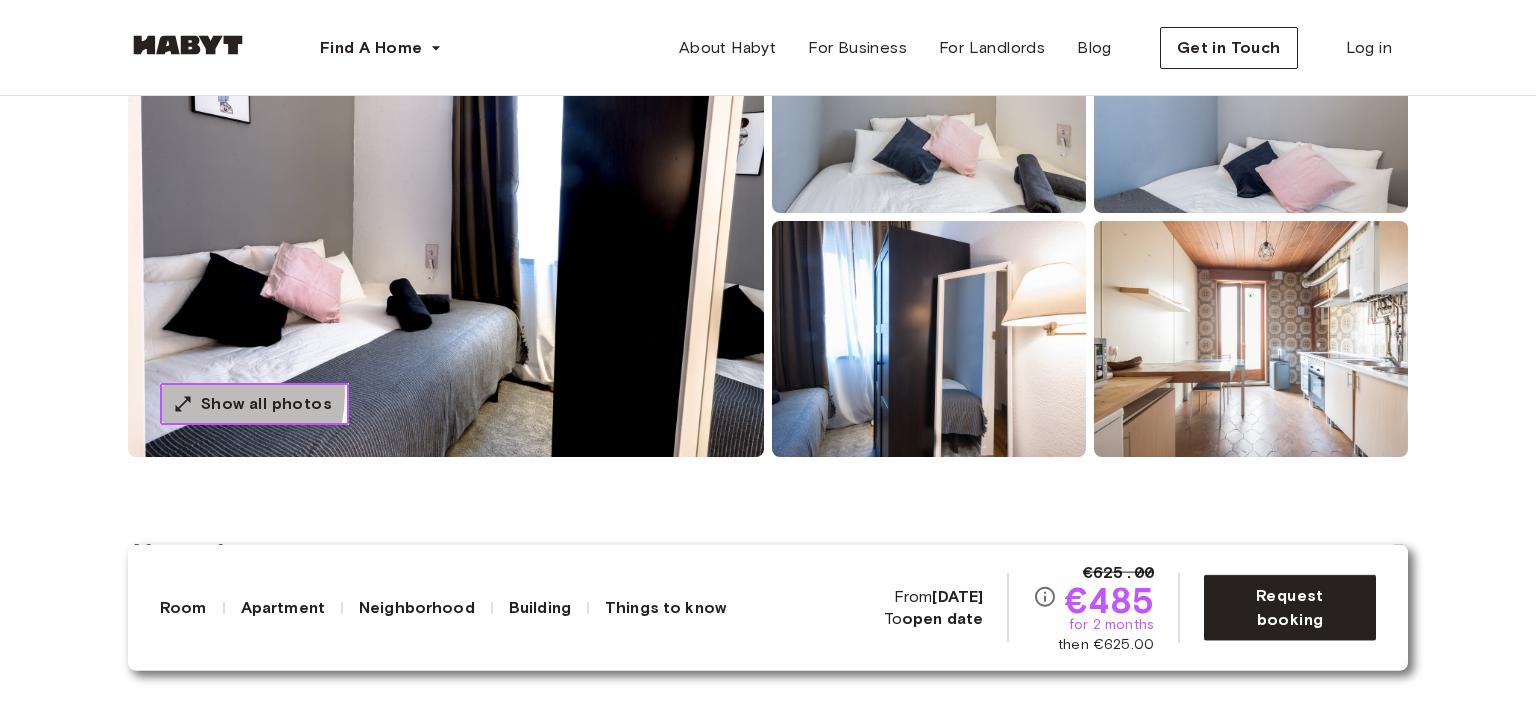 click on "Show all photos" at bounding box center (266, 404) 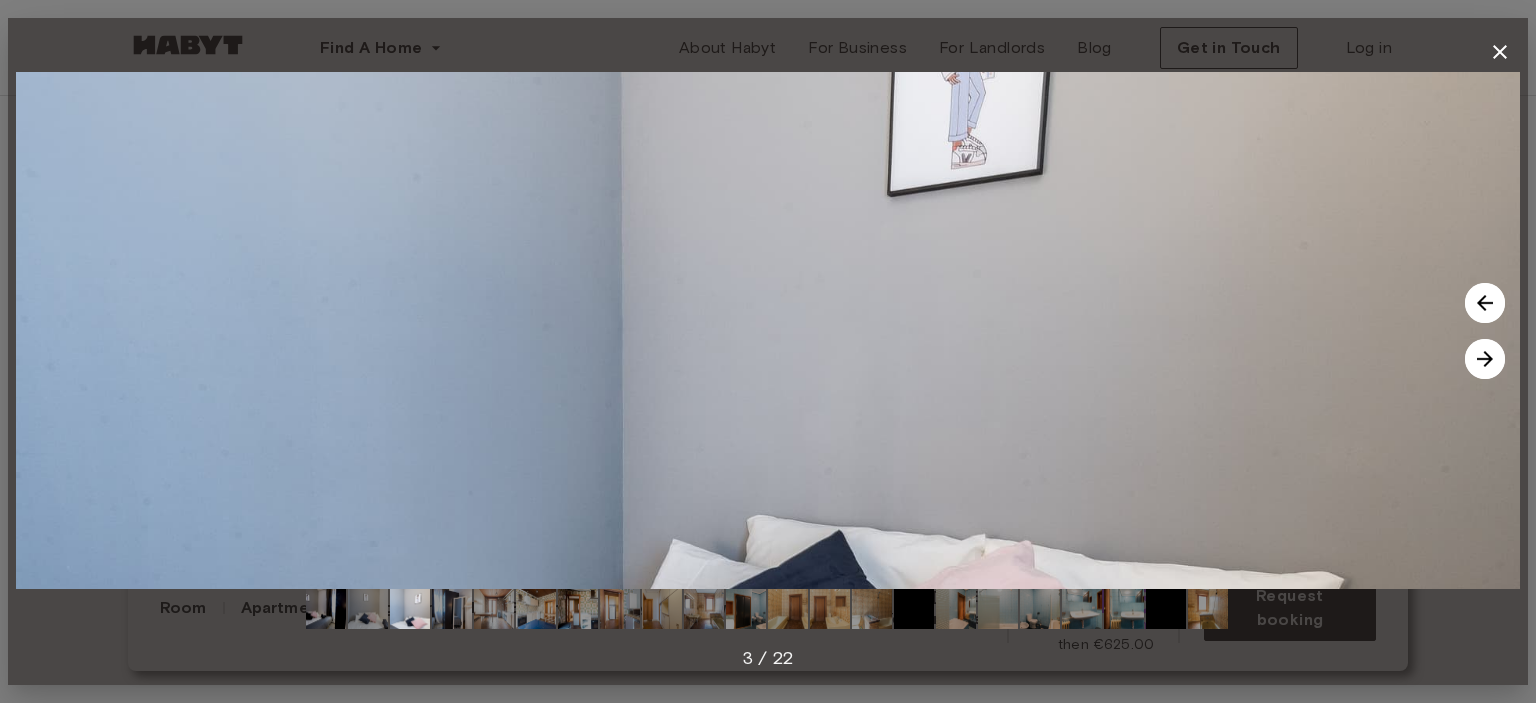 click 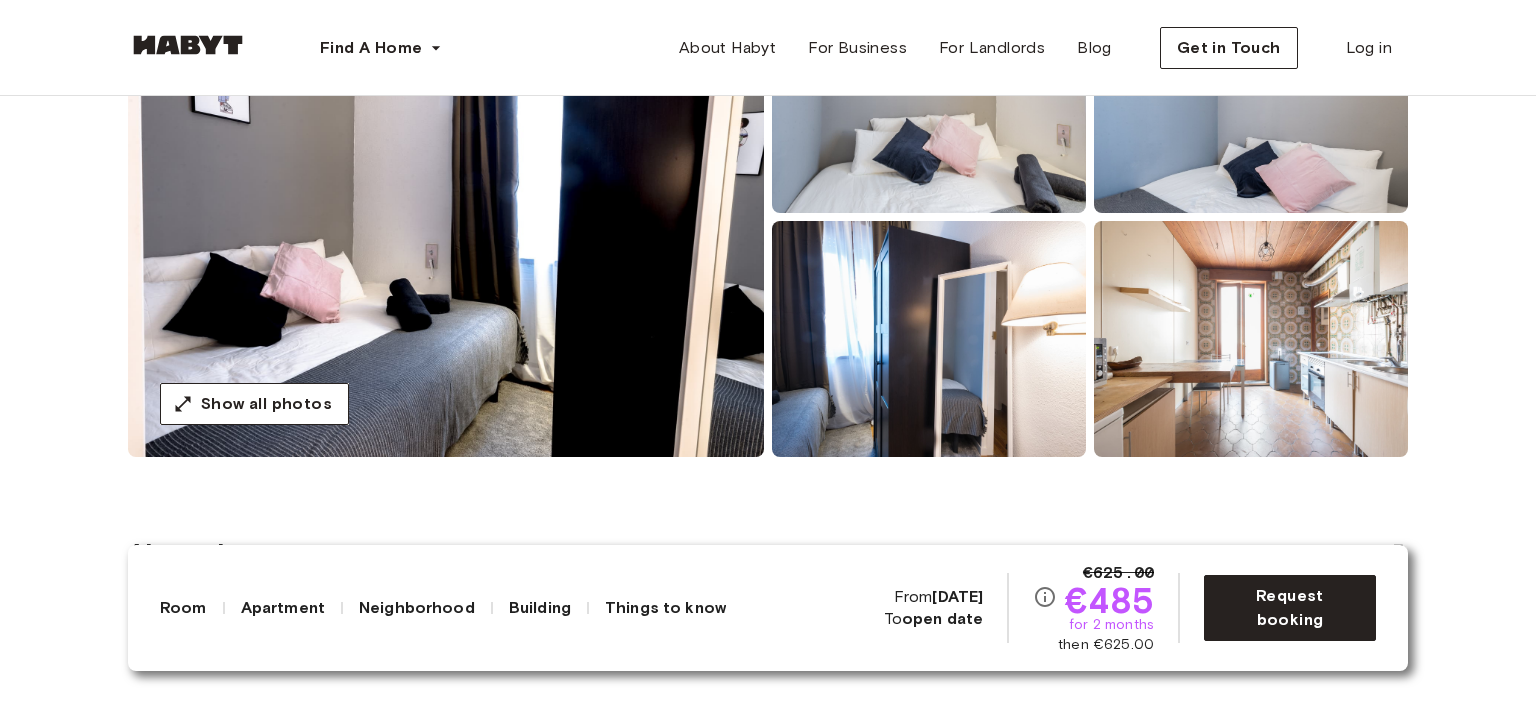 click at bounding box center (1251, 339) 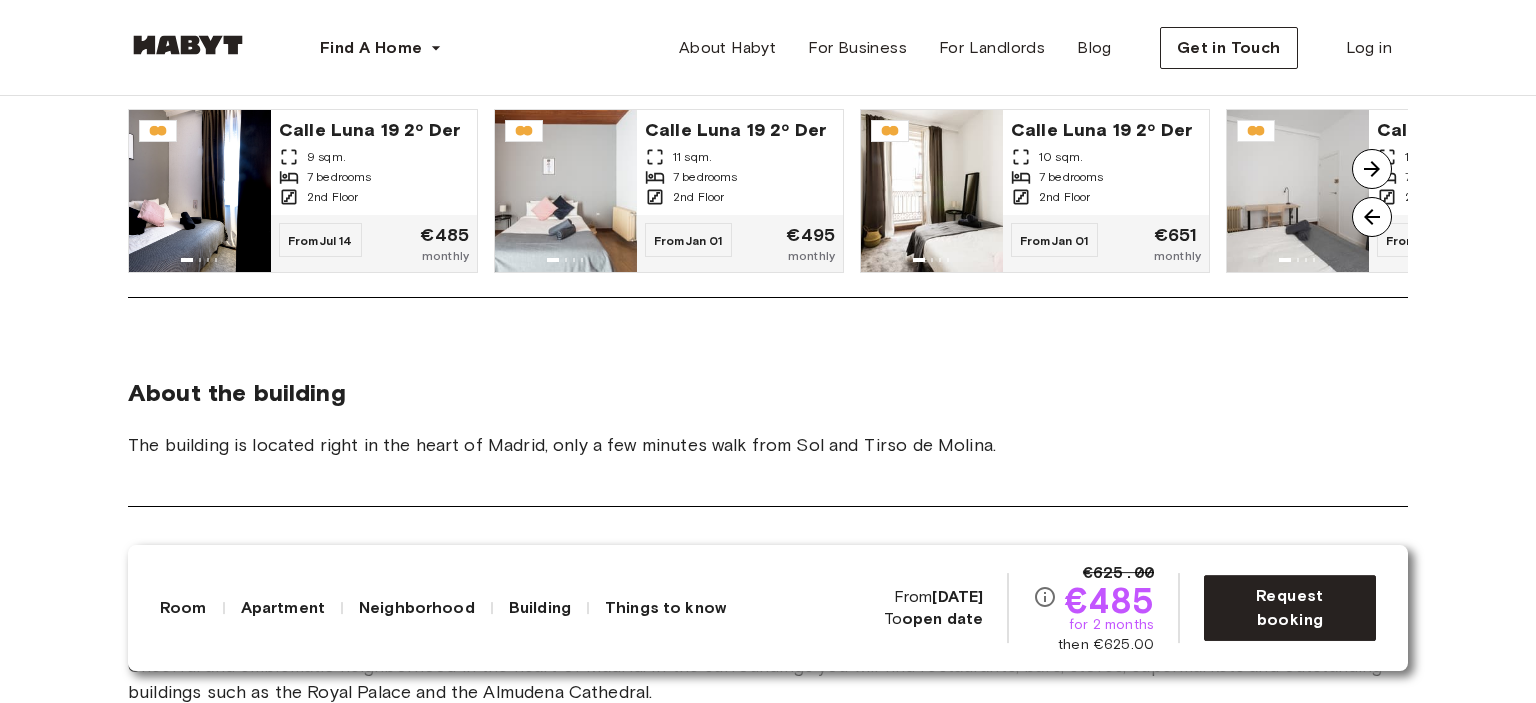 scroll, scrollTop: 1754, scrollLeft: 0, axis: vertical 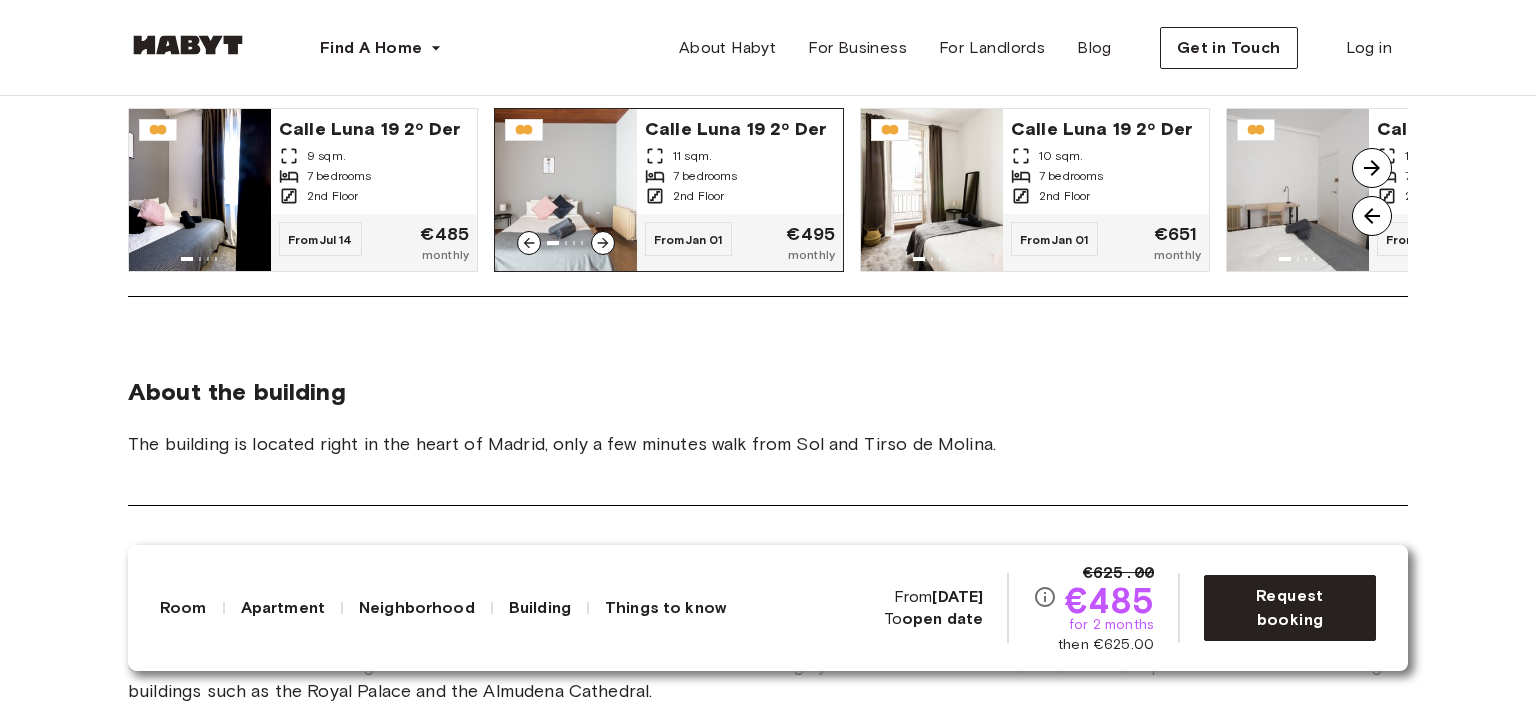 click at bounding box center (566, 190) 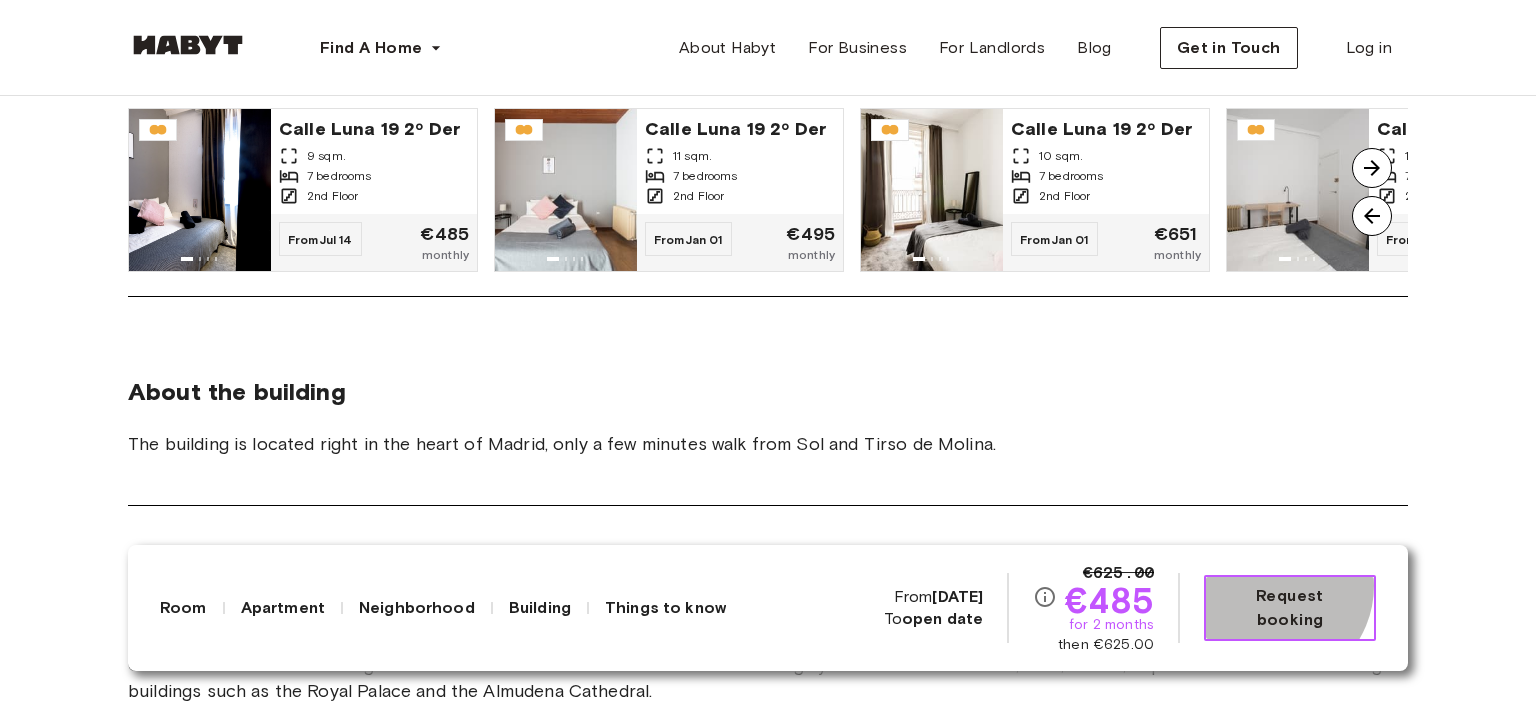 click on "Request booking" at bounding box center [1290, 608] 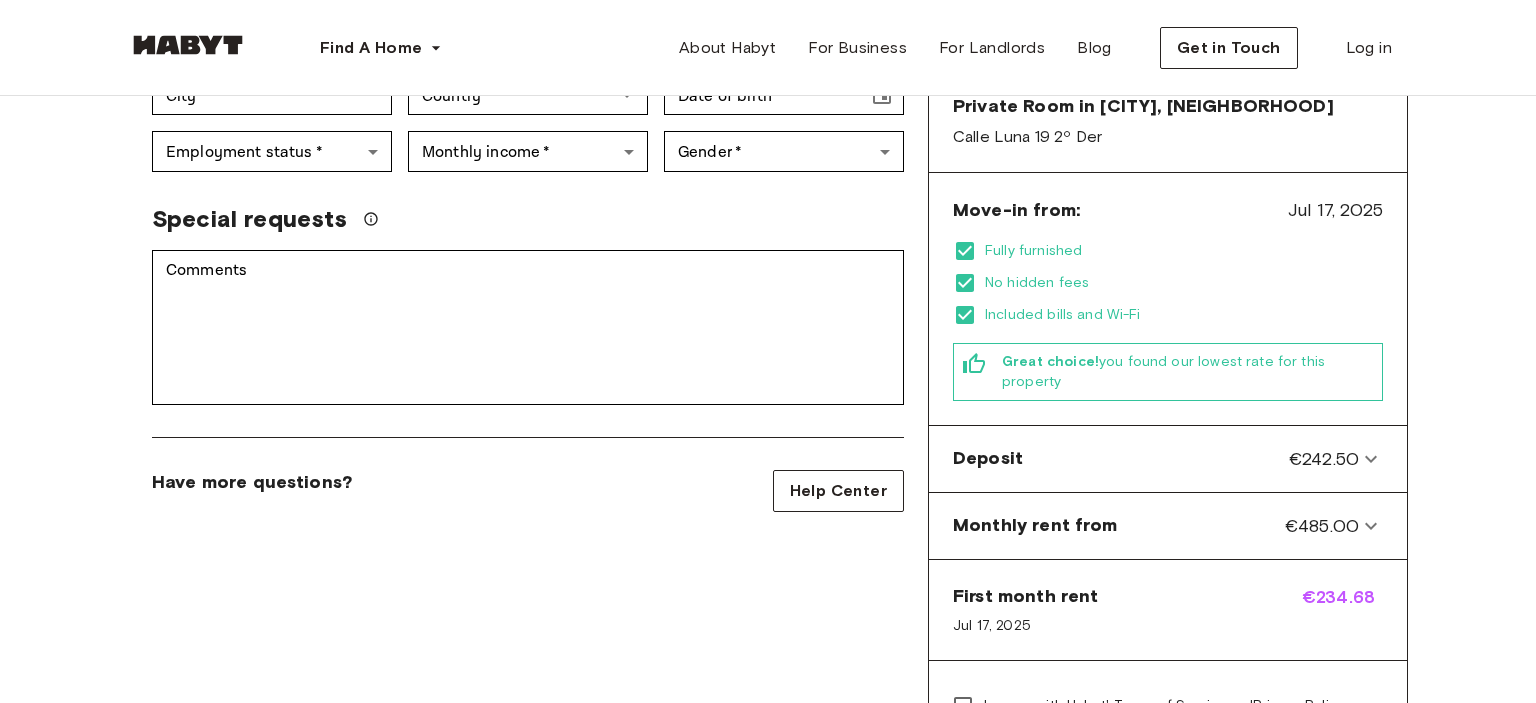 scroll, scrollTop: 460, scrollLeft: 0, axis: vertical 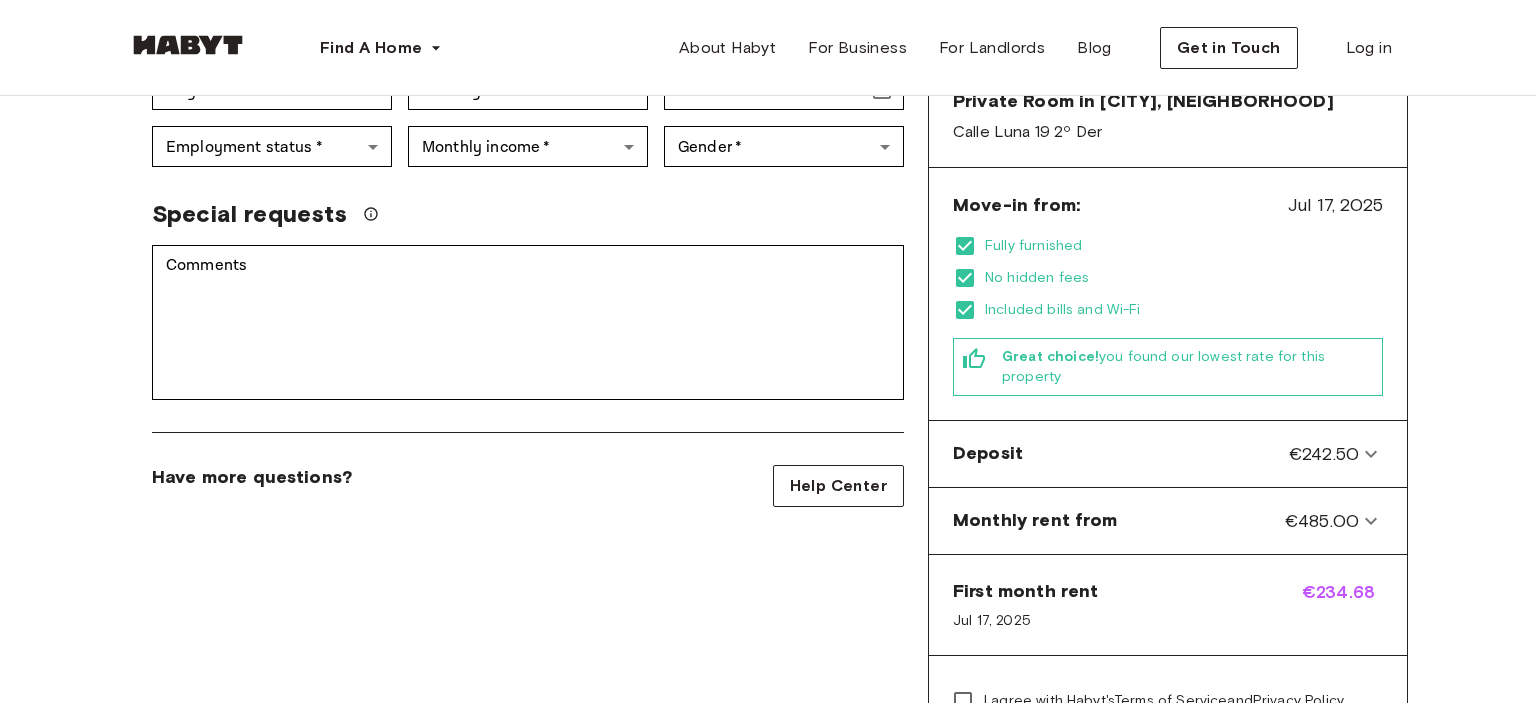 click on "First month rent [DATE] €234.68" at bounding box center [1168, 605] 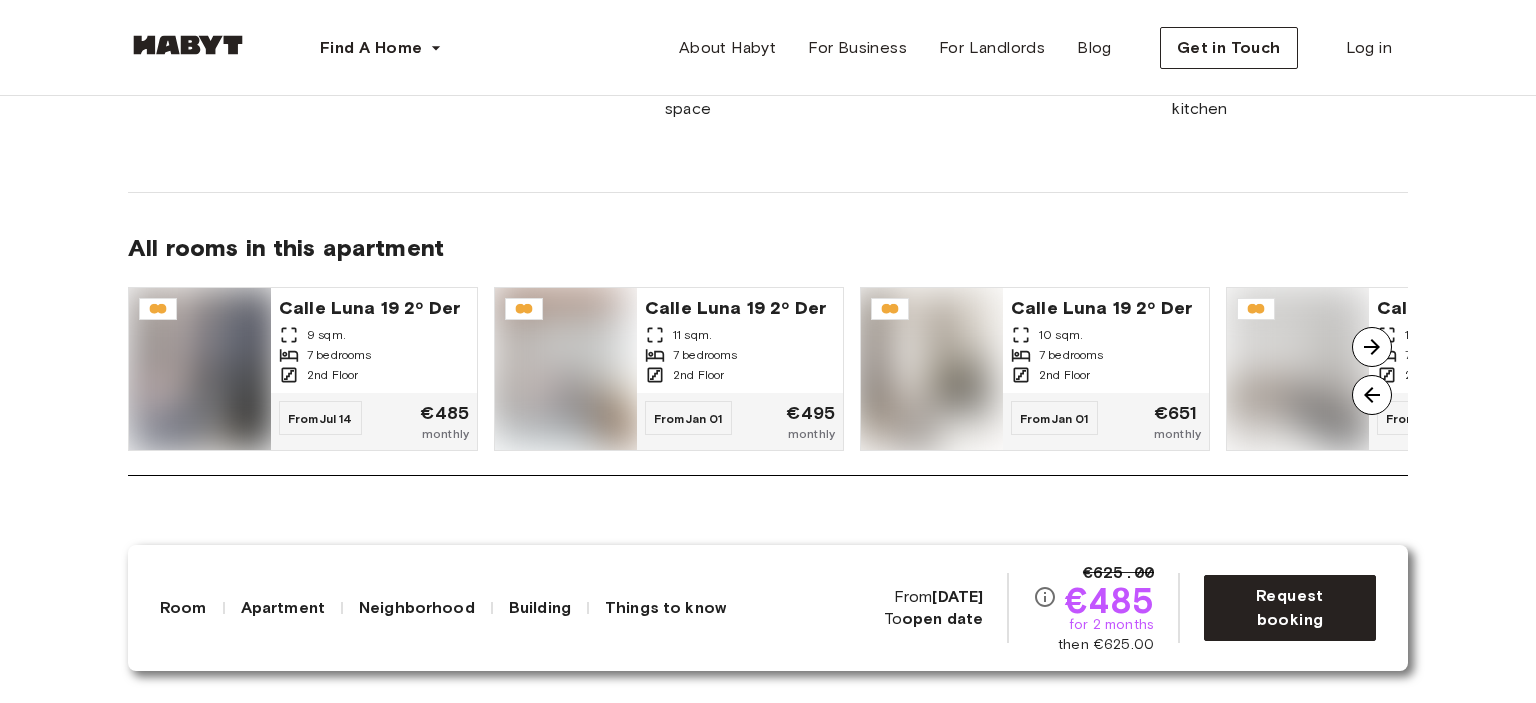 scroll, scrollTop: 0, scrollLeft: 0, axis: both 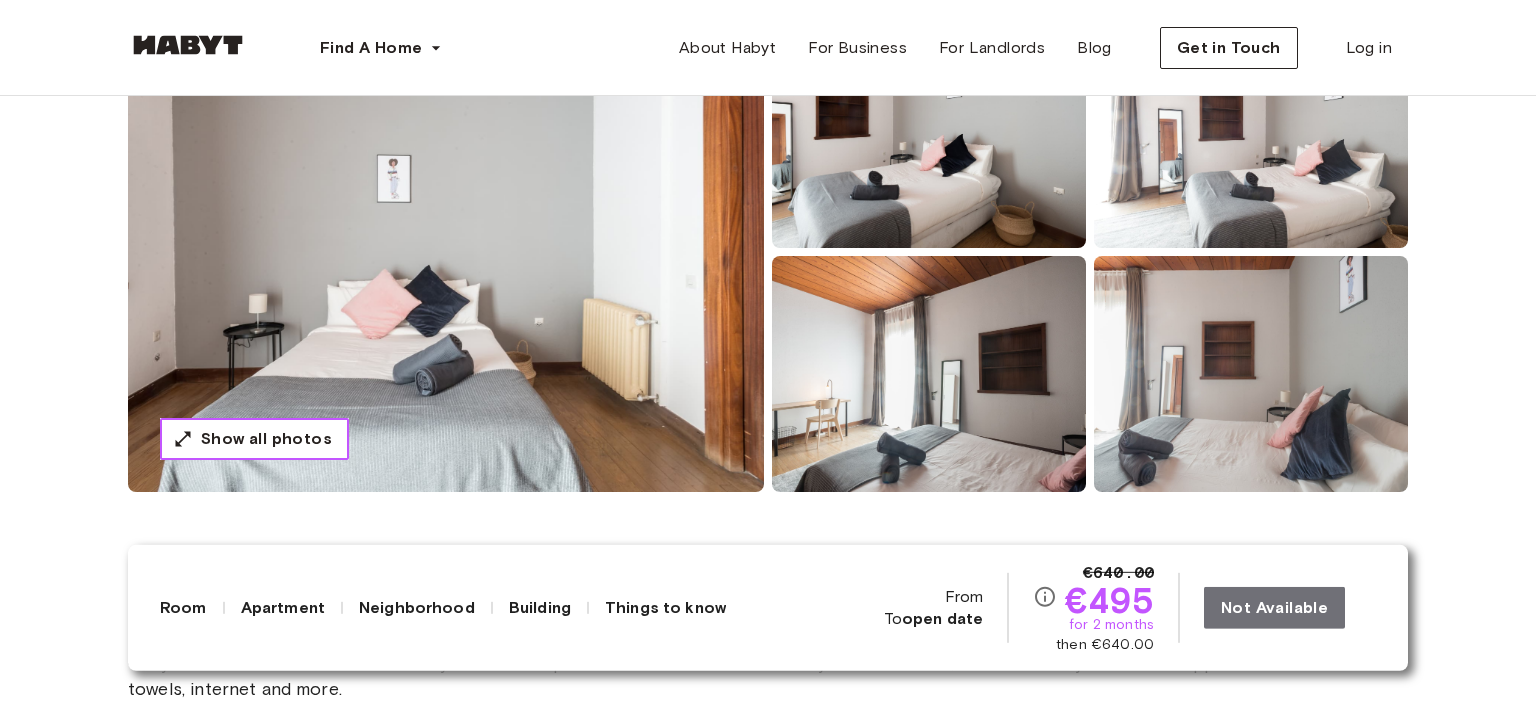 click on "Show all photos" at bounding box center [266, 439] 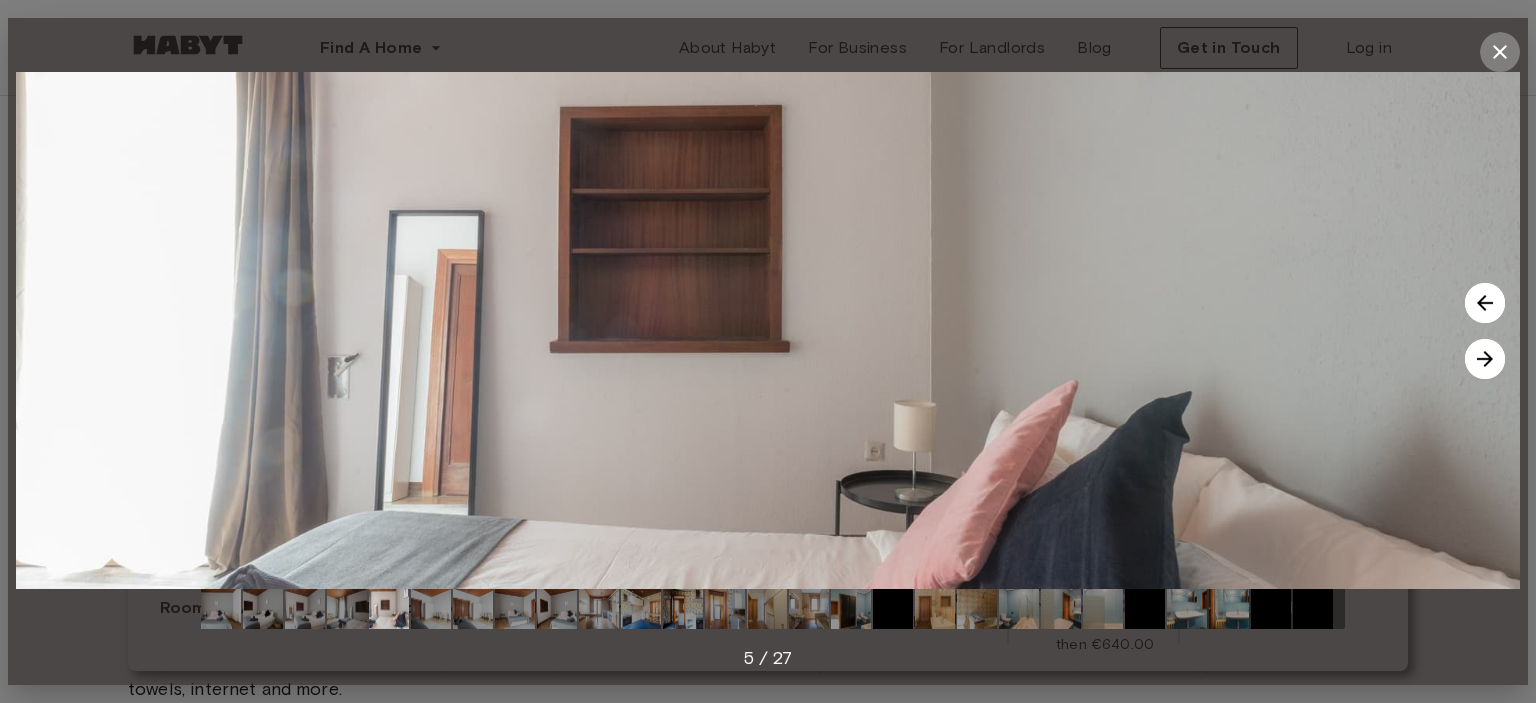 click 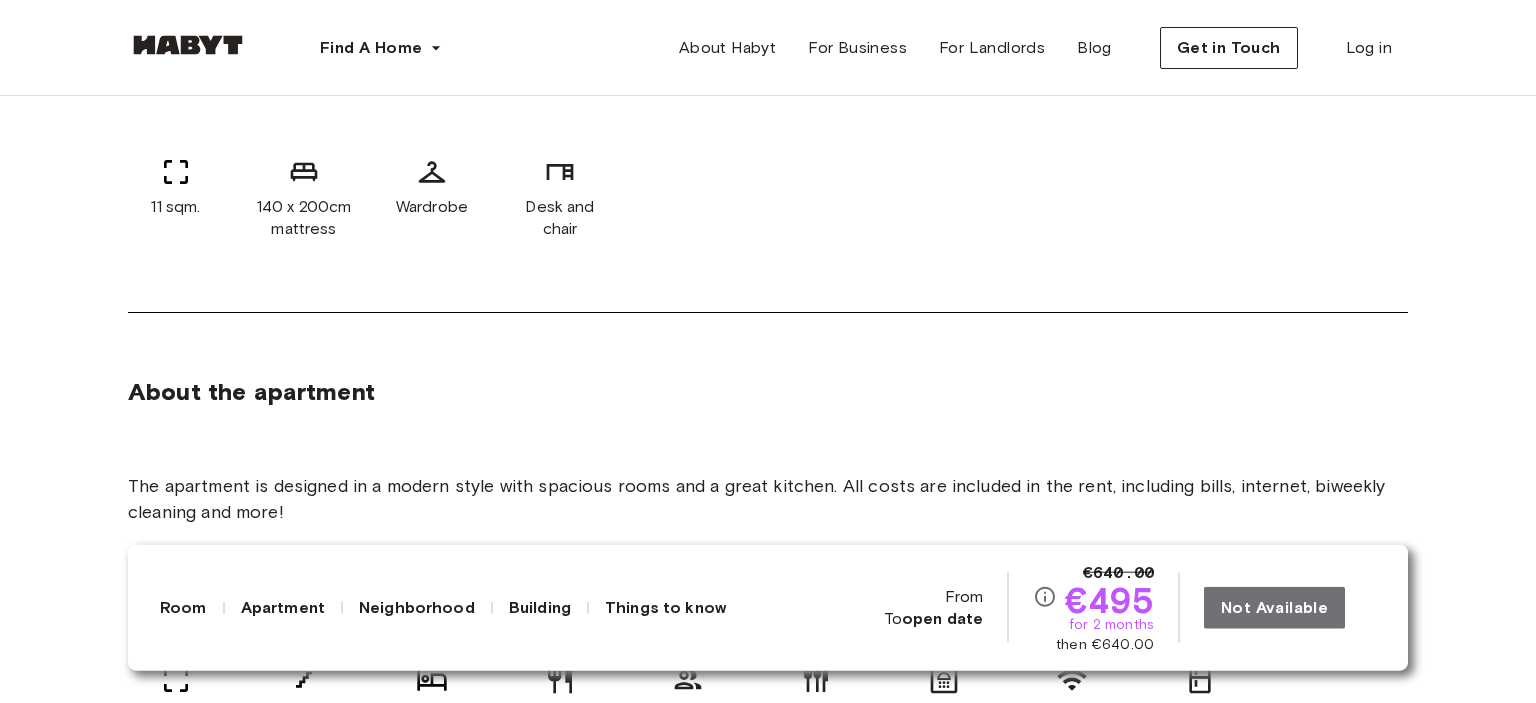 scroll, scrollTop: 926, scrollLeft: 0, axis: vertical 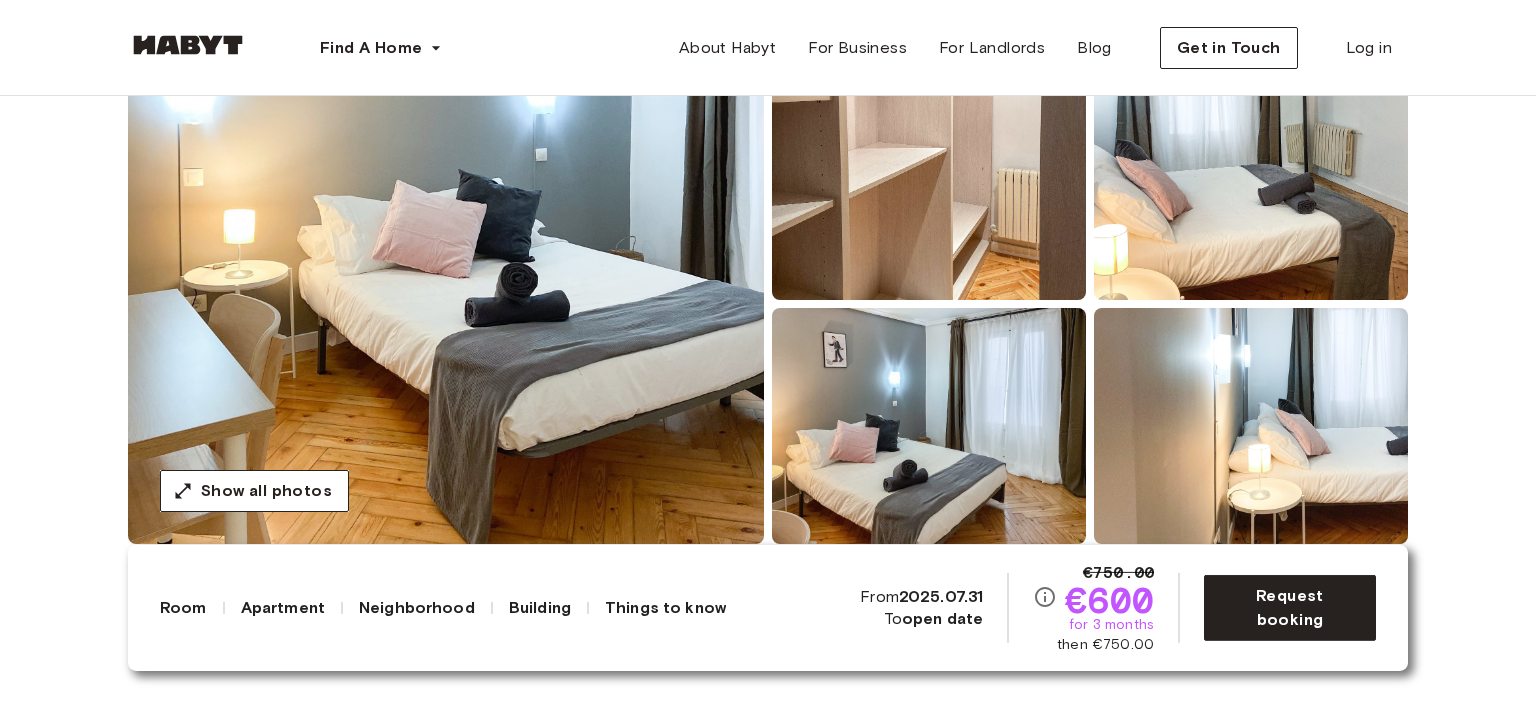 click at bounding box center [446, 304] 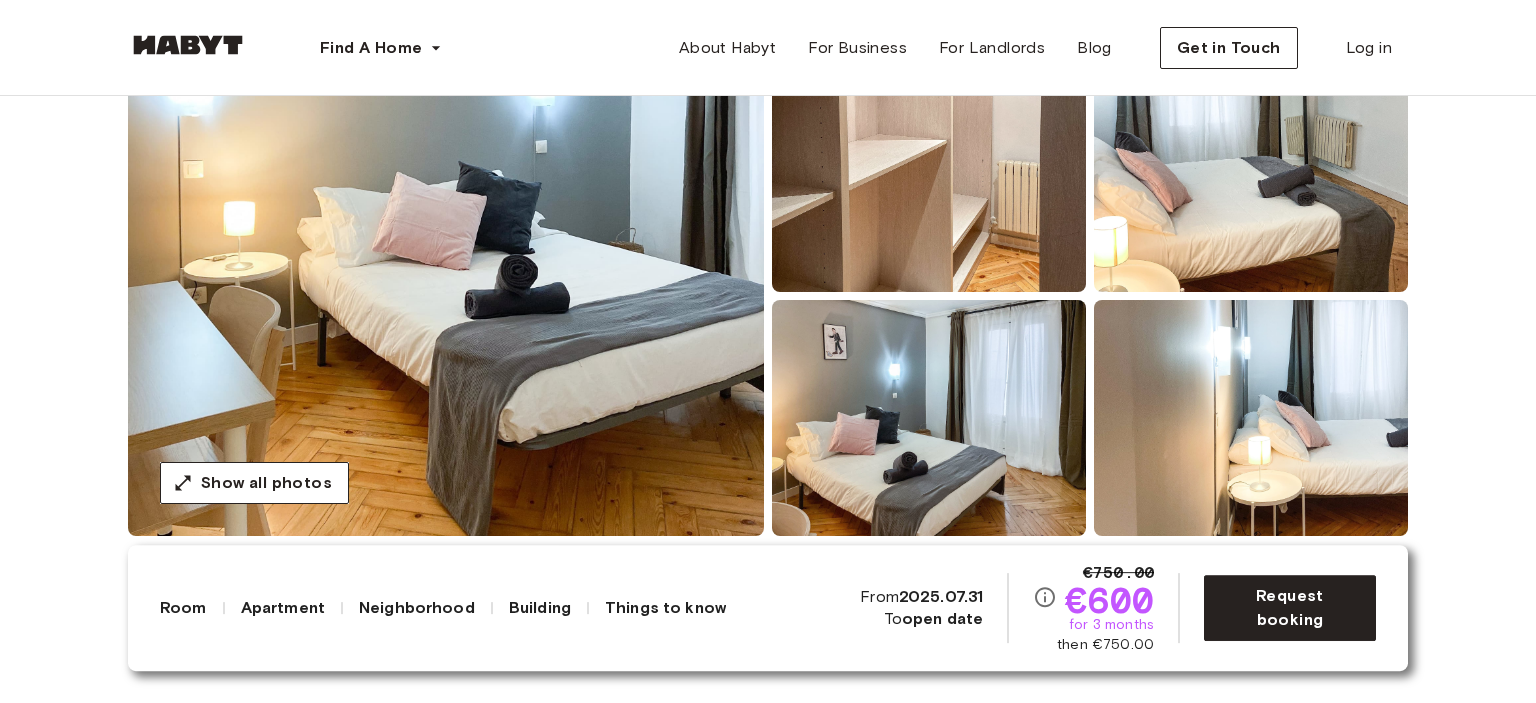 click at bounding box center [446, 296] 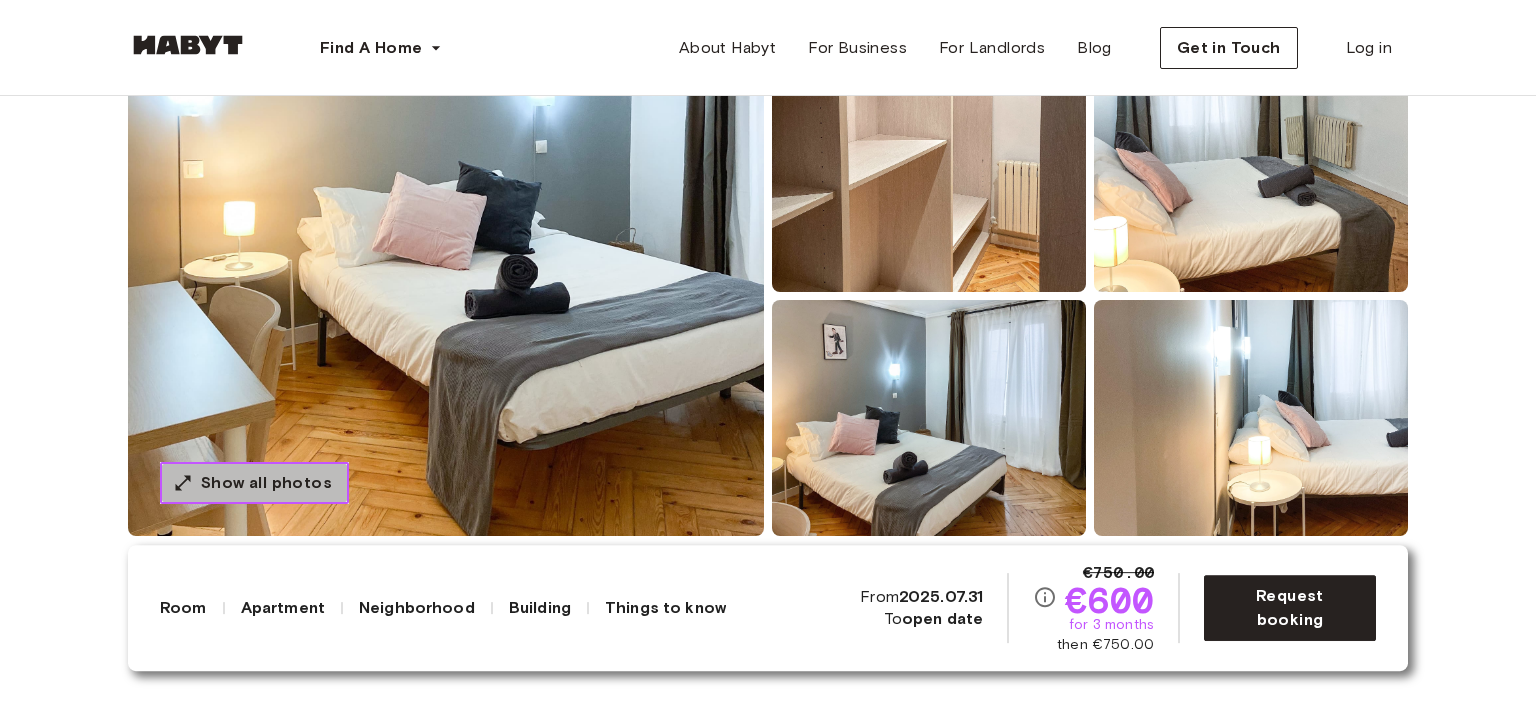 click on "Show all photos" at bounding box center [266, 483] 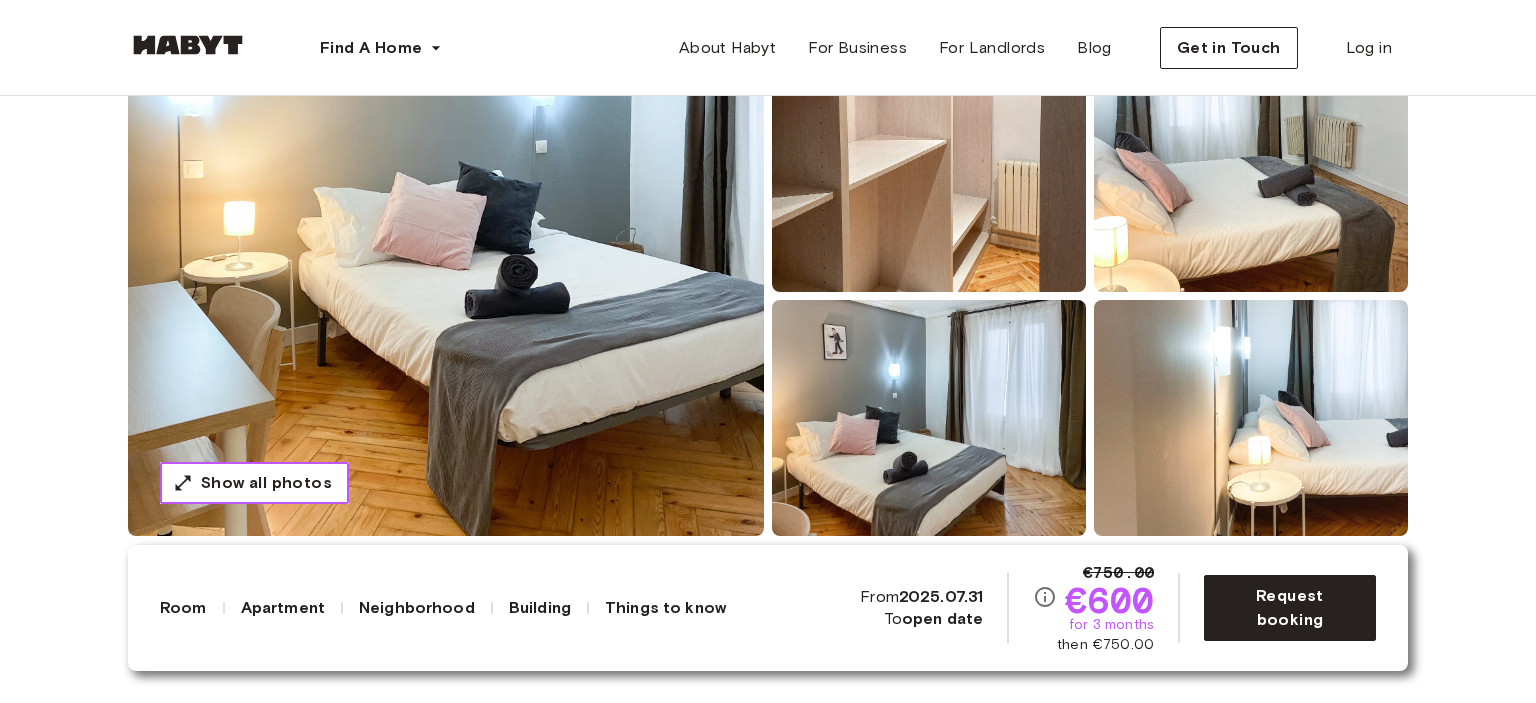 type 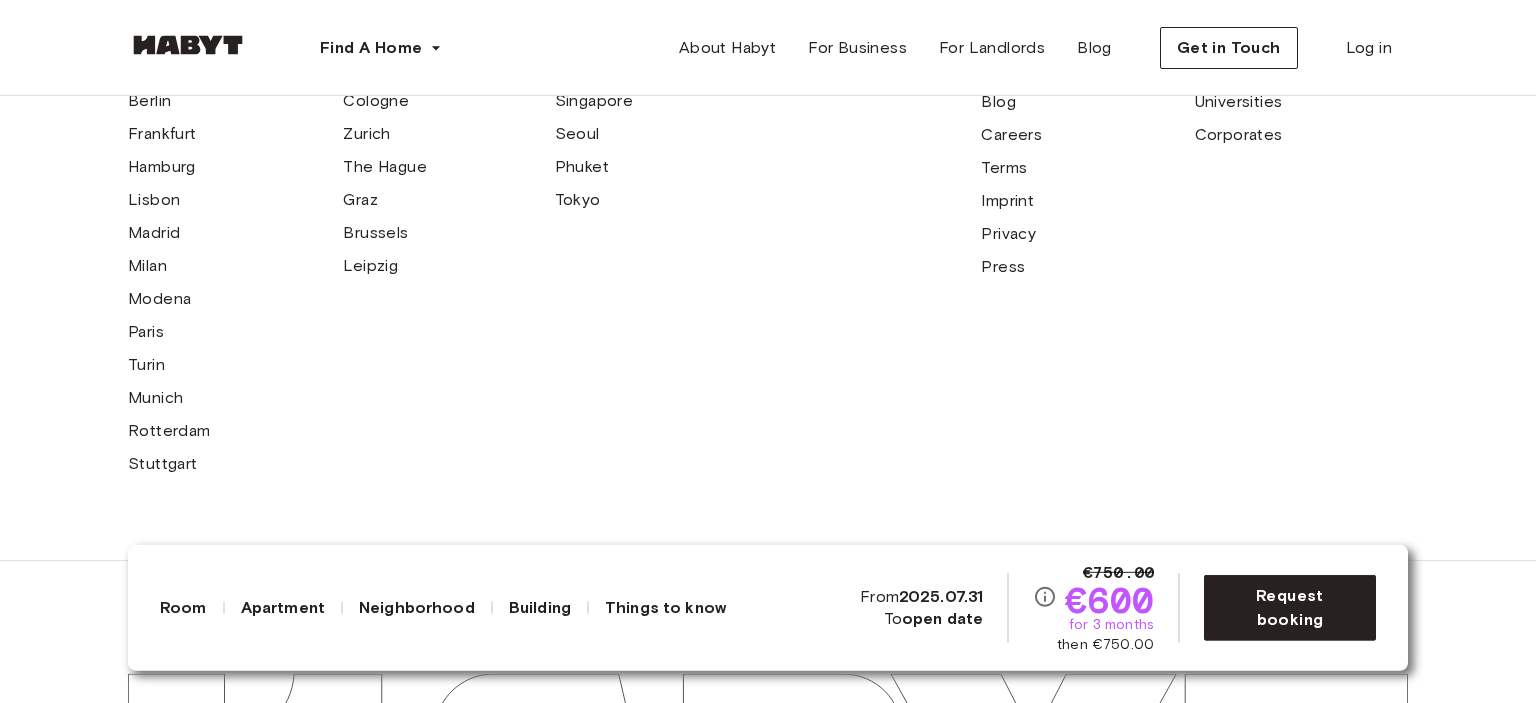 scroll, scrollTop: 6082, scrollLeft: 0, axis: vertical 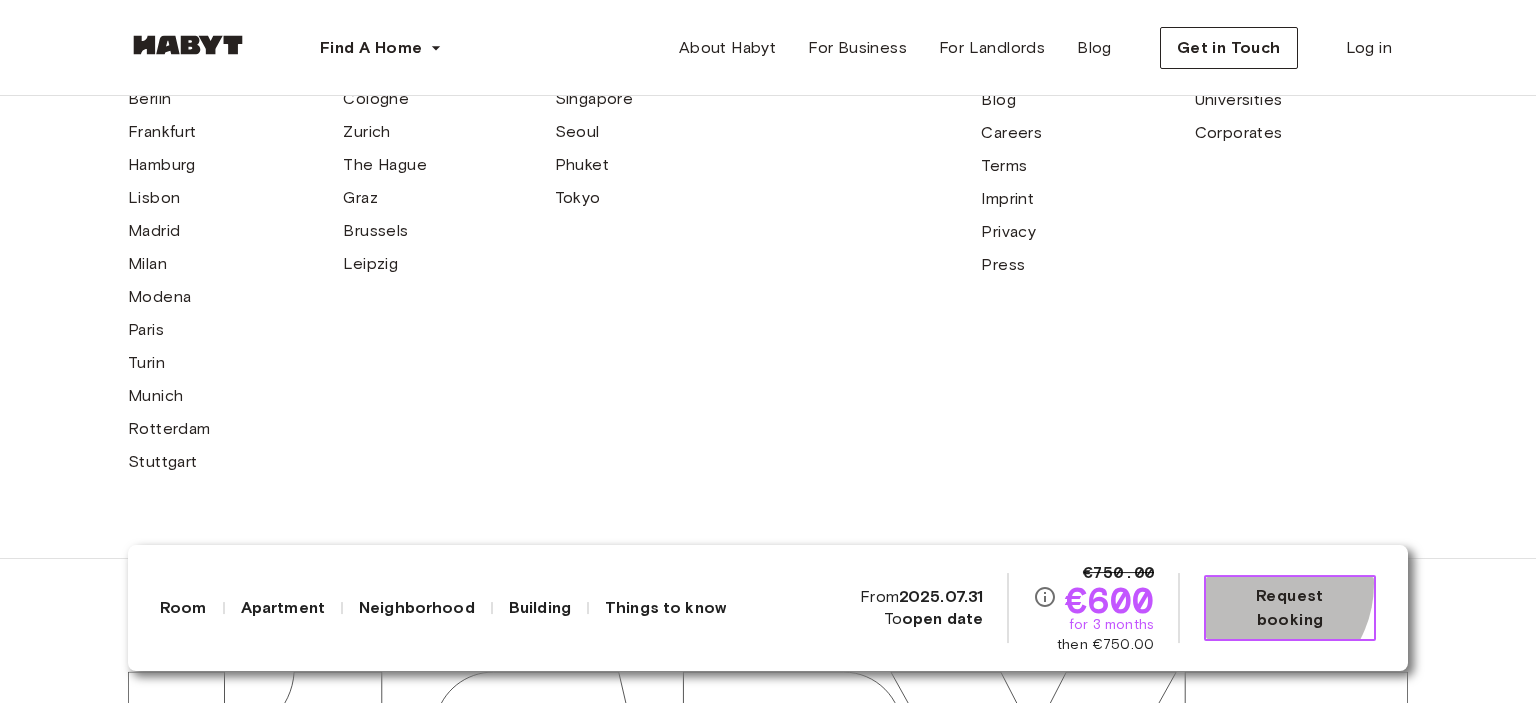 click on "Request booking" at bounding box center [1290, 608] 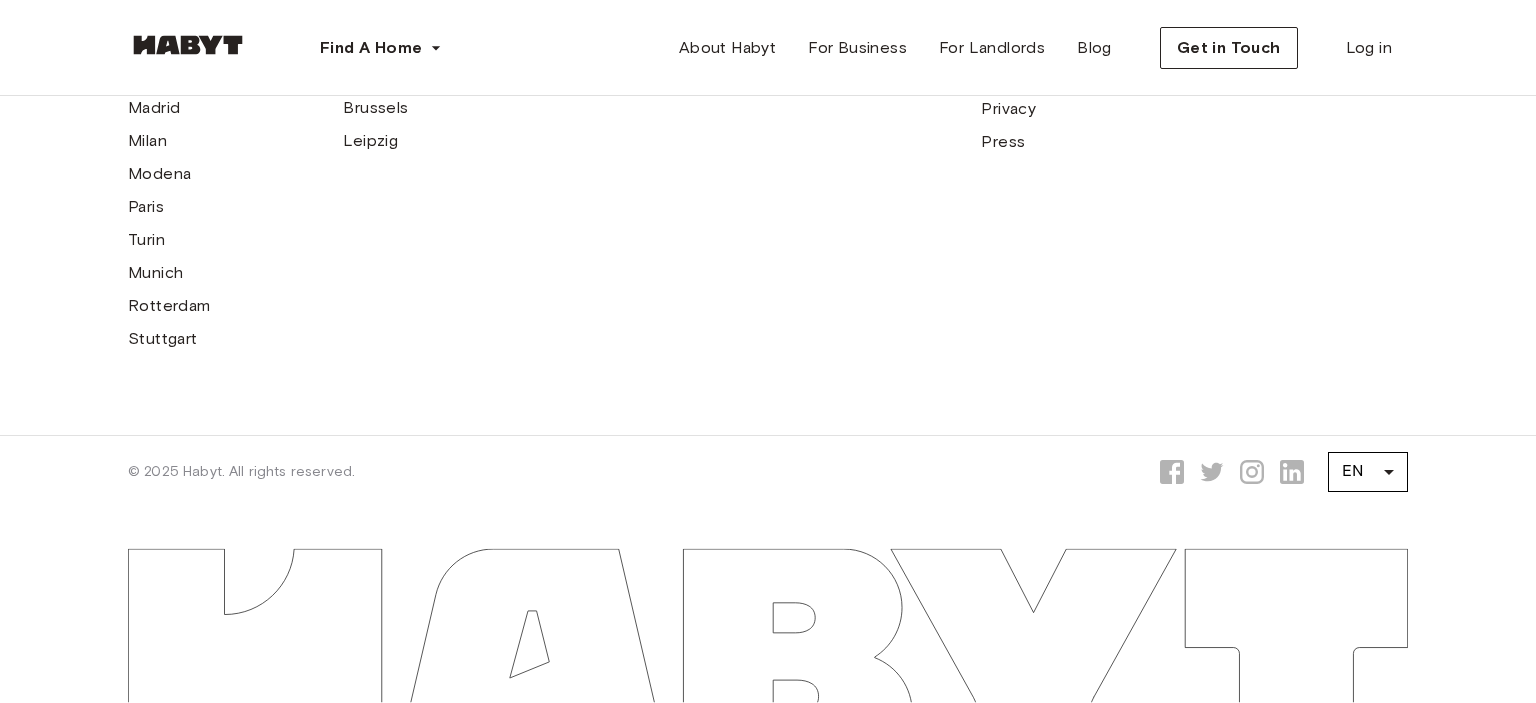 scroll, scrollTop: 0, scrollLeft: 0, axis: both 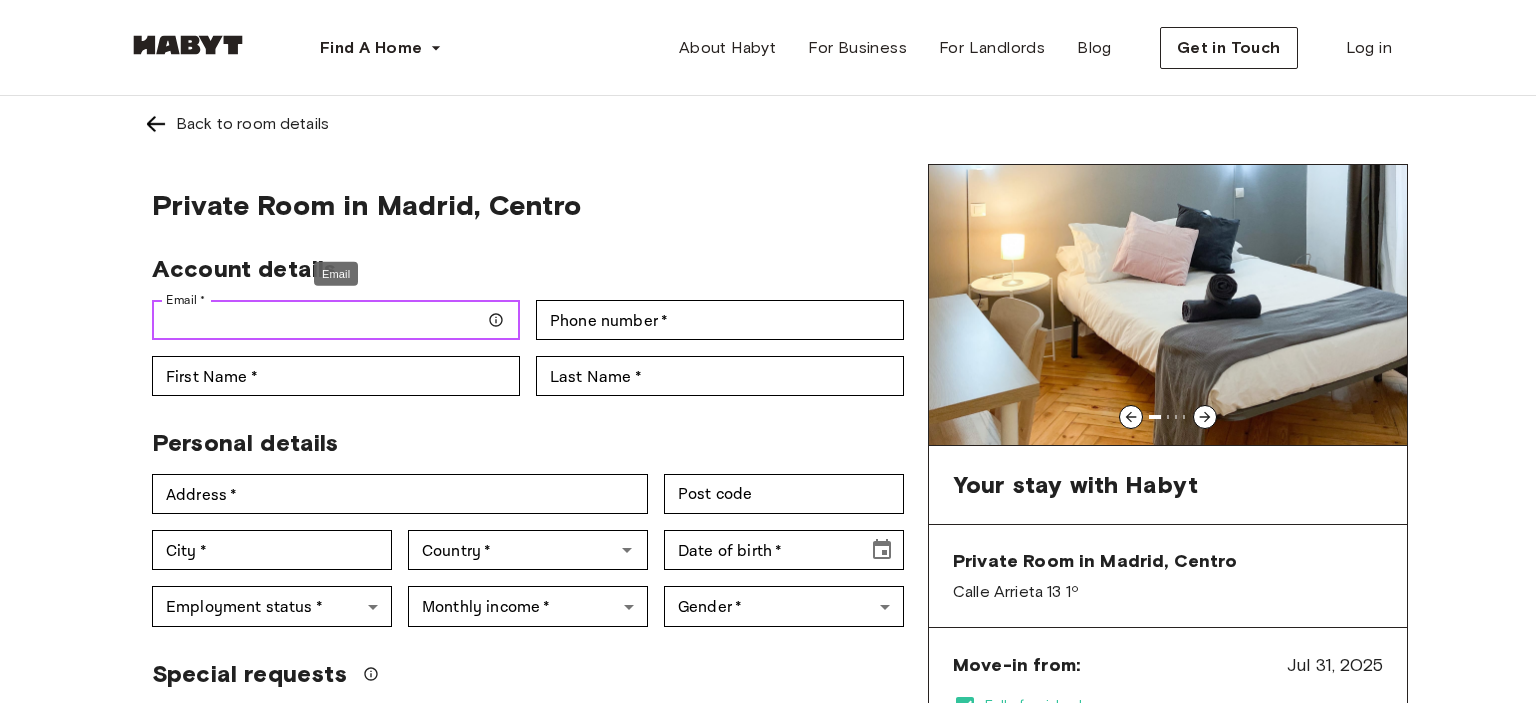 click on "Email   *" at bounding box center [336, 320] 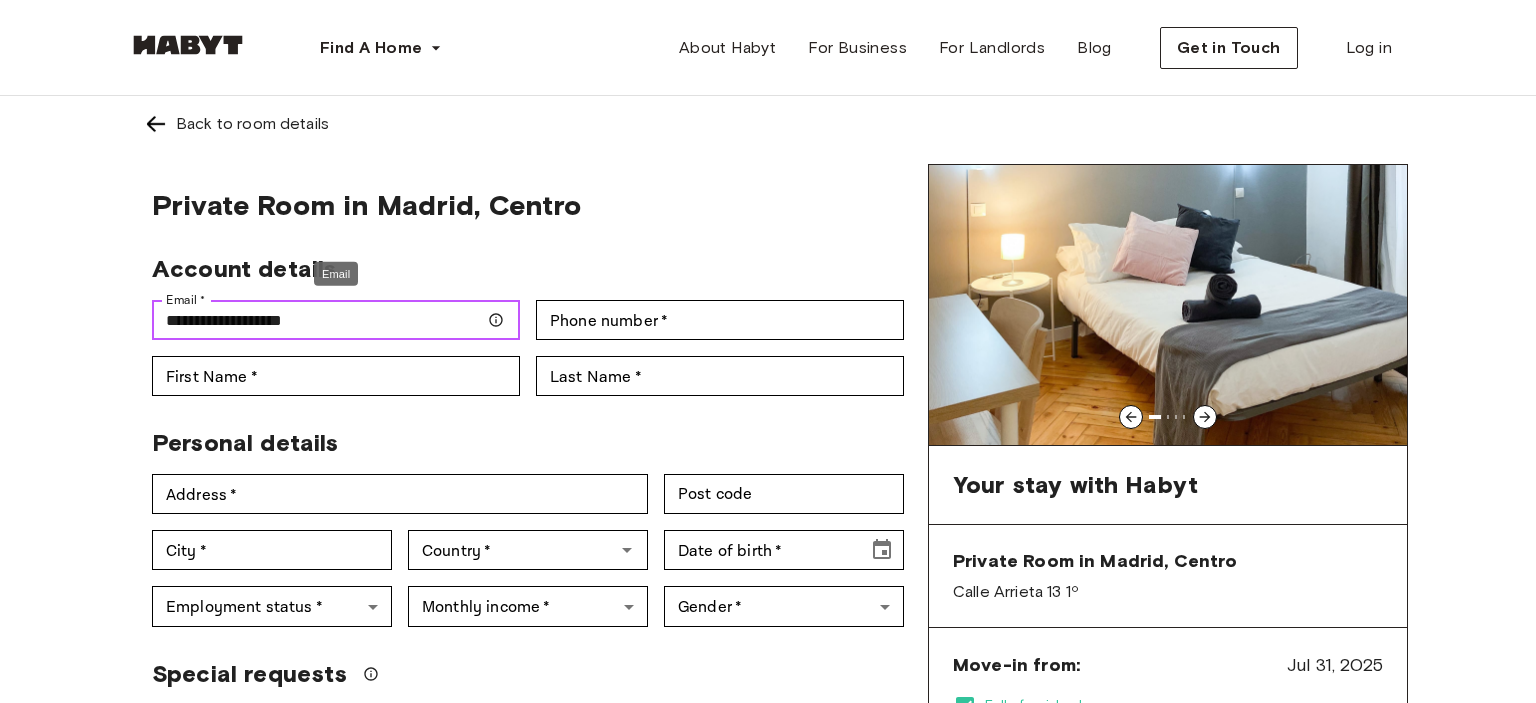 type on "**********" 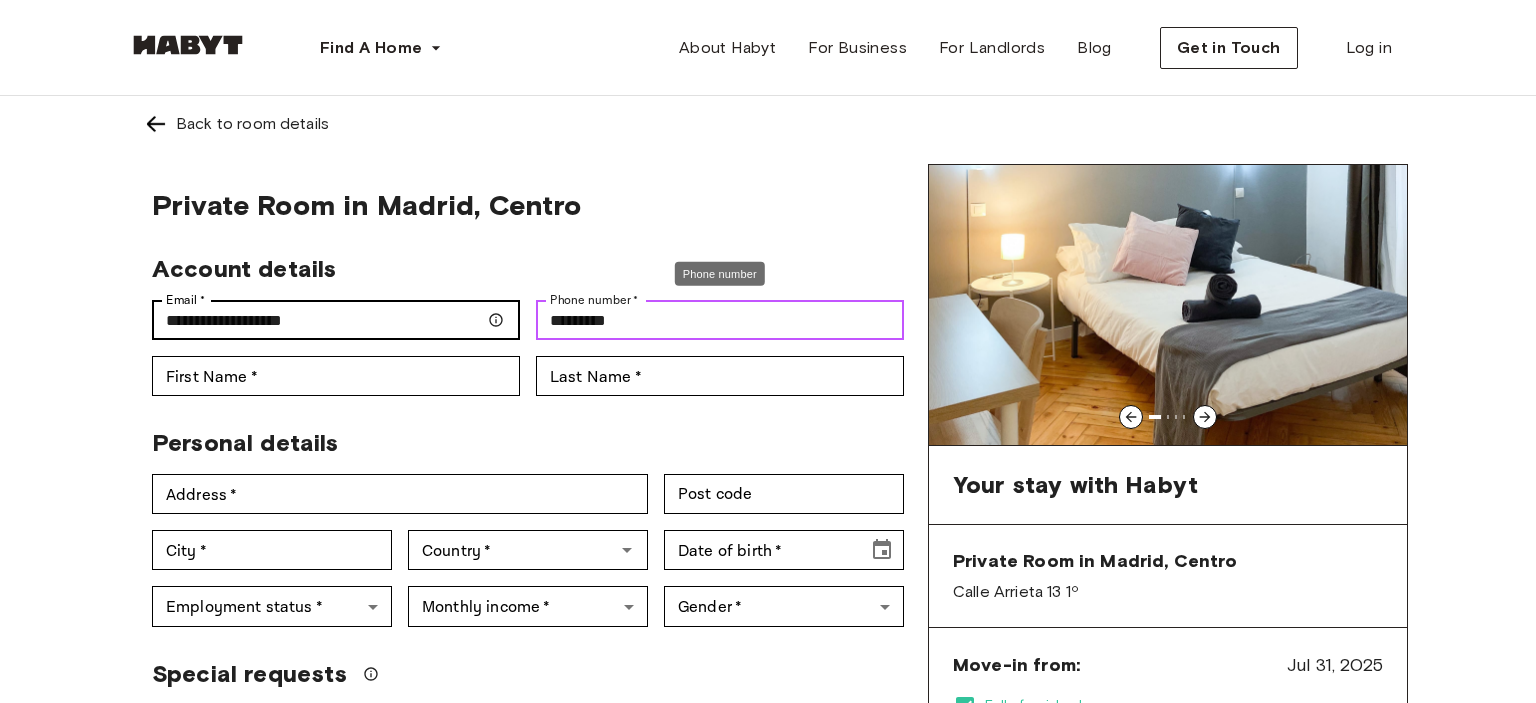 type on "*********" 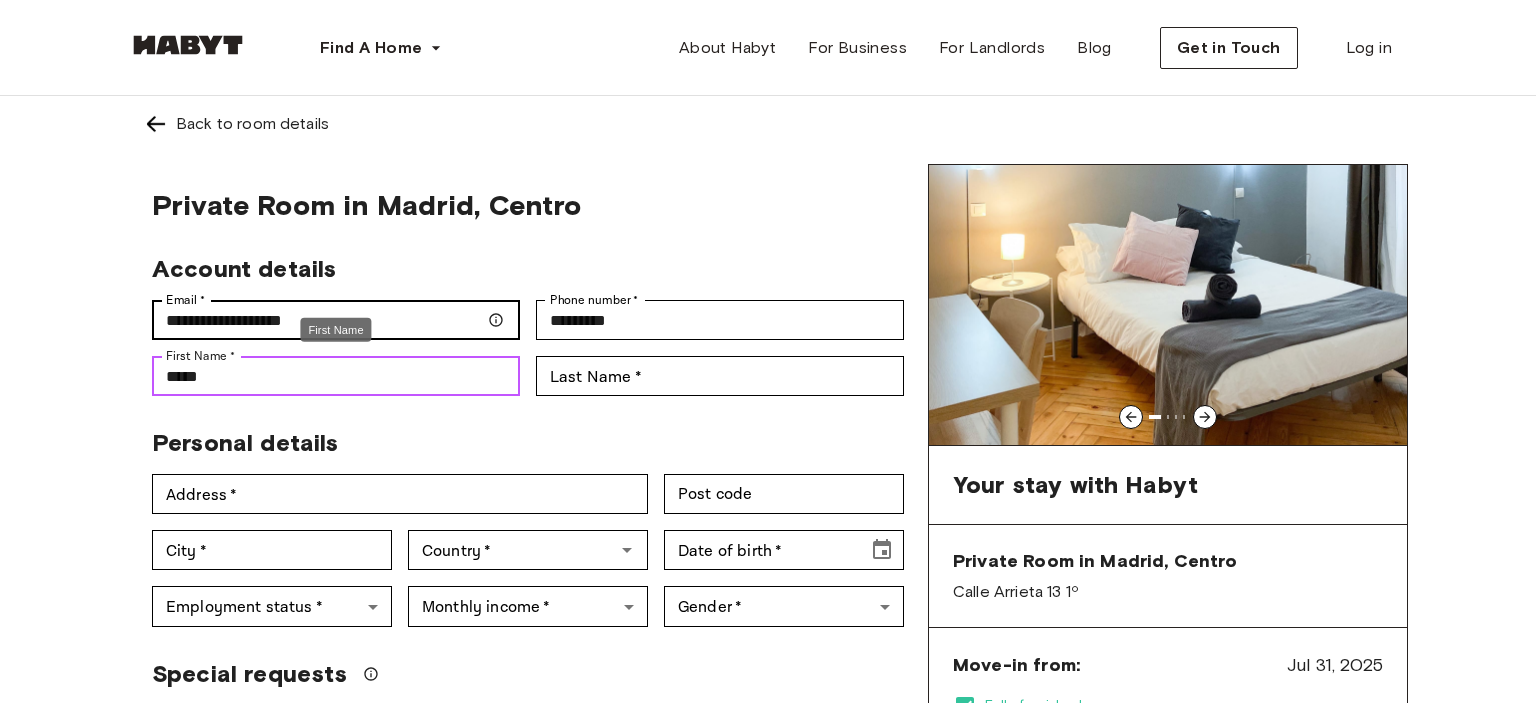 type on "*****" 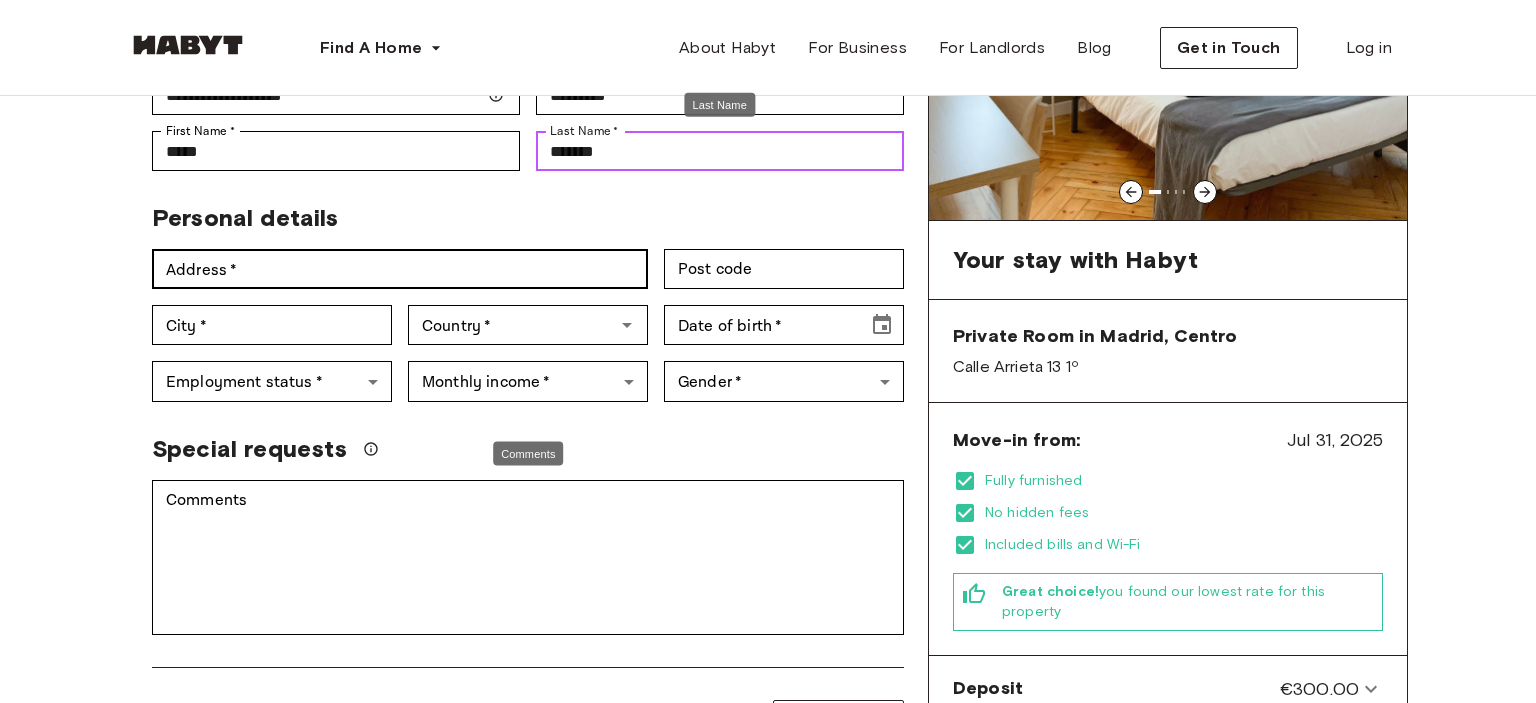 scroll, scrollTop: 228, scrollLeft: 0, axis: vertical 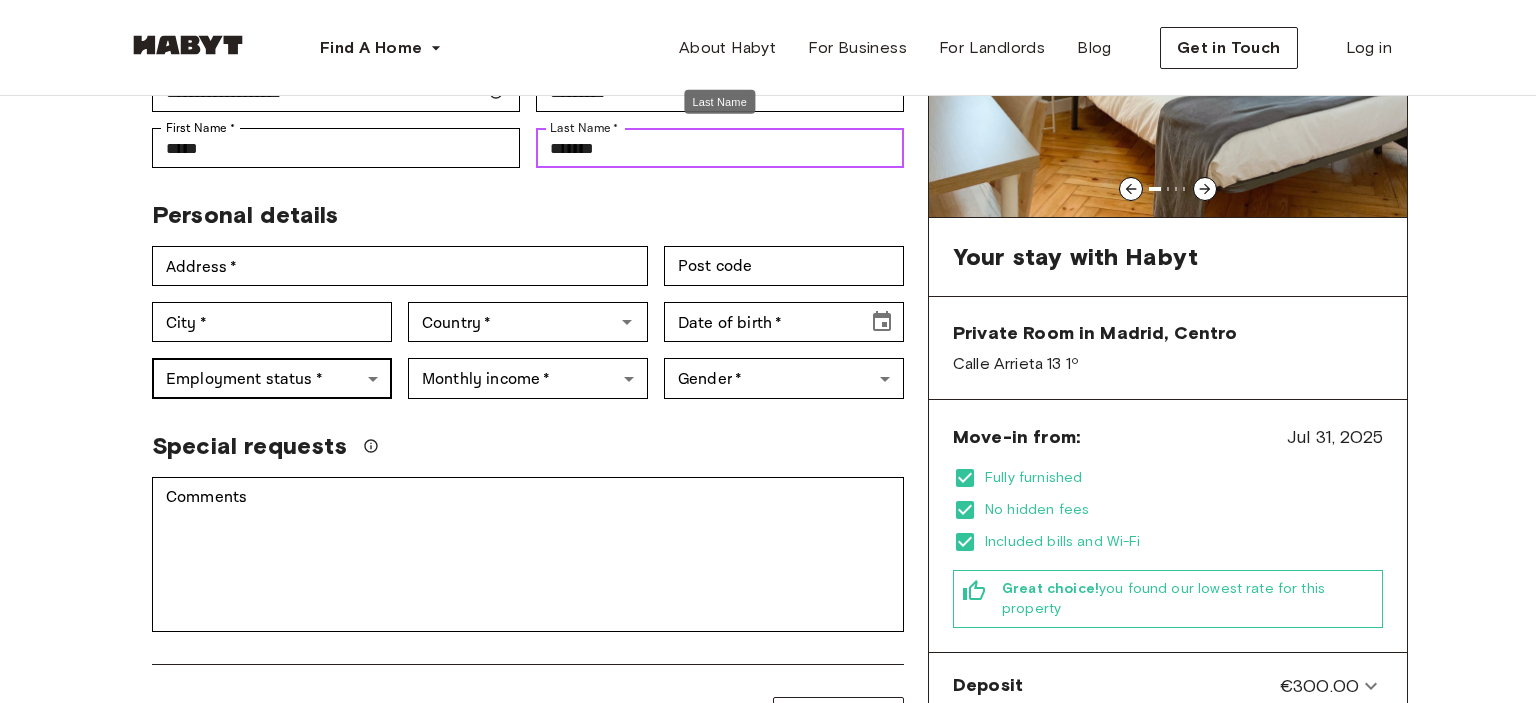 type on "*******" 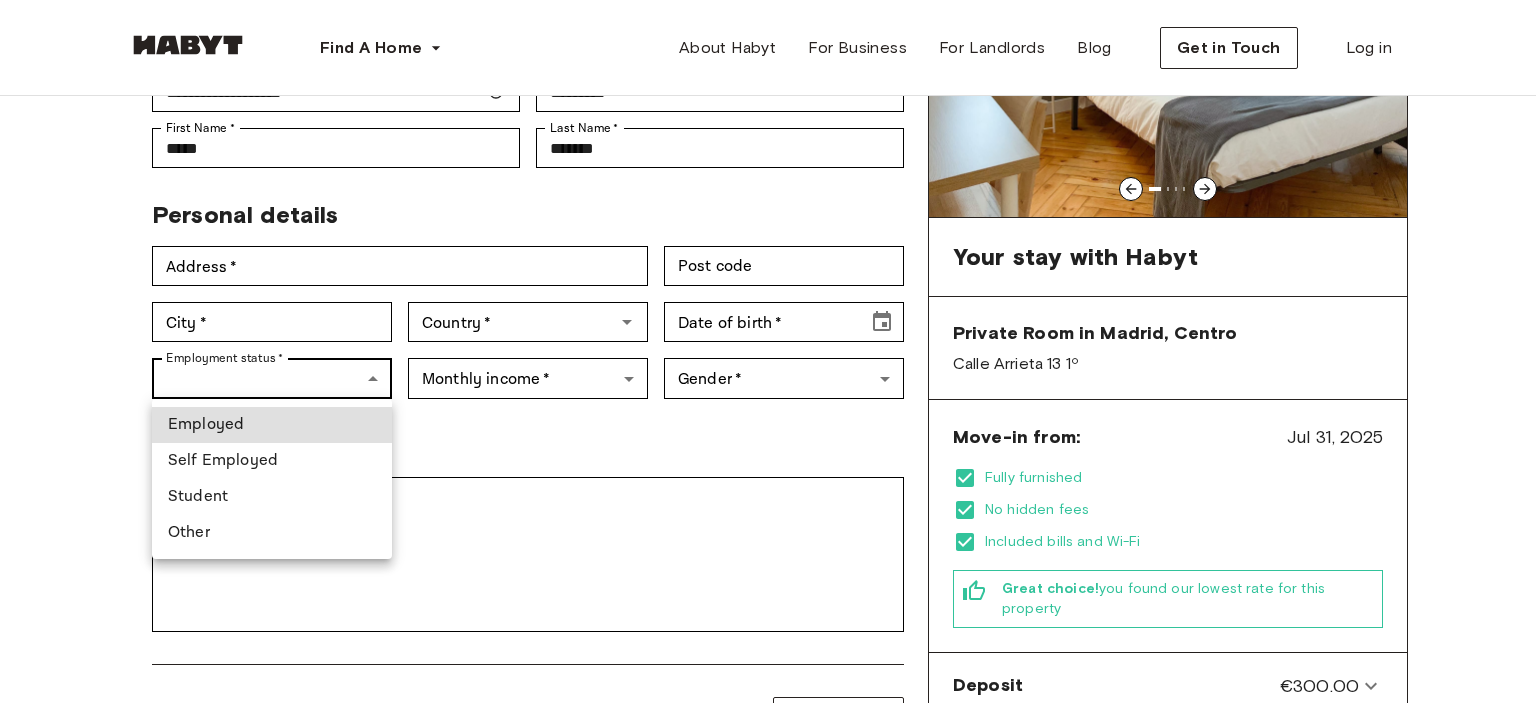 click on "**********" at bounding box center [768, 930] 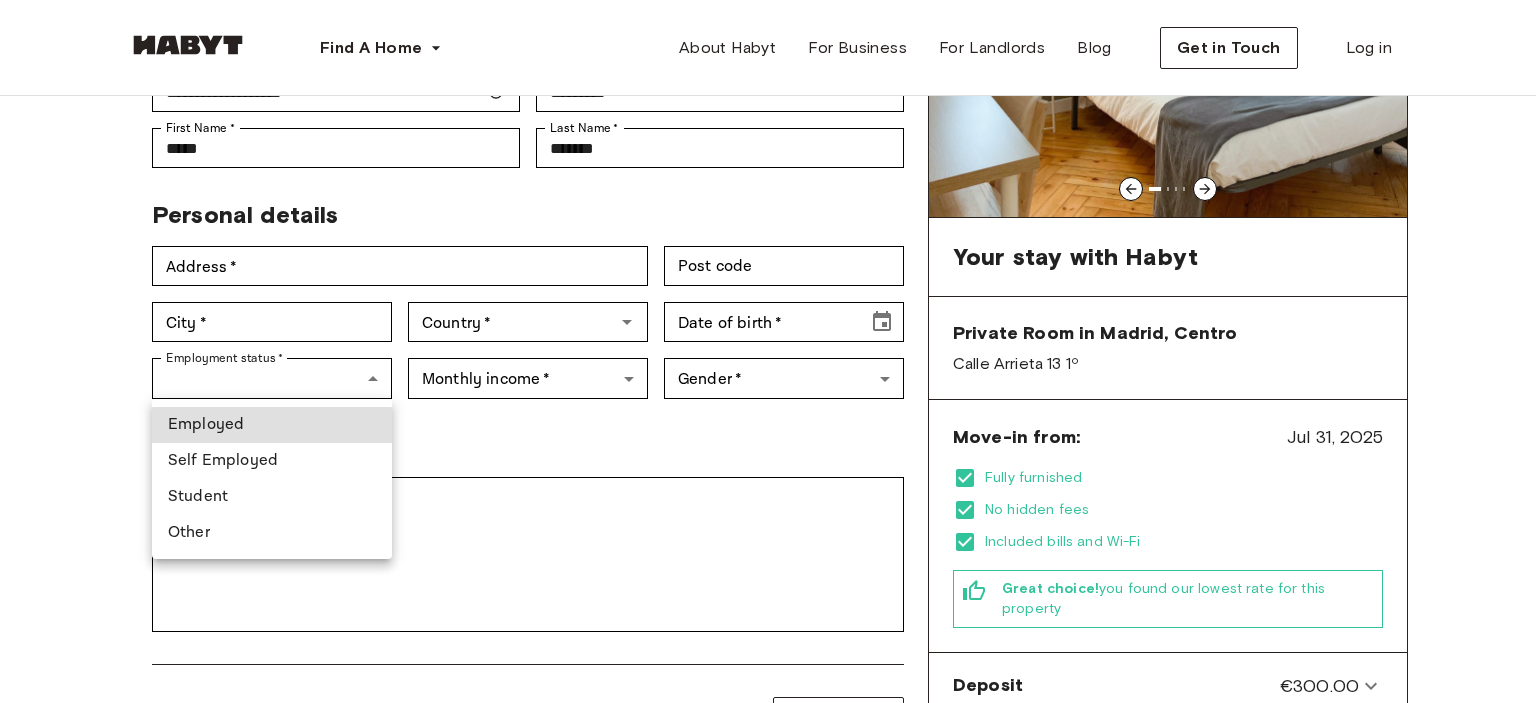 click on "Student" at bounding box center [272, 497] 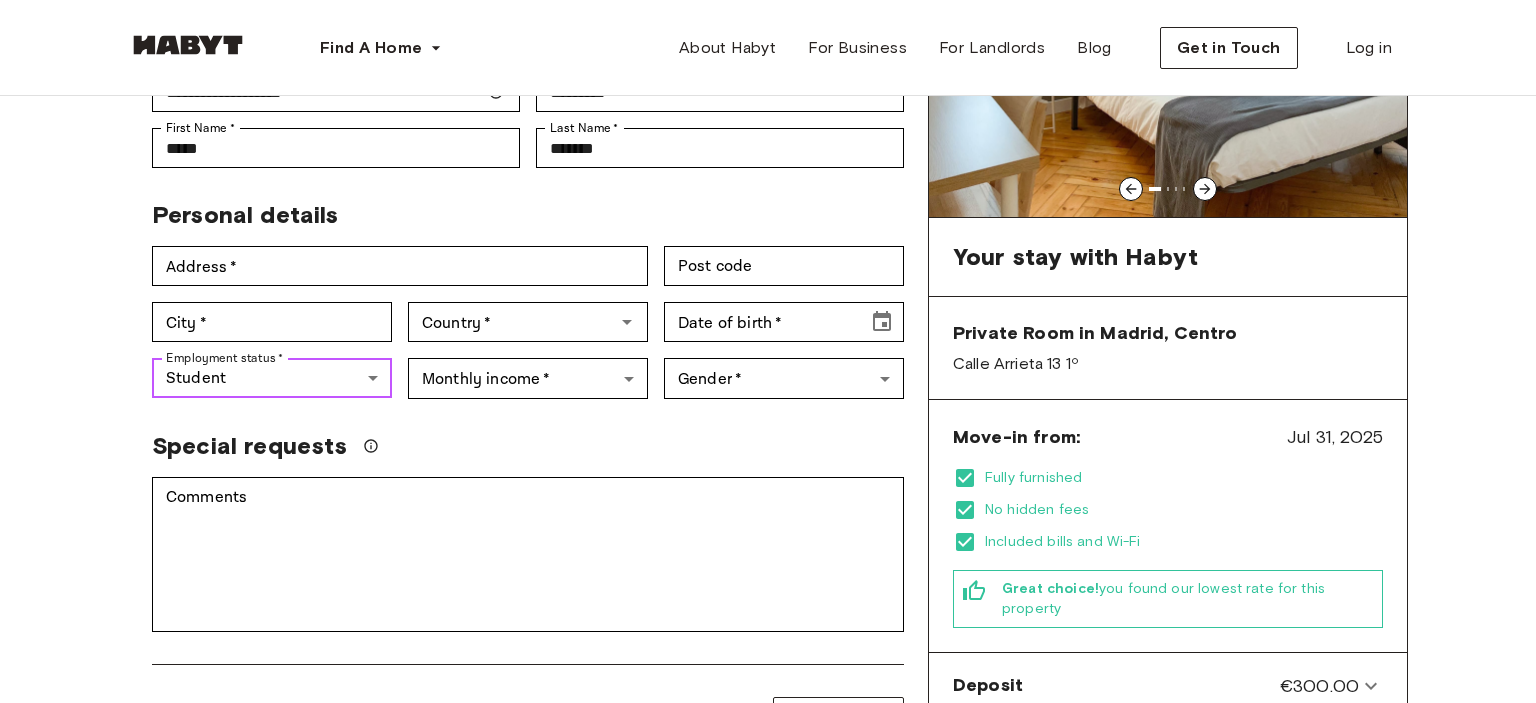 type on "*******" 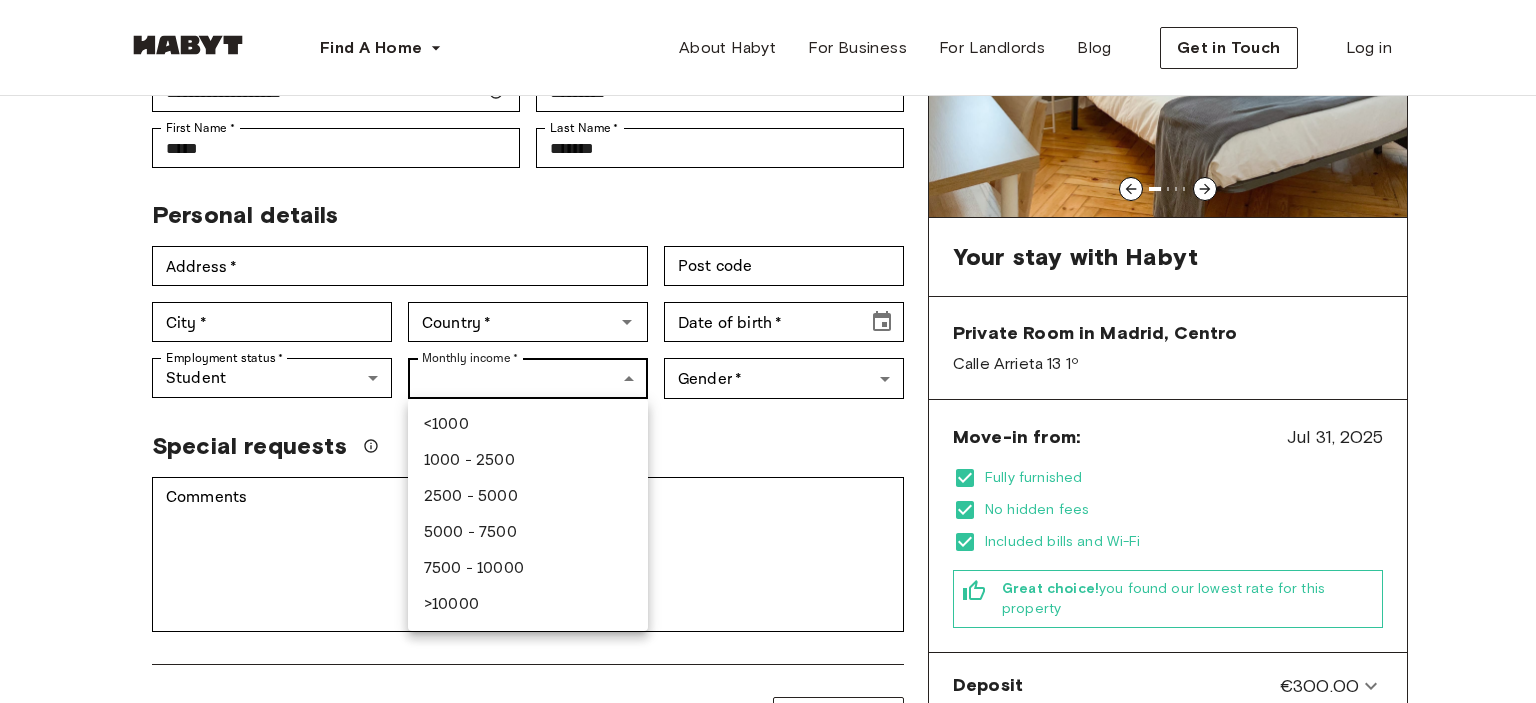 click on "**********" at bounding box center [768, 930] 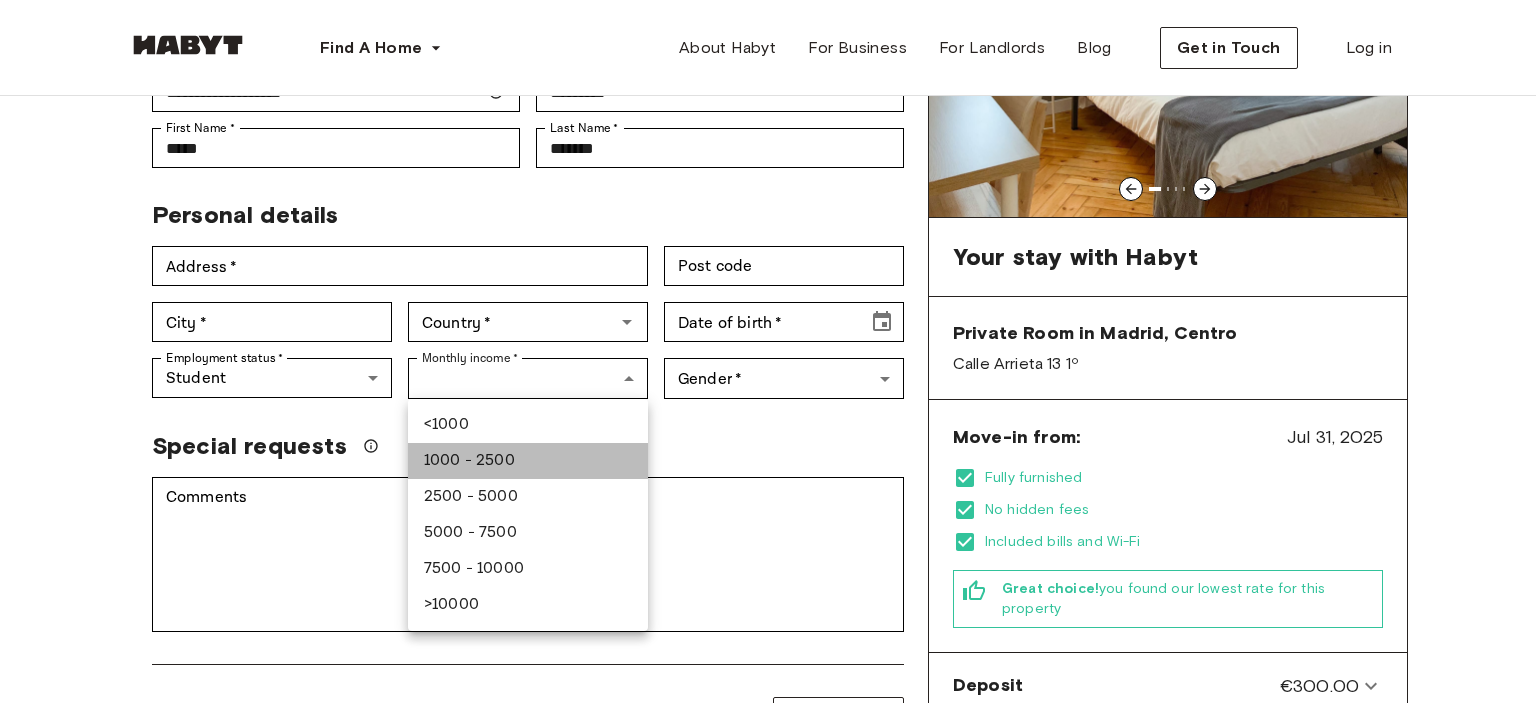 click on "1000 - 2500" at bounding box center (528, 461) 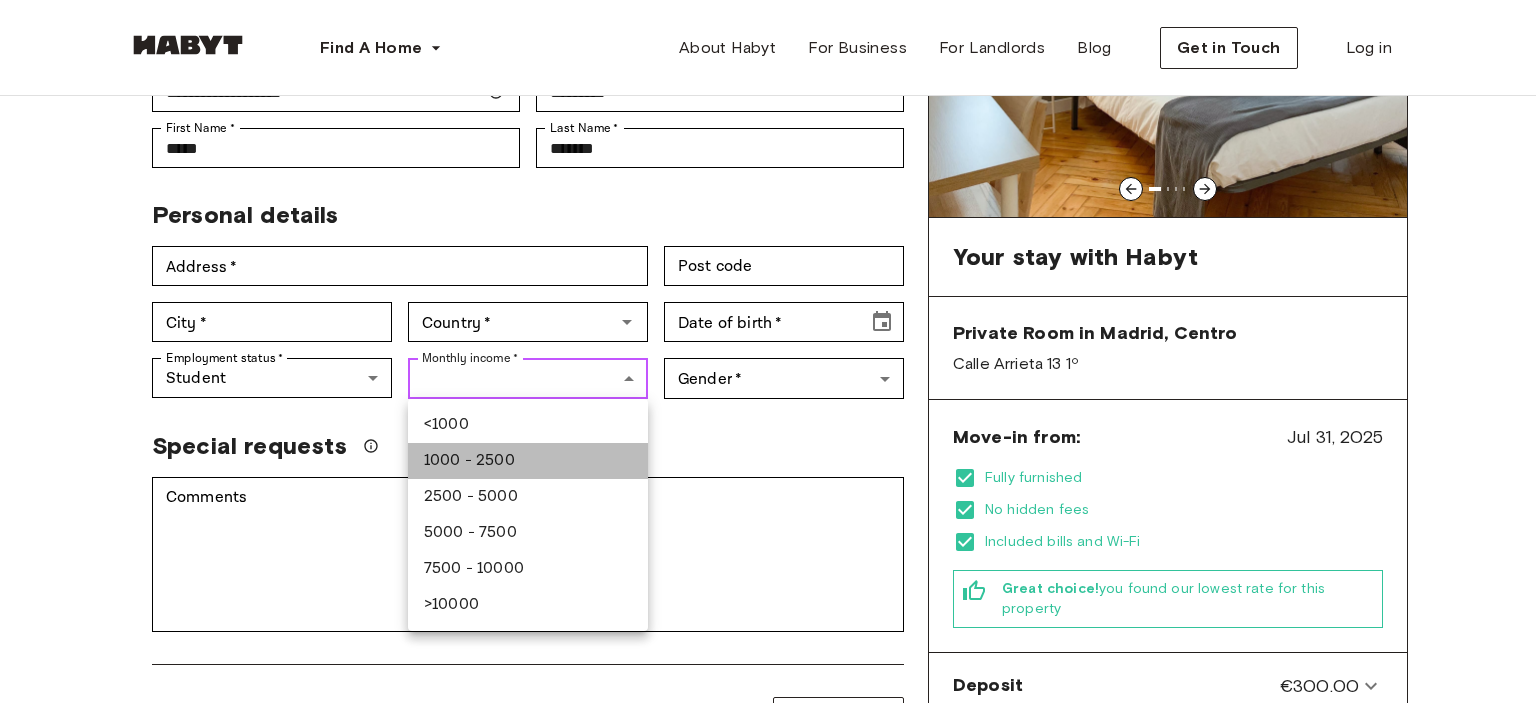 type on "***" 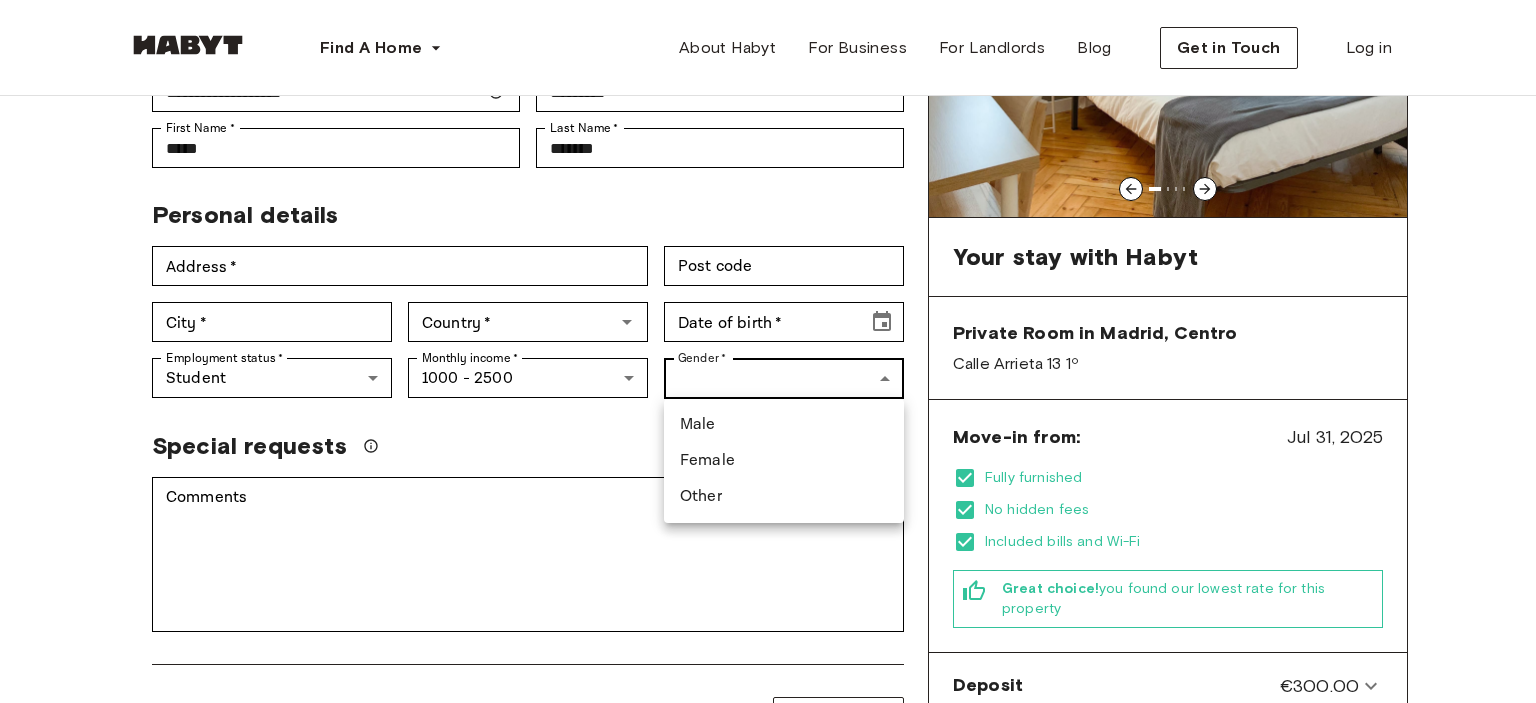 click on "**********" at bounding box center (768, 930) 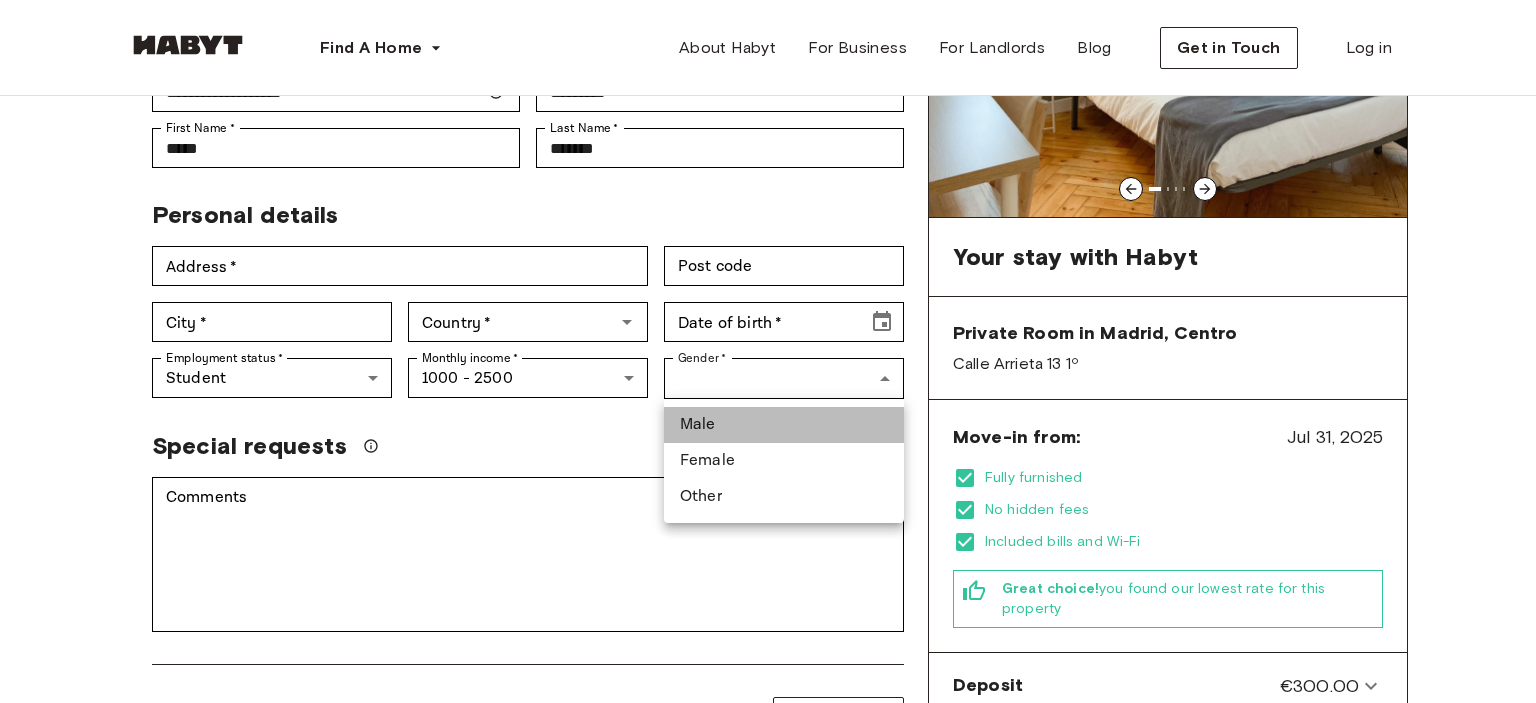 click on "Male" at bounding box center [784, 425] 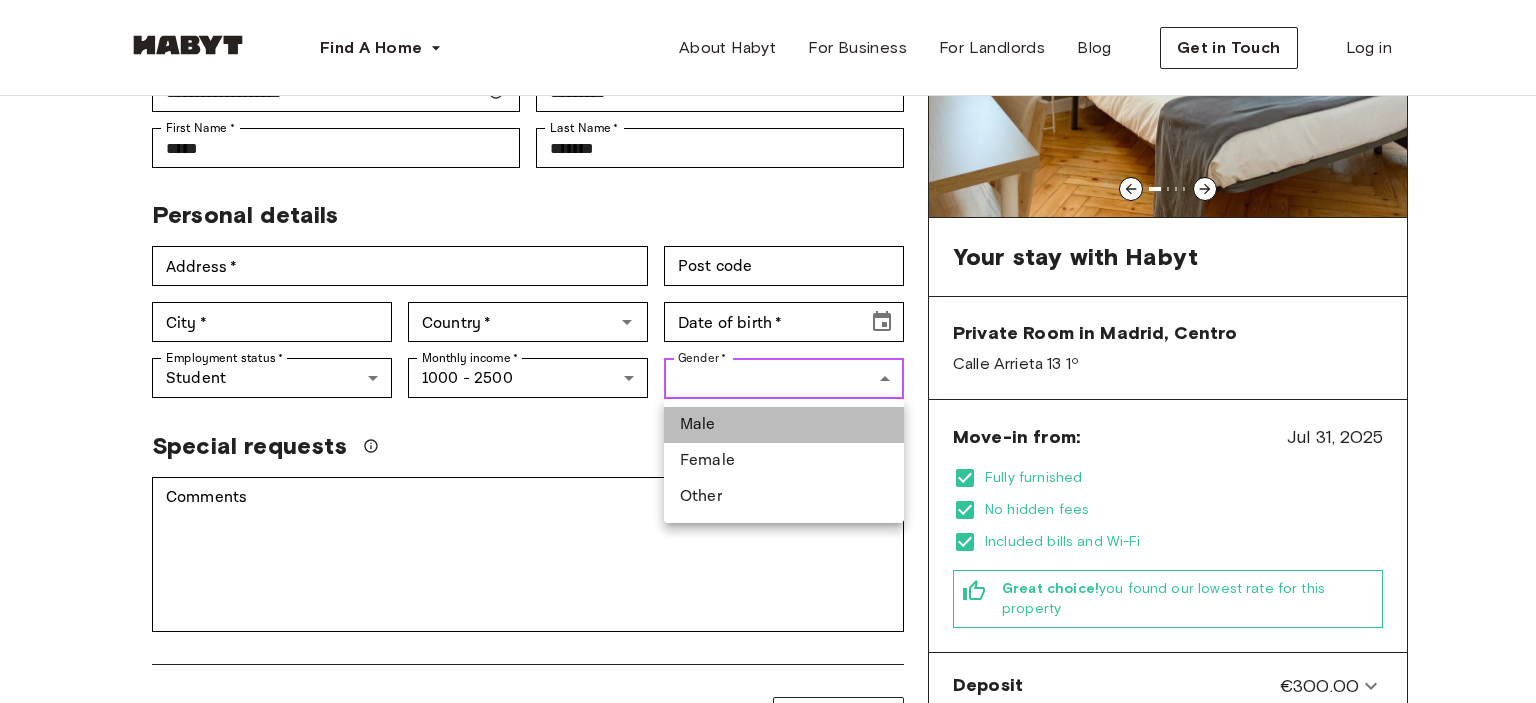 type on "****" 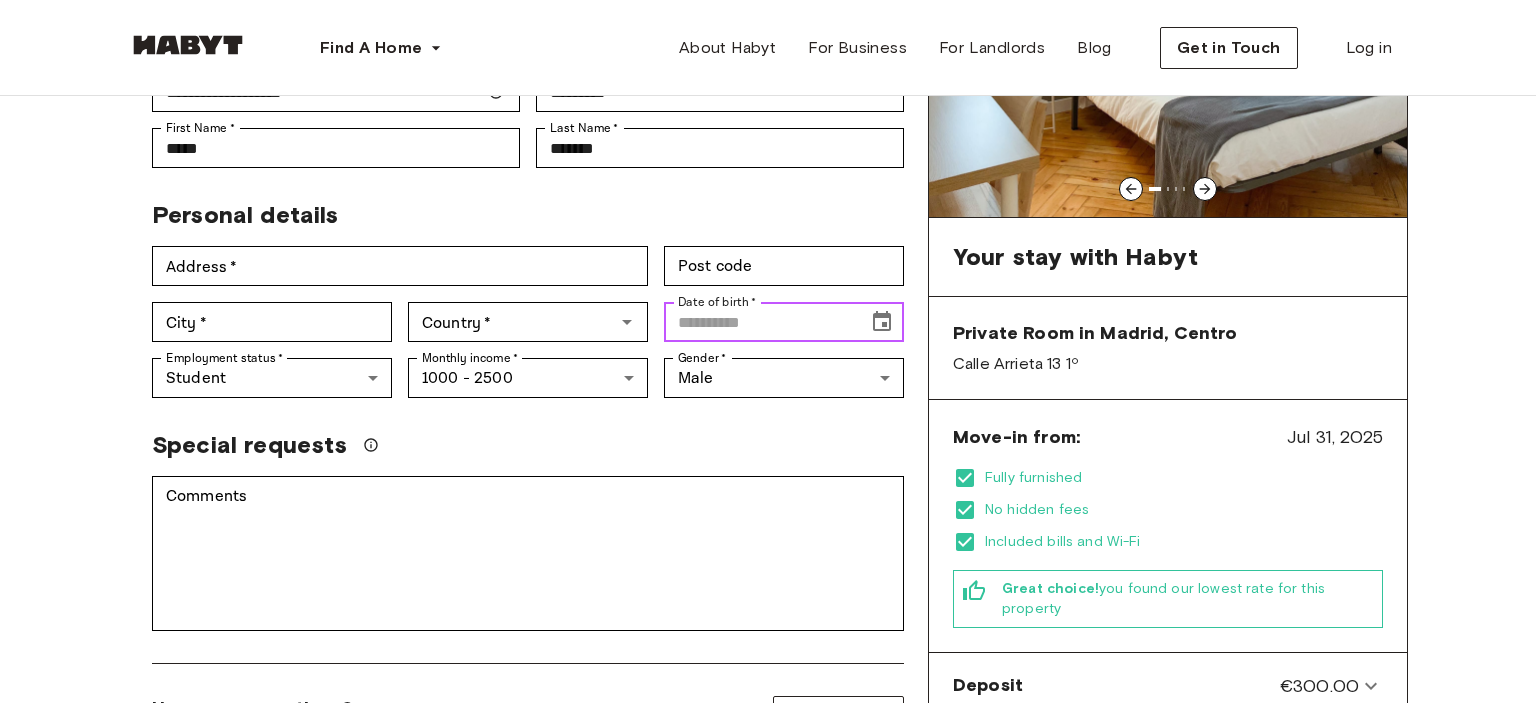 click on "Date of birth   *" at bounding box center [759, 322] 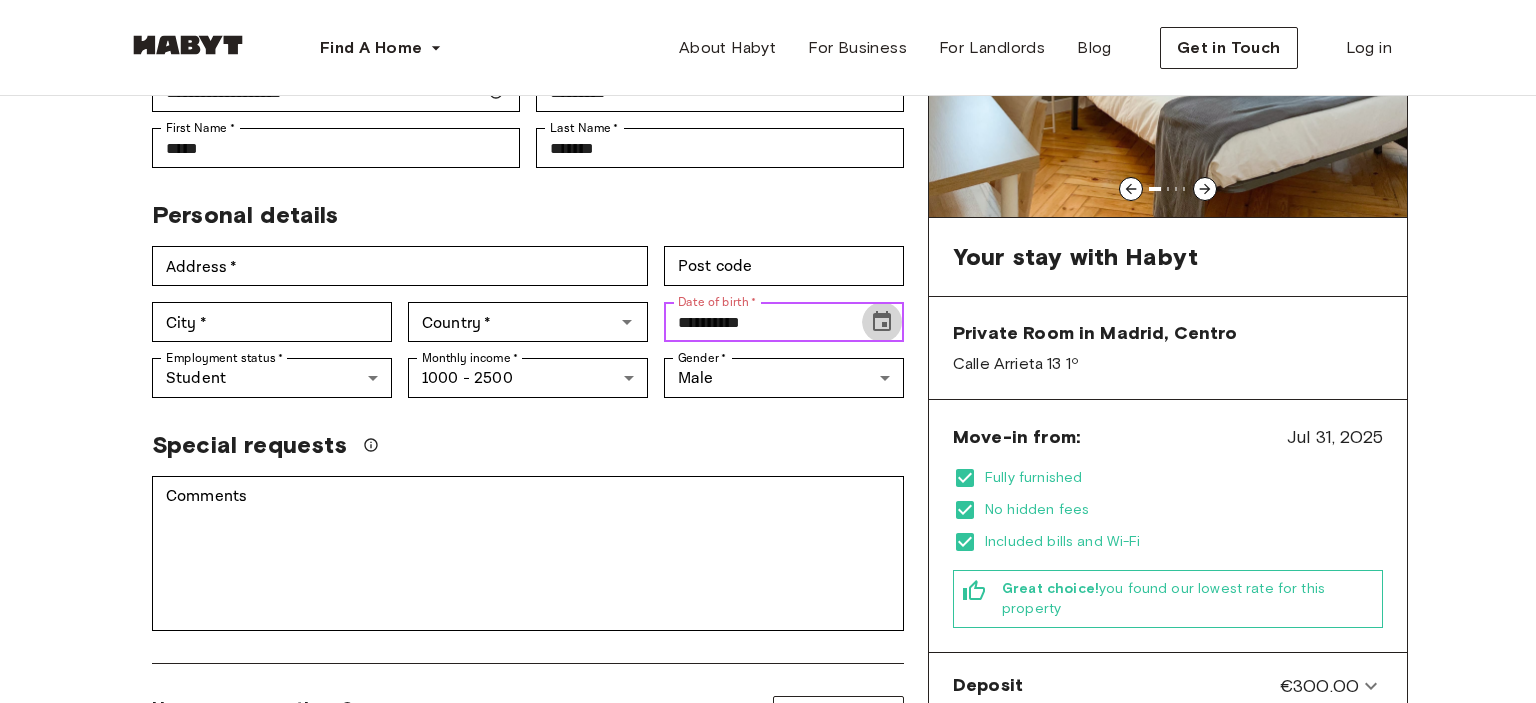 click 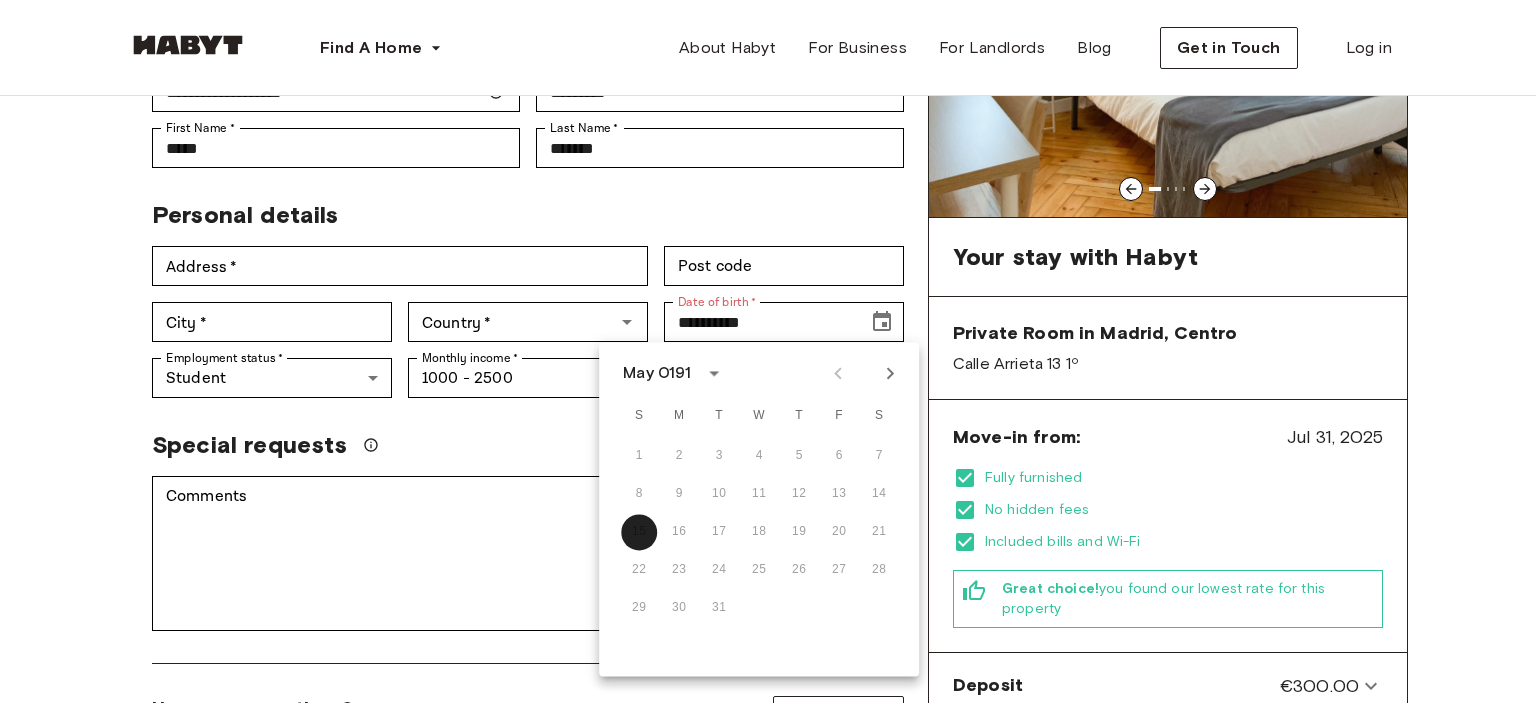click on "May 0191" at bounding box center (657, 373) 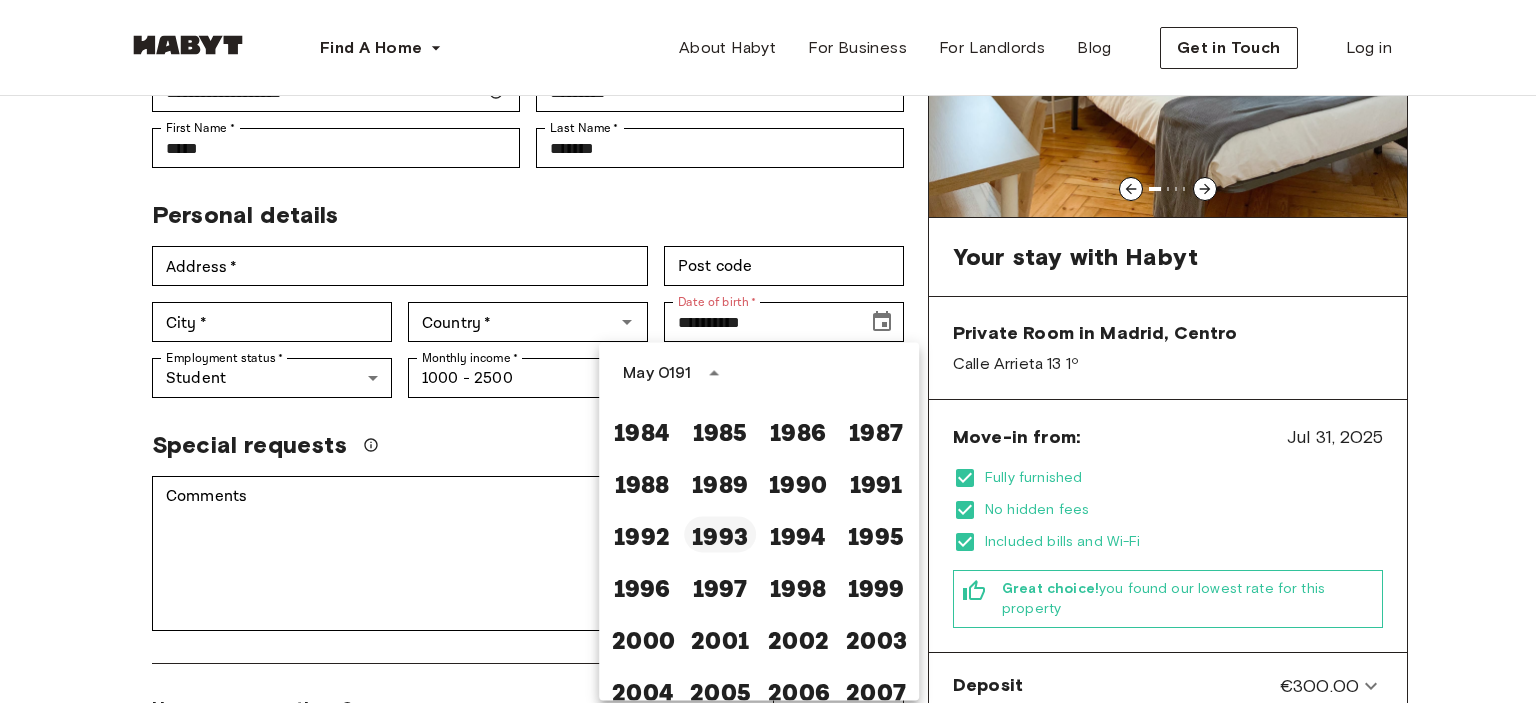 scroll, scrollTop: 1083, scrollLeft: 0, axis: vertical 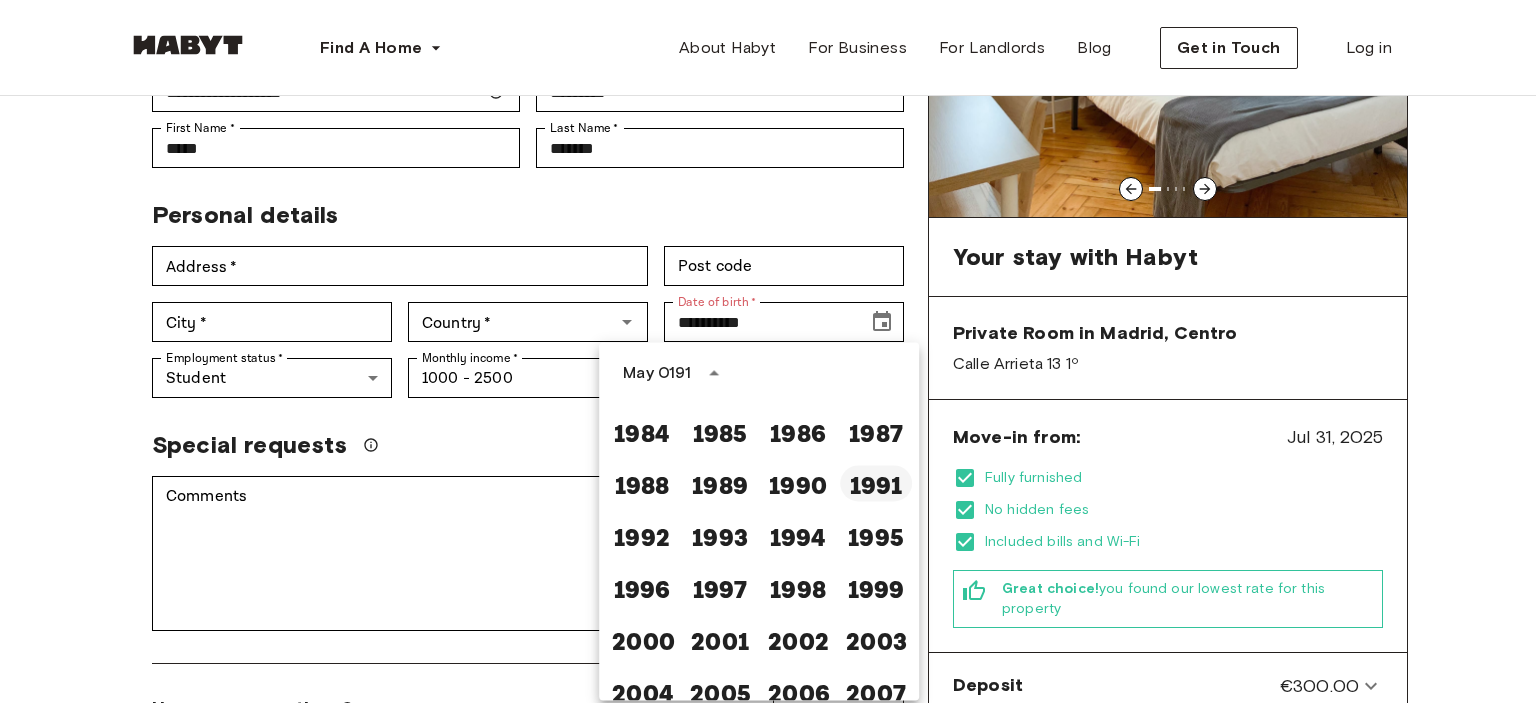 click on "1991" at bounding box center (876, 483) 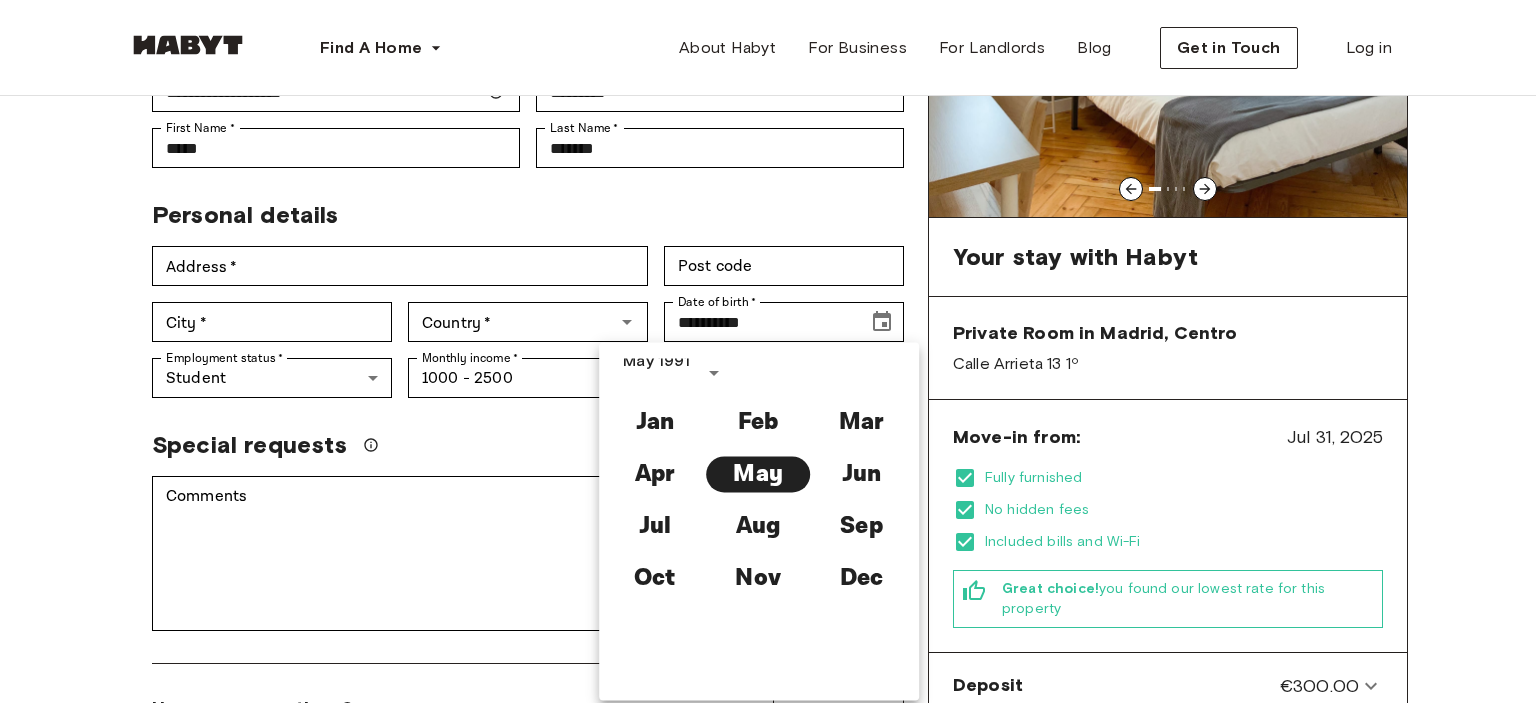 type on "**********" 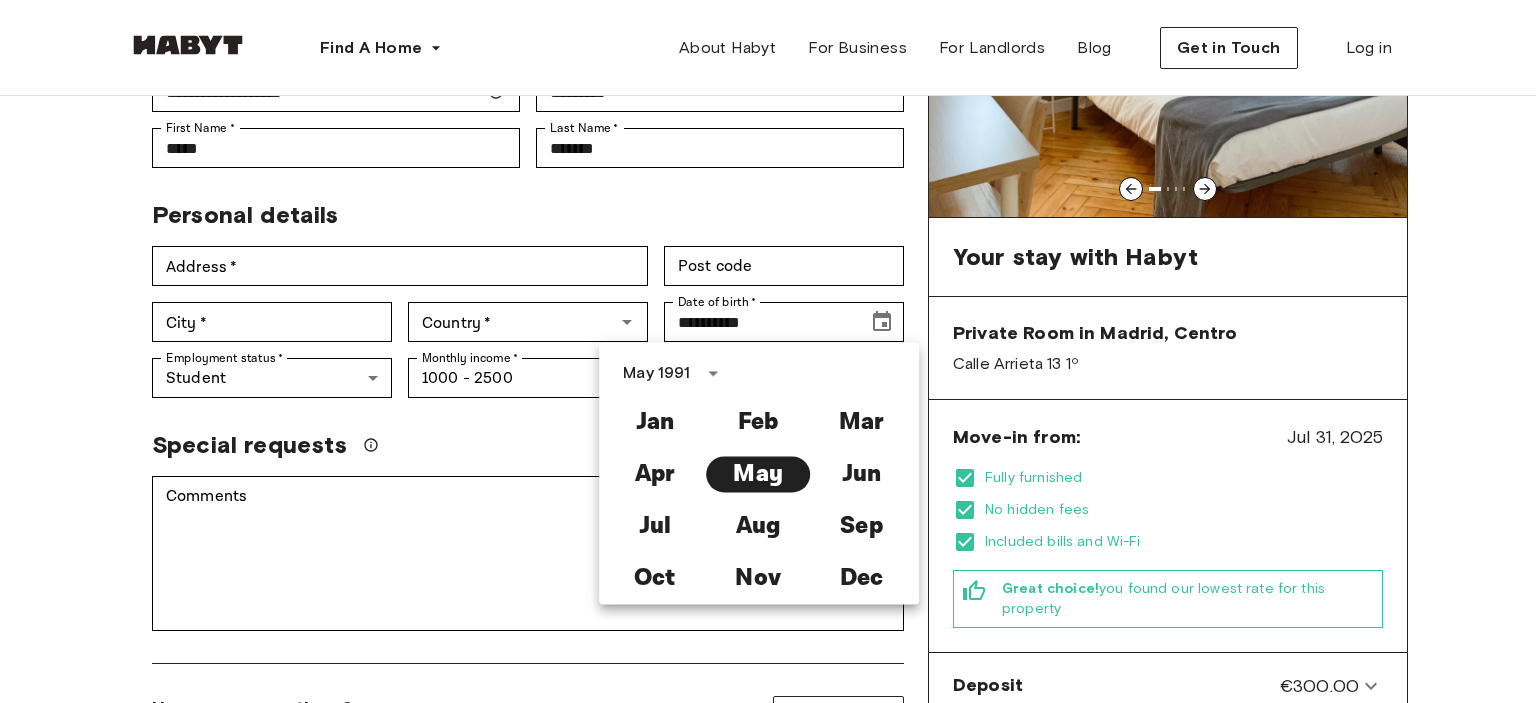 click on "Personal details" at bounding box center [520, 207] 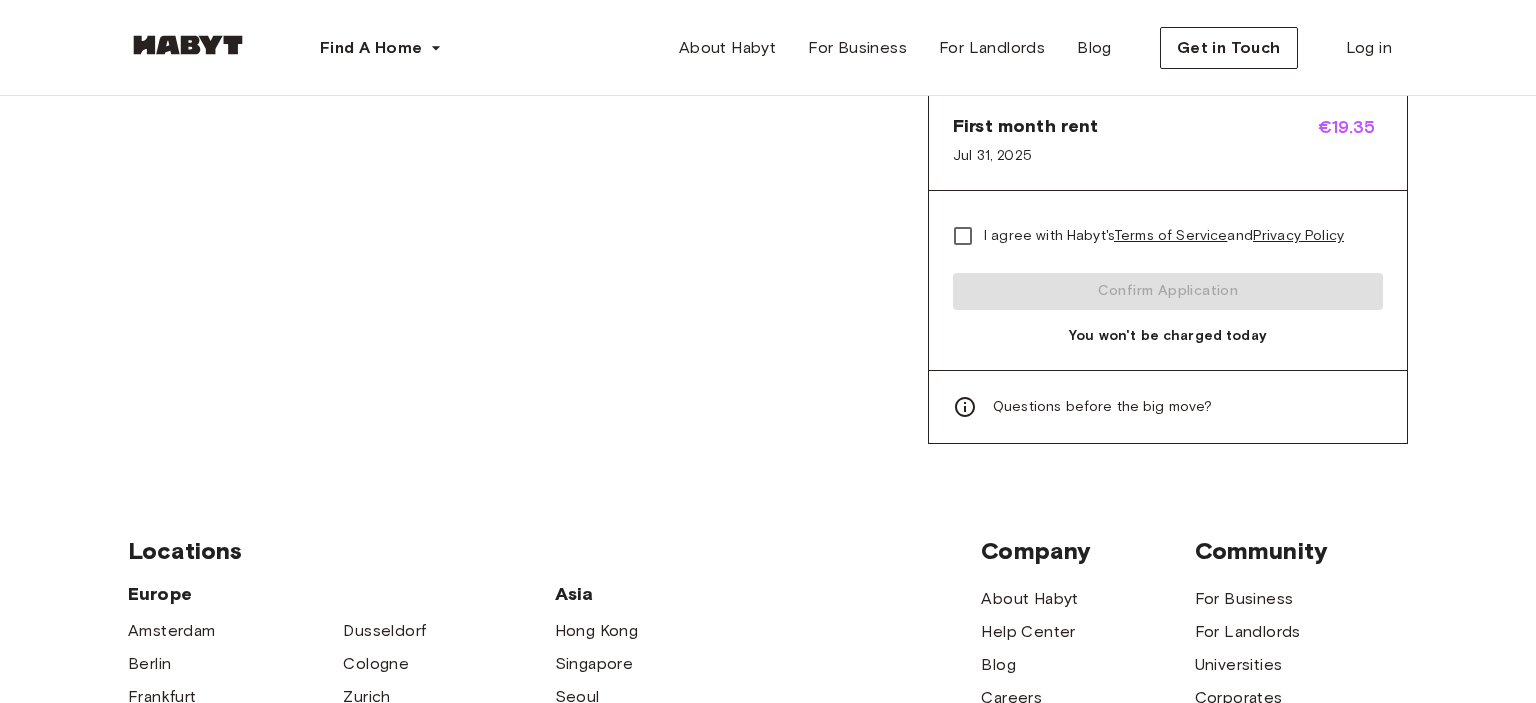 scroll, scrollTop: 926, scrollLeft: 0, axis: vertical 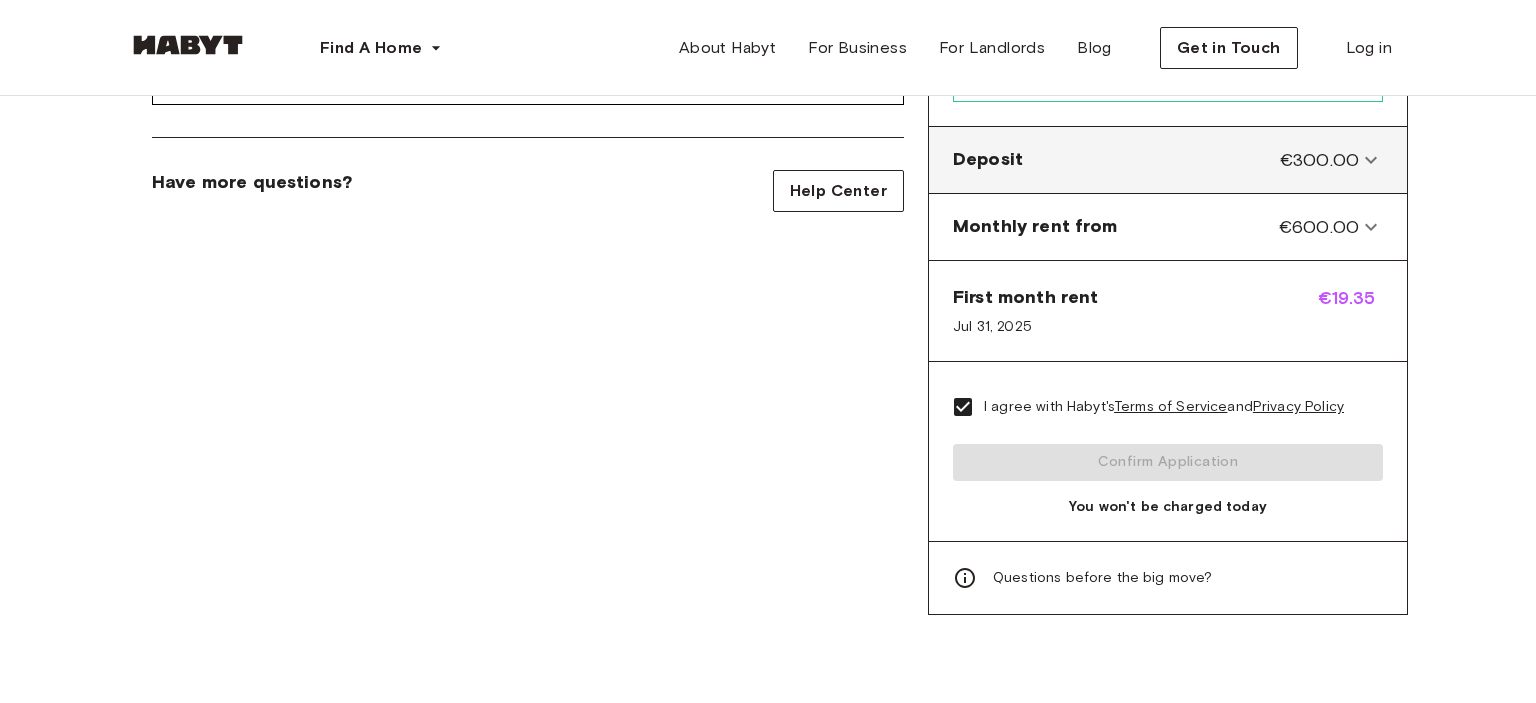 click on "€300.00" at bounding box center (1319, 160) 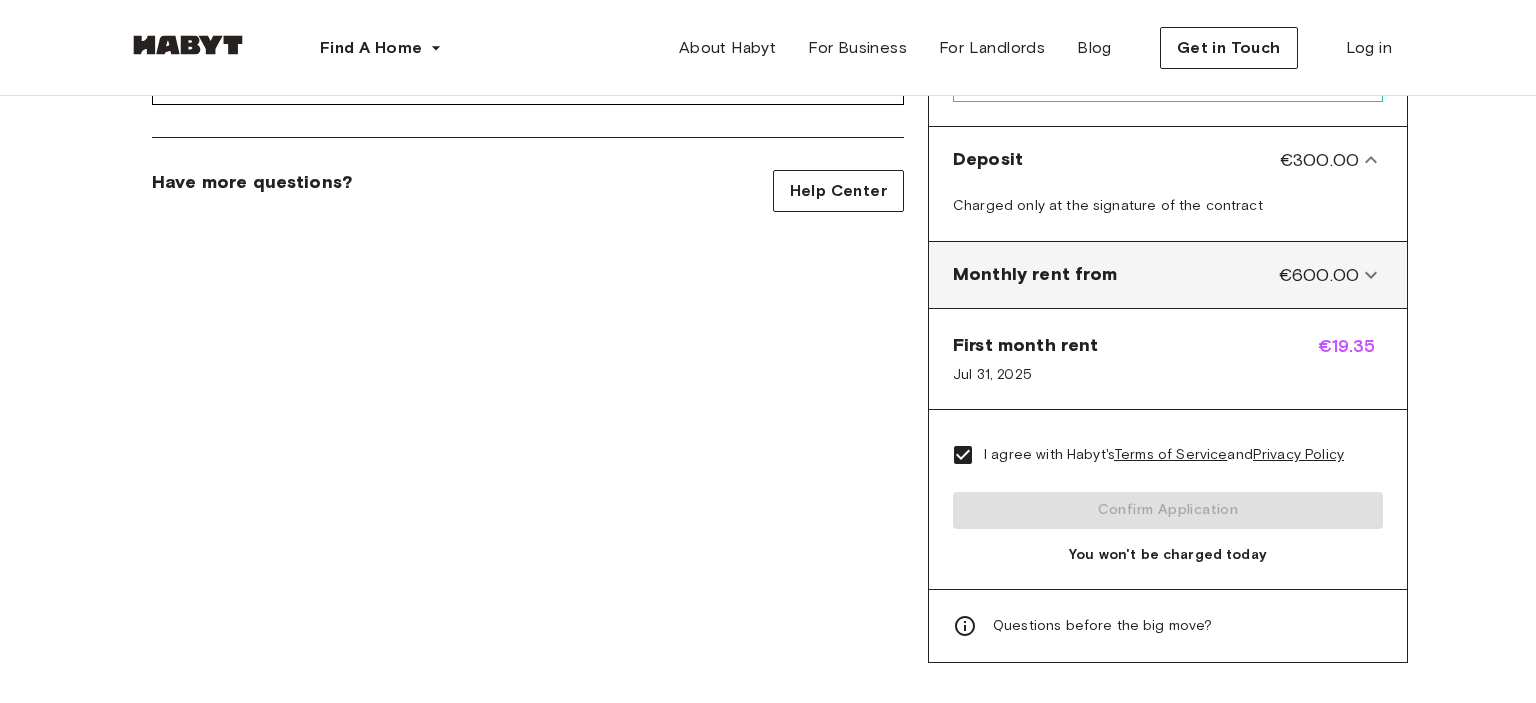 click on "€600.00" at bounding box center (1319, 275) 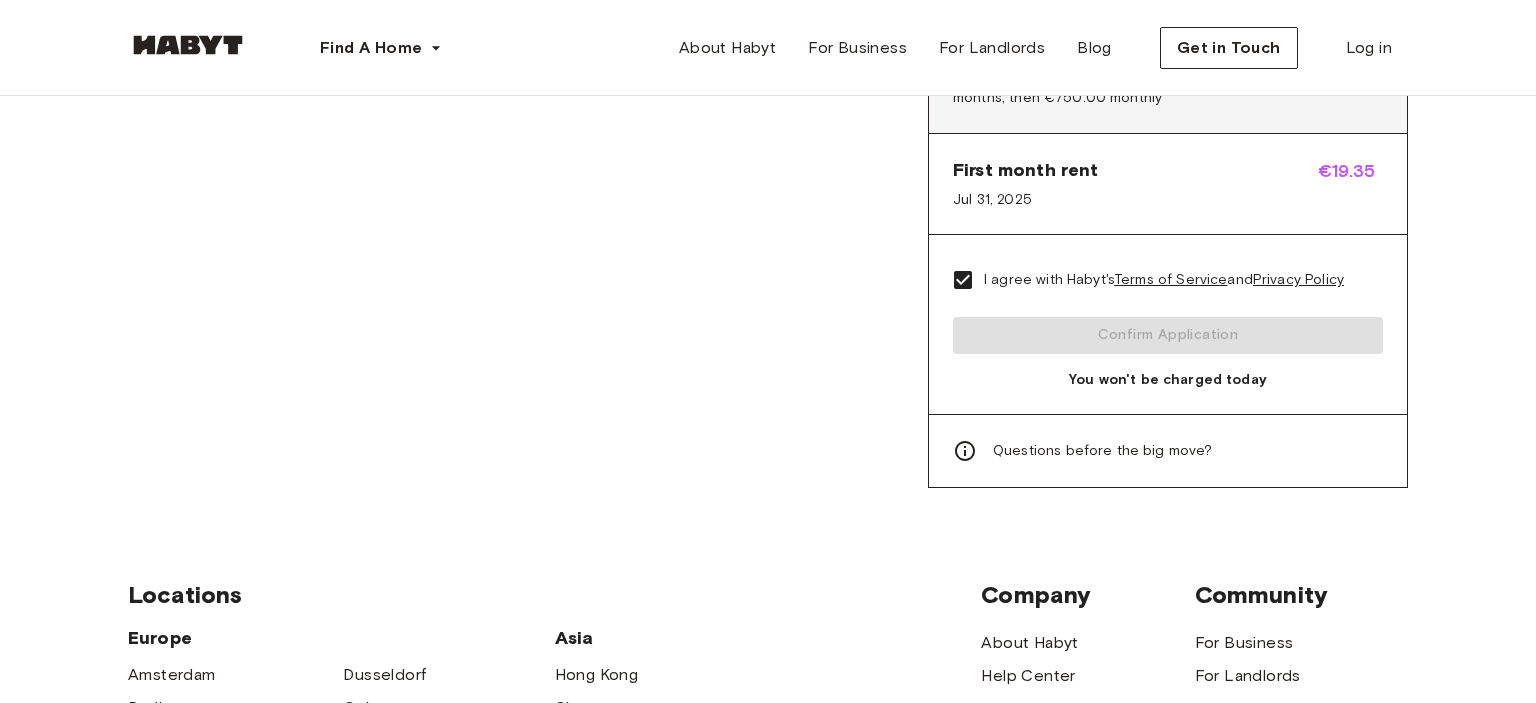 scroll, scrollTop: 1004, scrollLeft: 0, axis: vertical 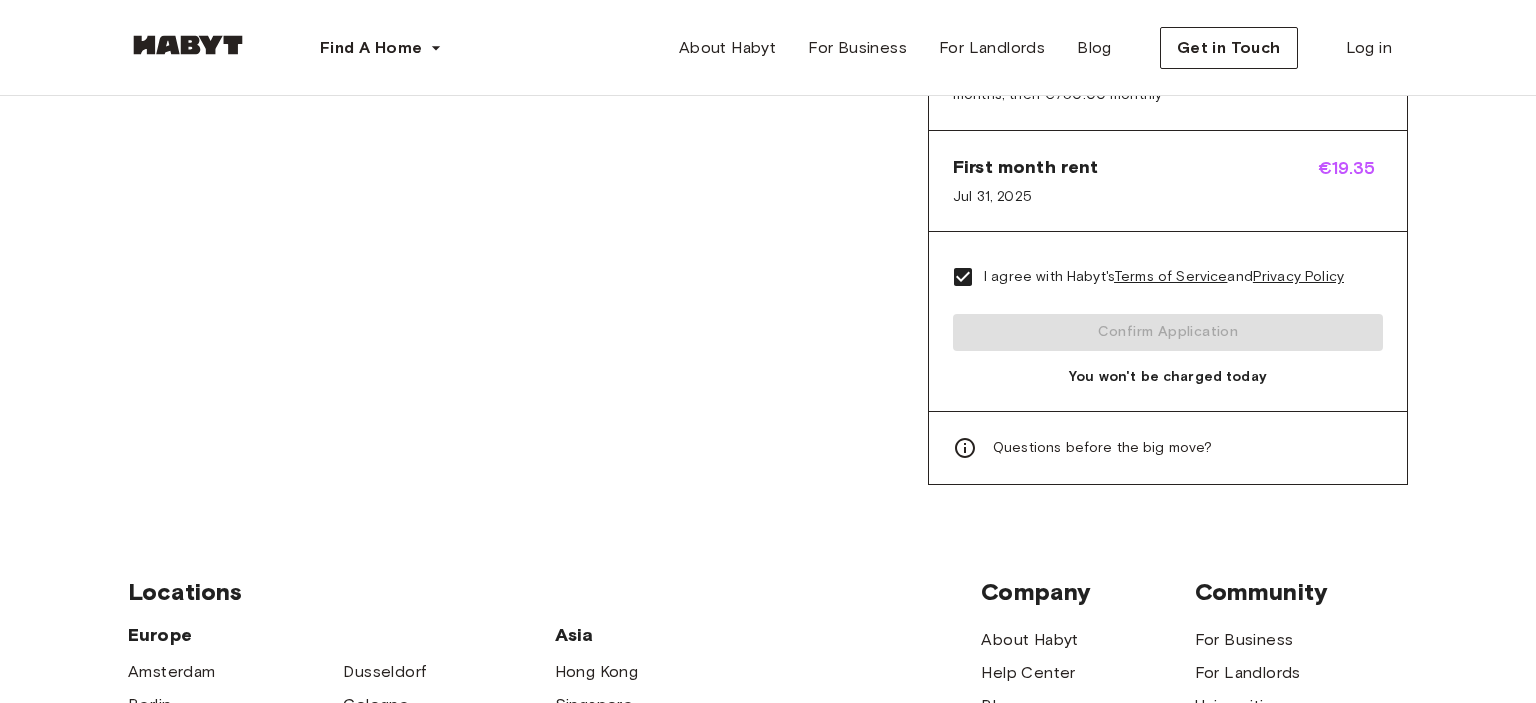 click on "I agree with Habyt's  Terms of Service  and  Privacy Policy Confirm Application You won't be charged today" at bounding box center [1168, 321] 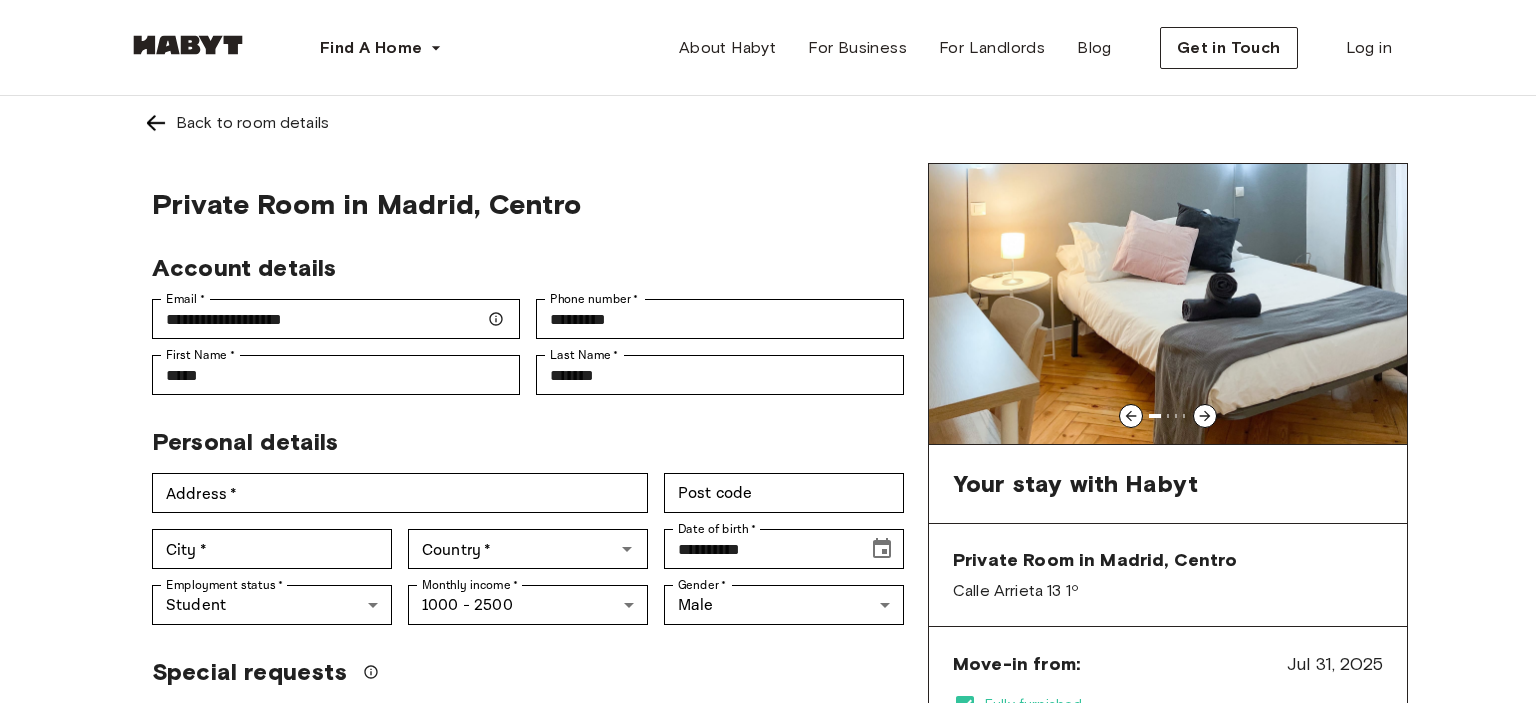 scroll, scrollTop: 4, scrollLeft: 0, axis: vertical 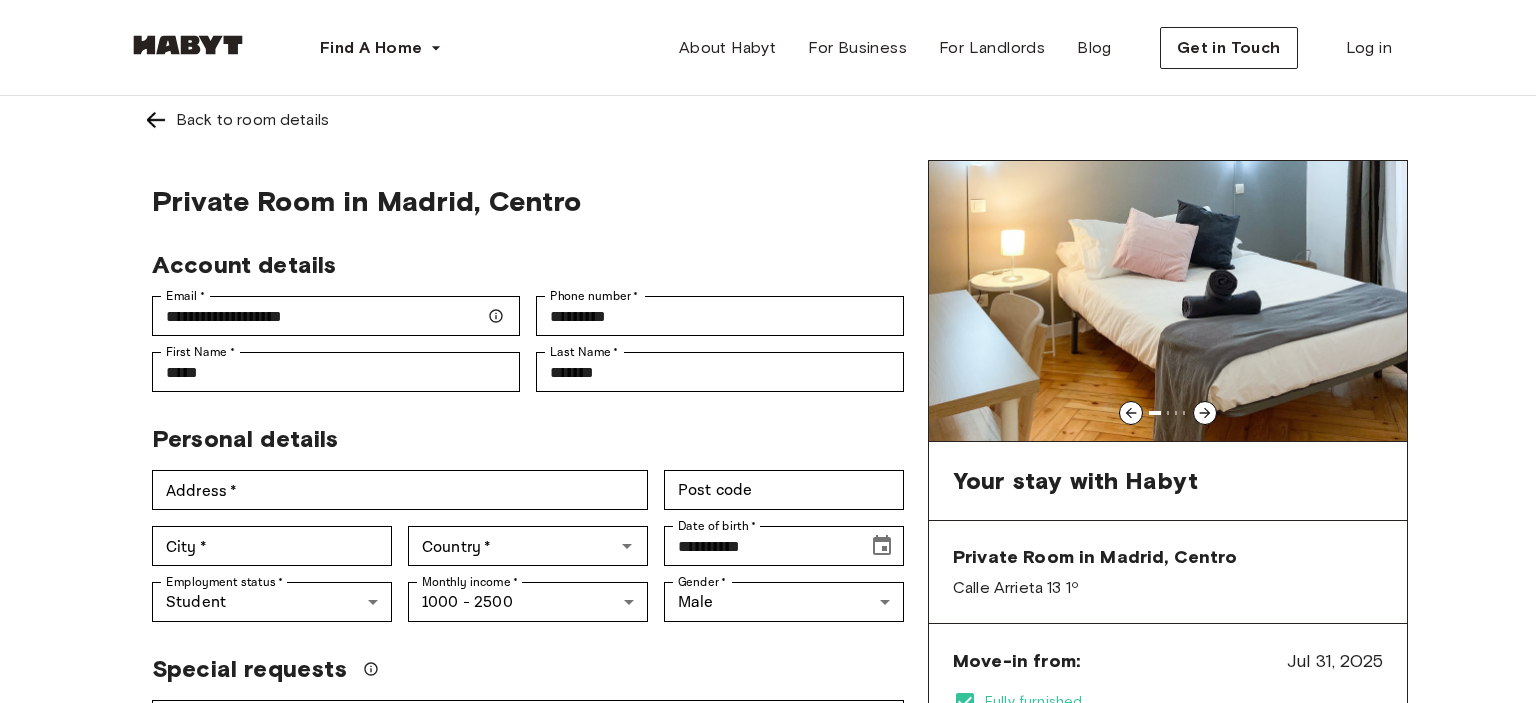 click 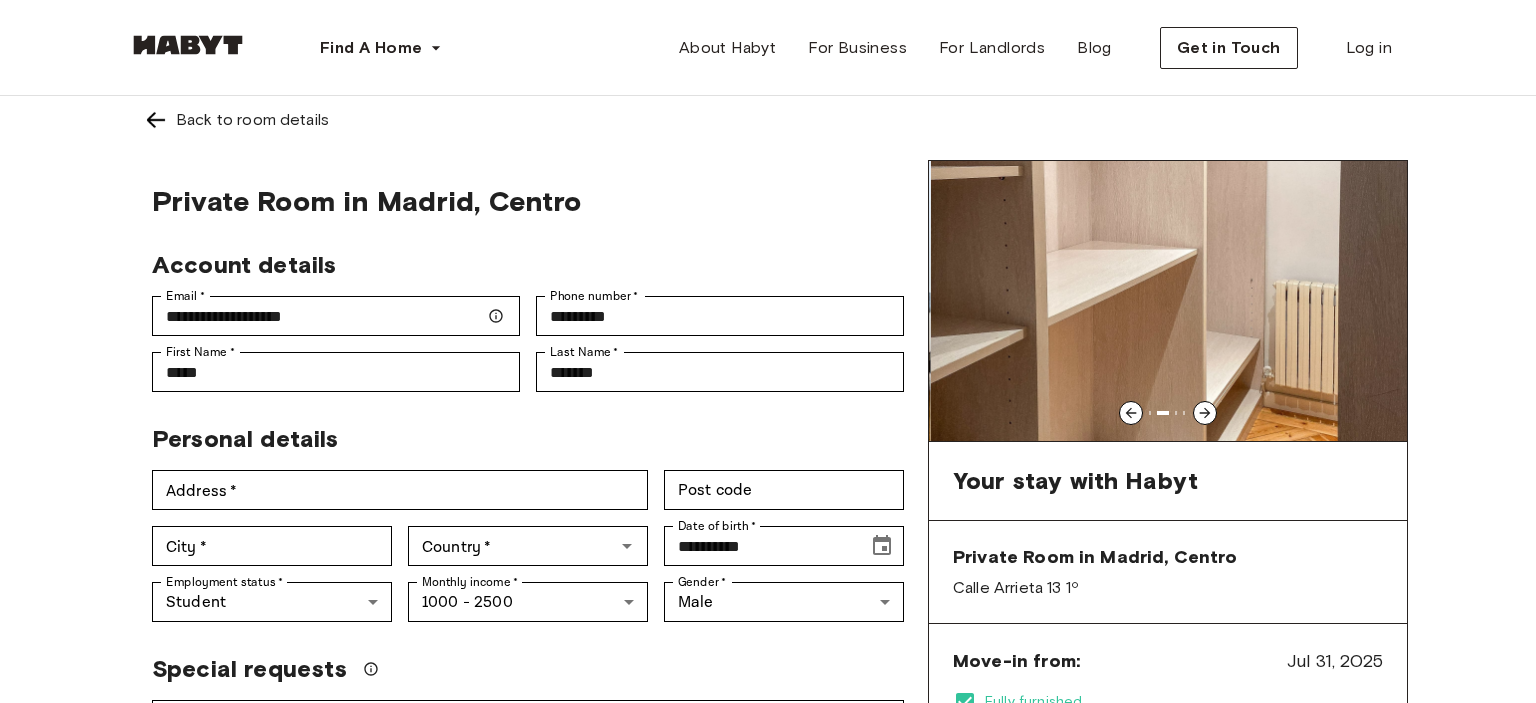 click 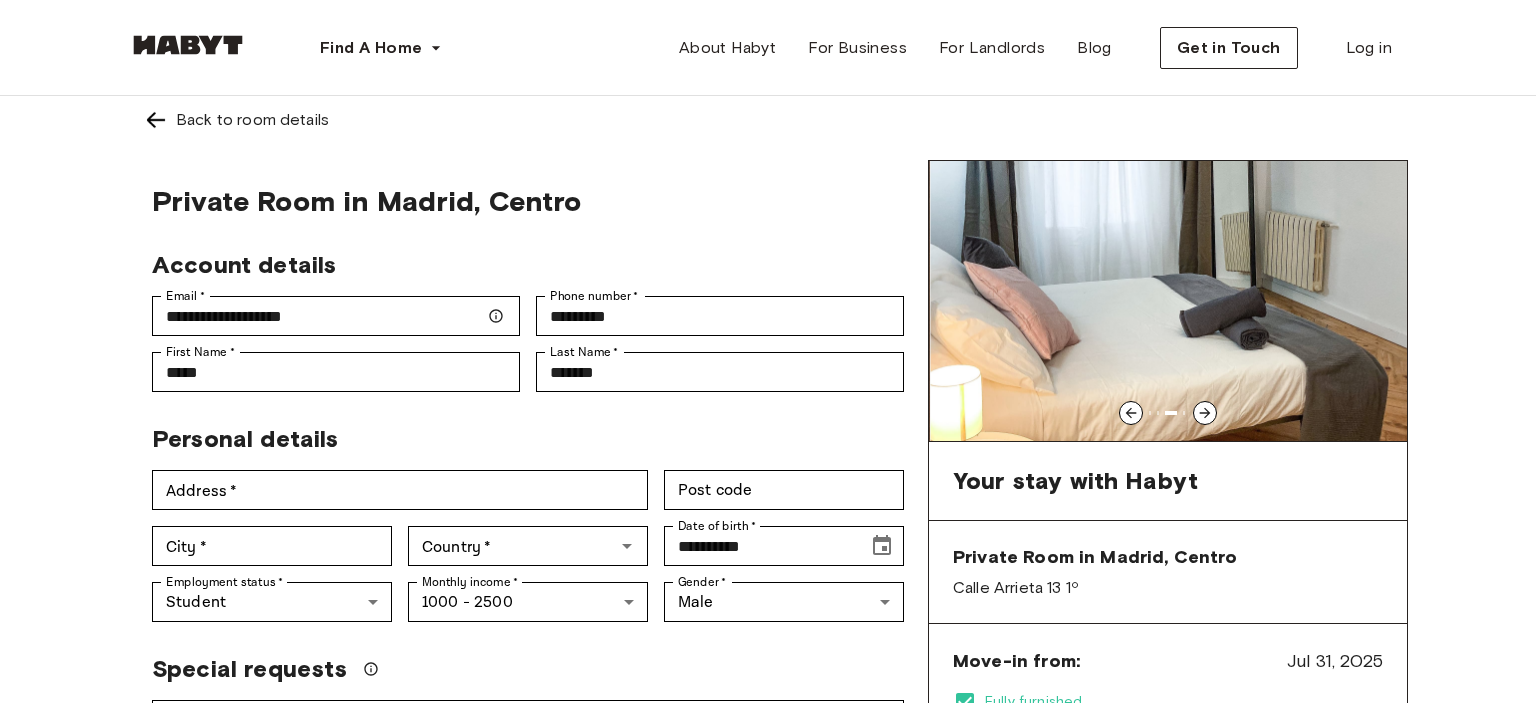 click 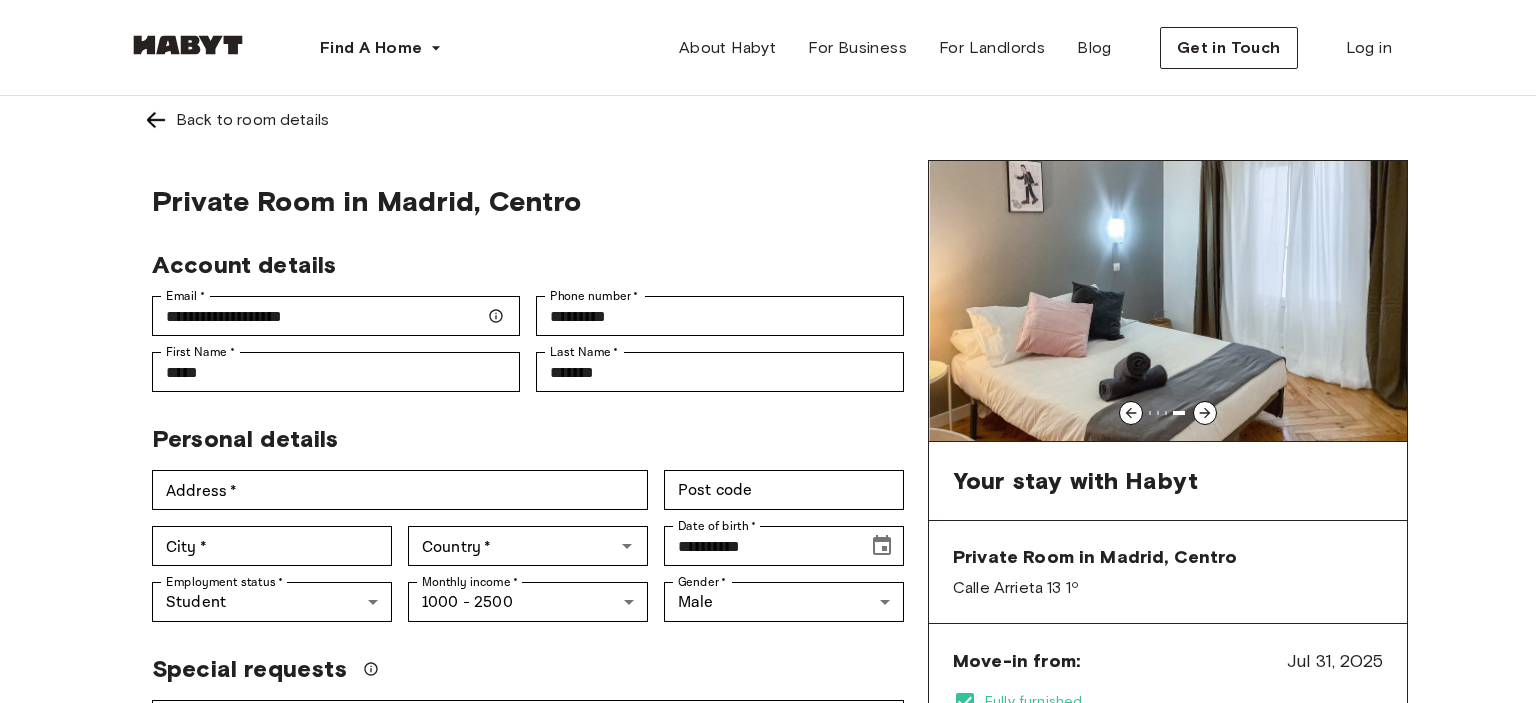 click 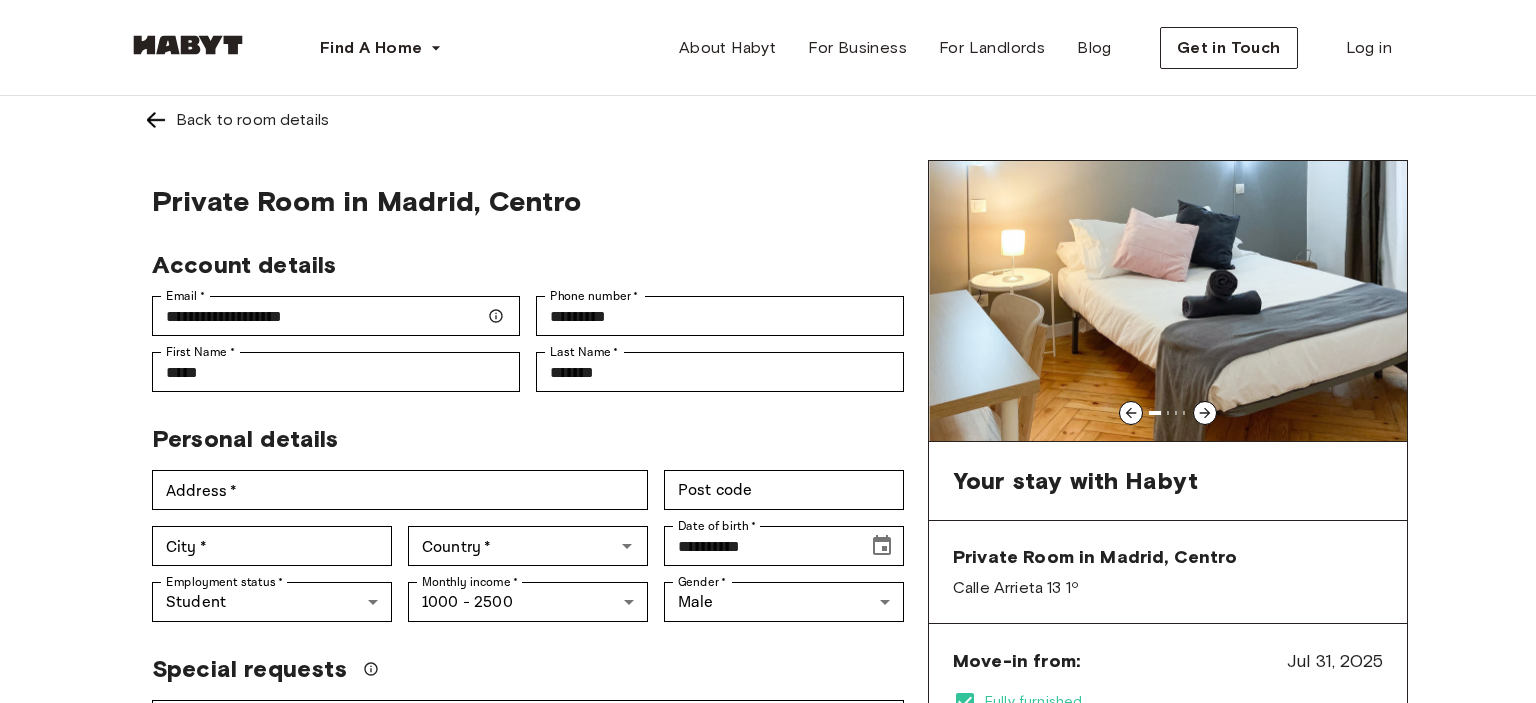 click 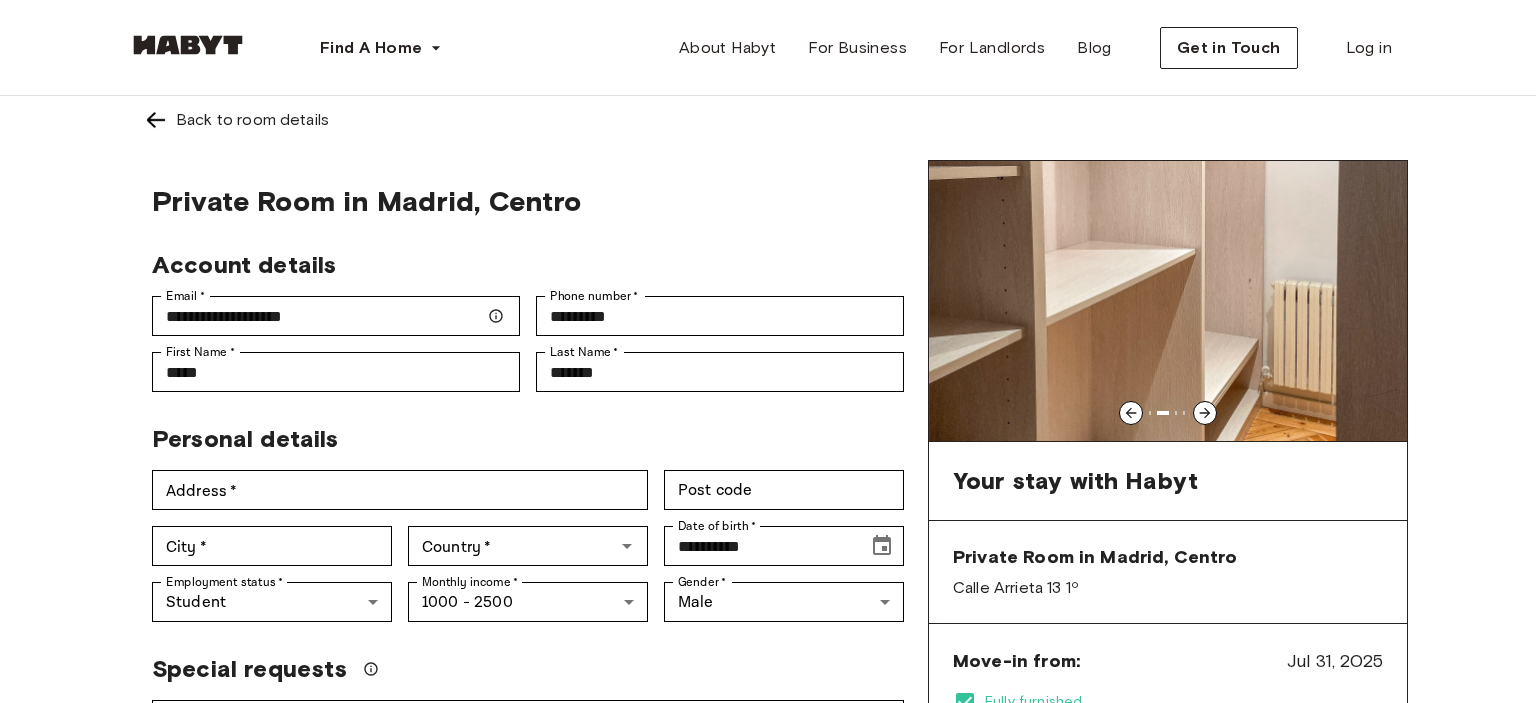 click 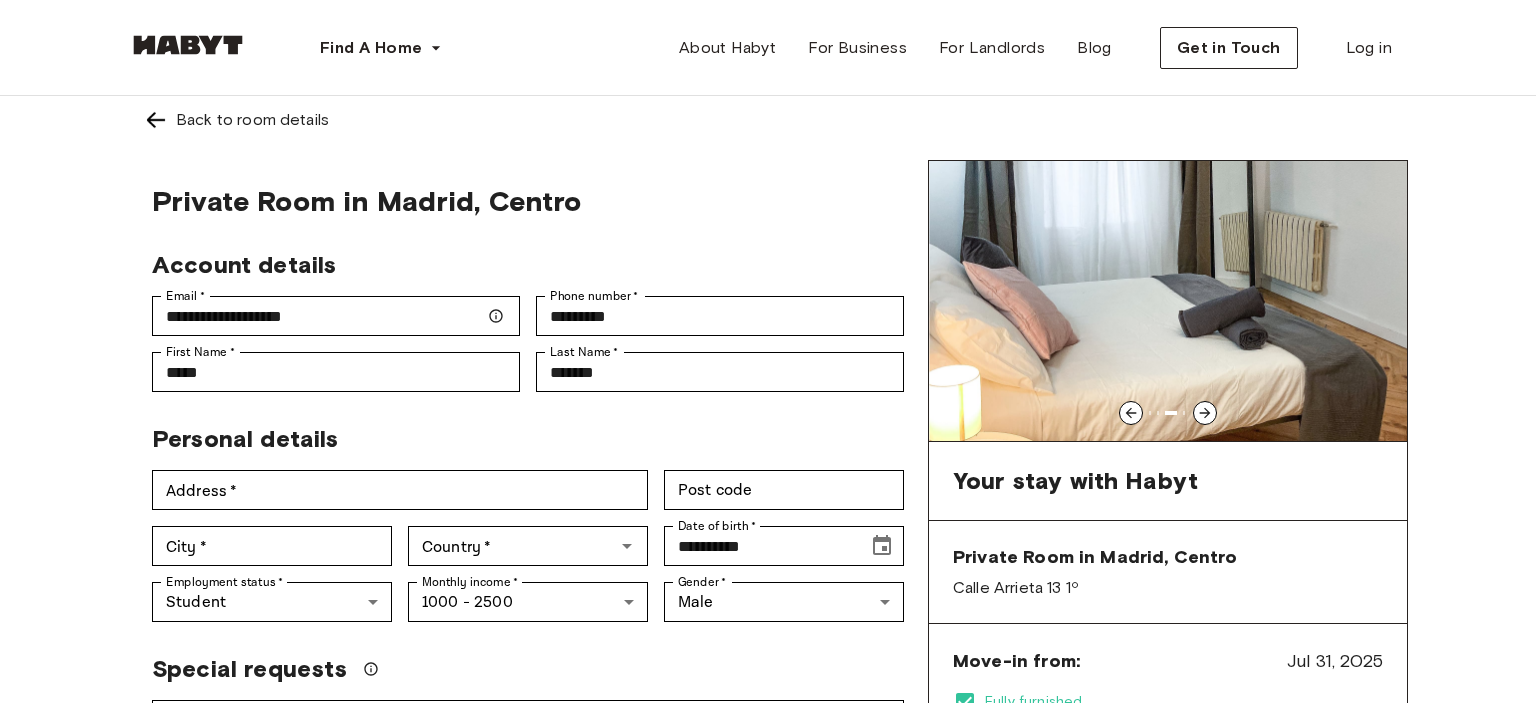 click 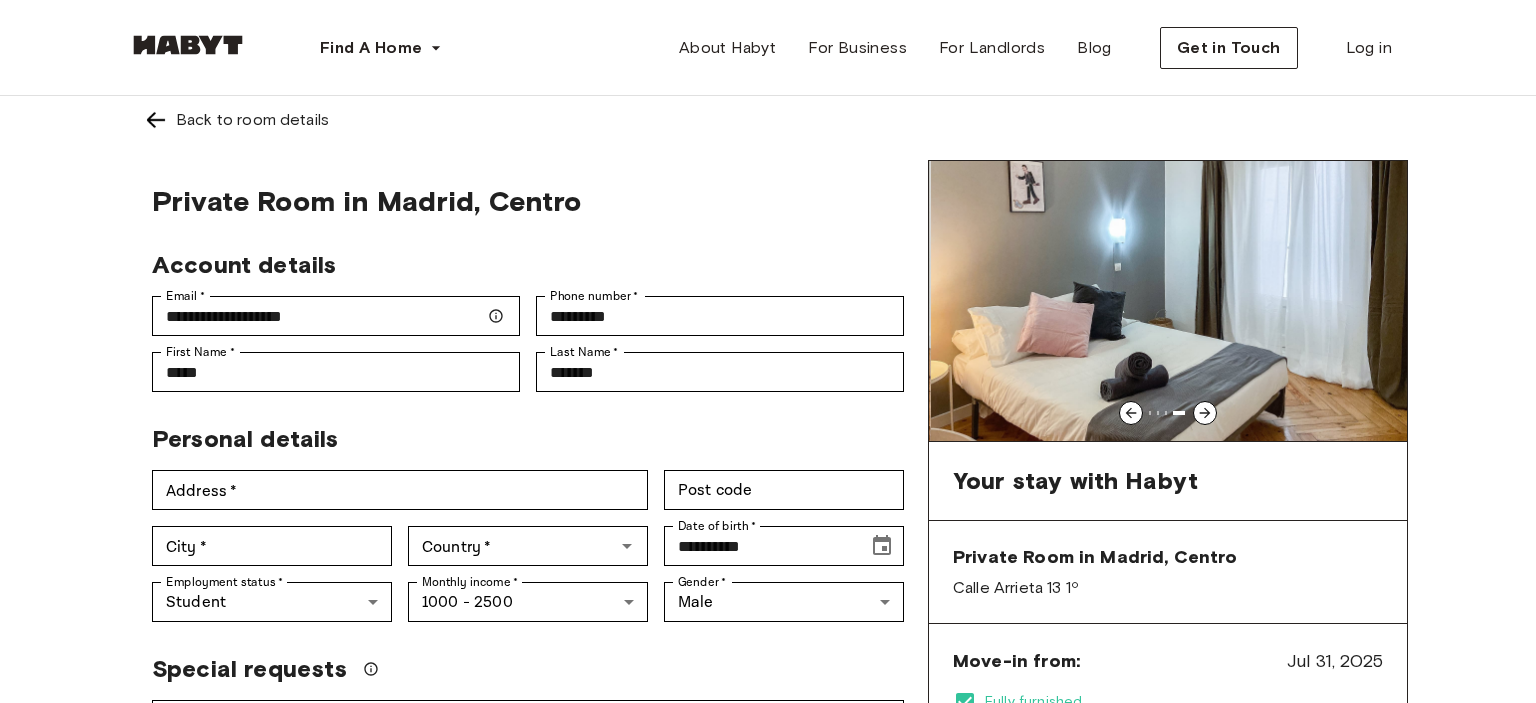 click 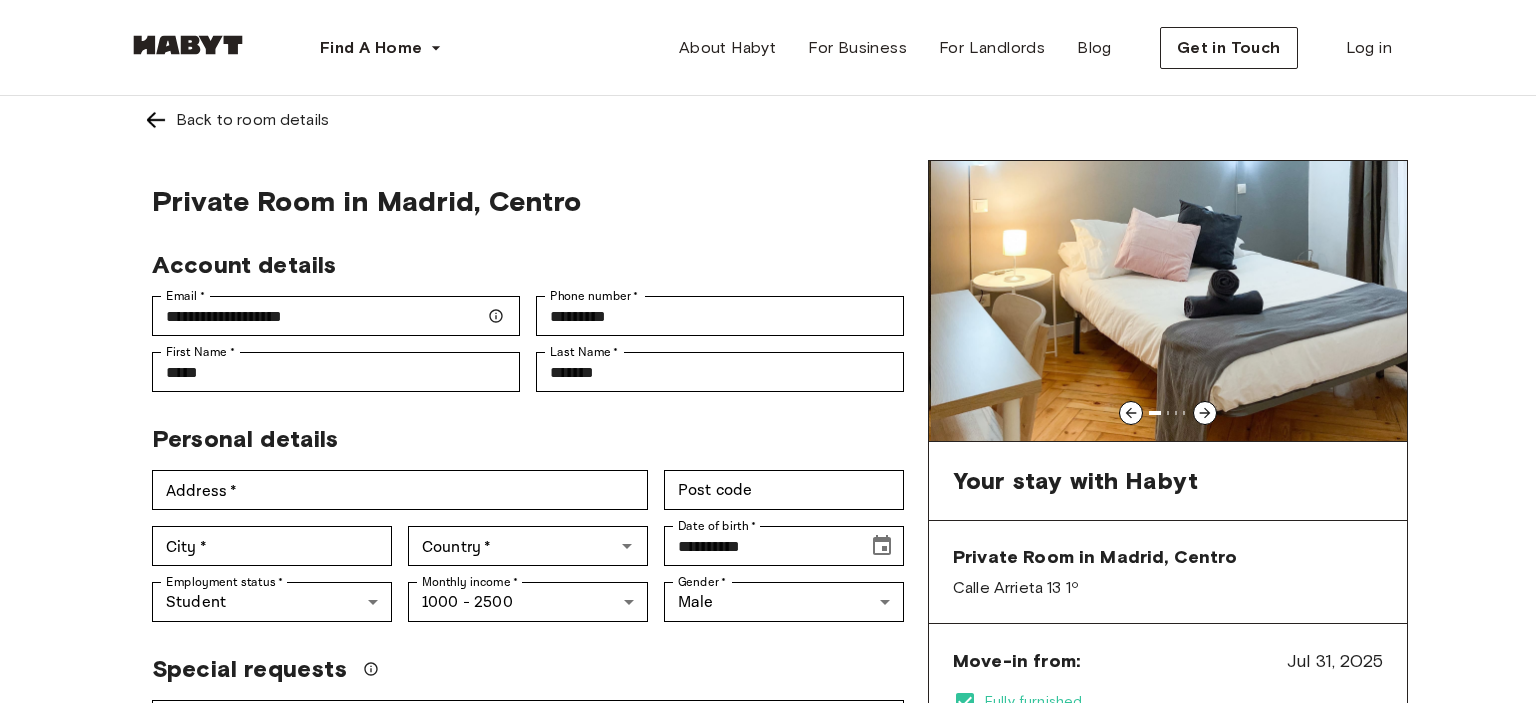 click 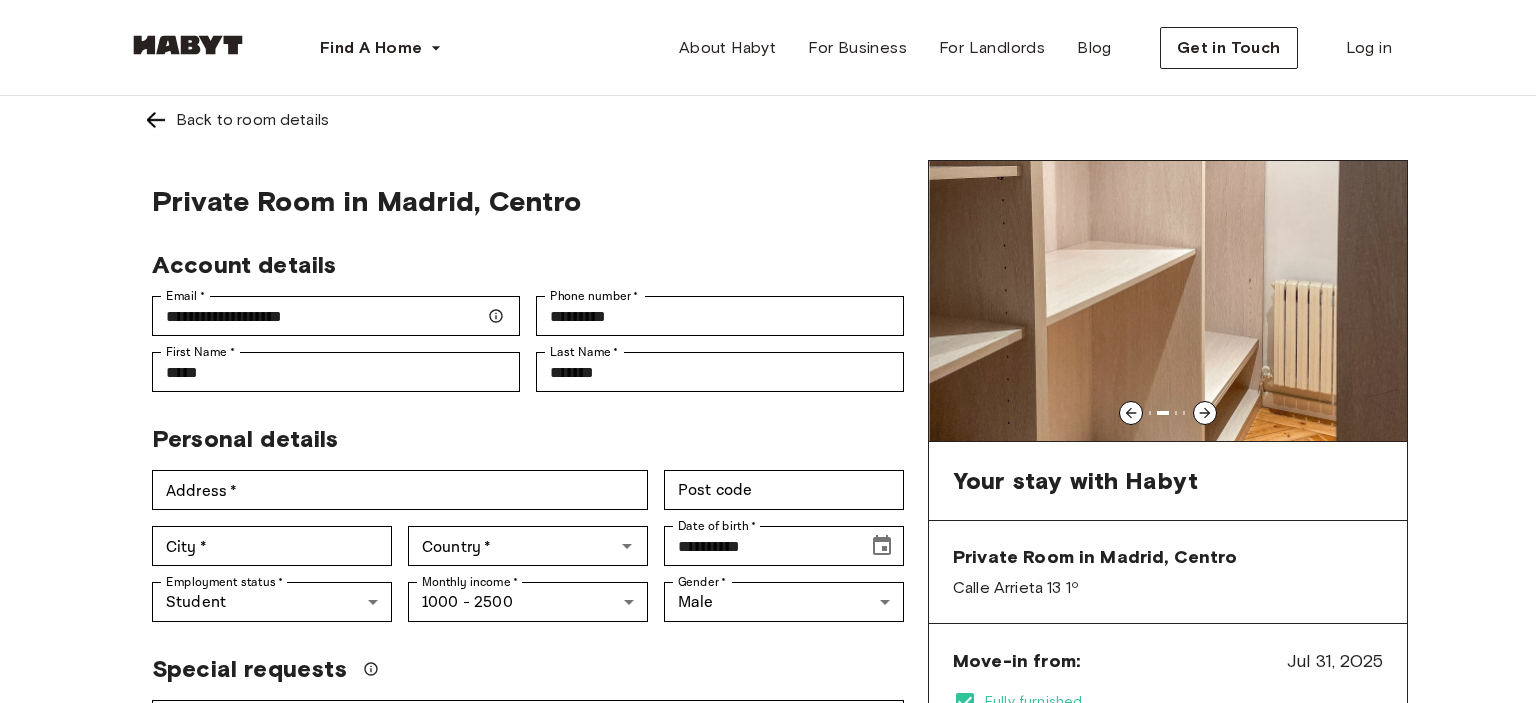 click 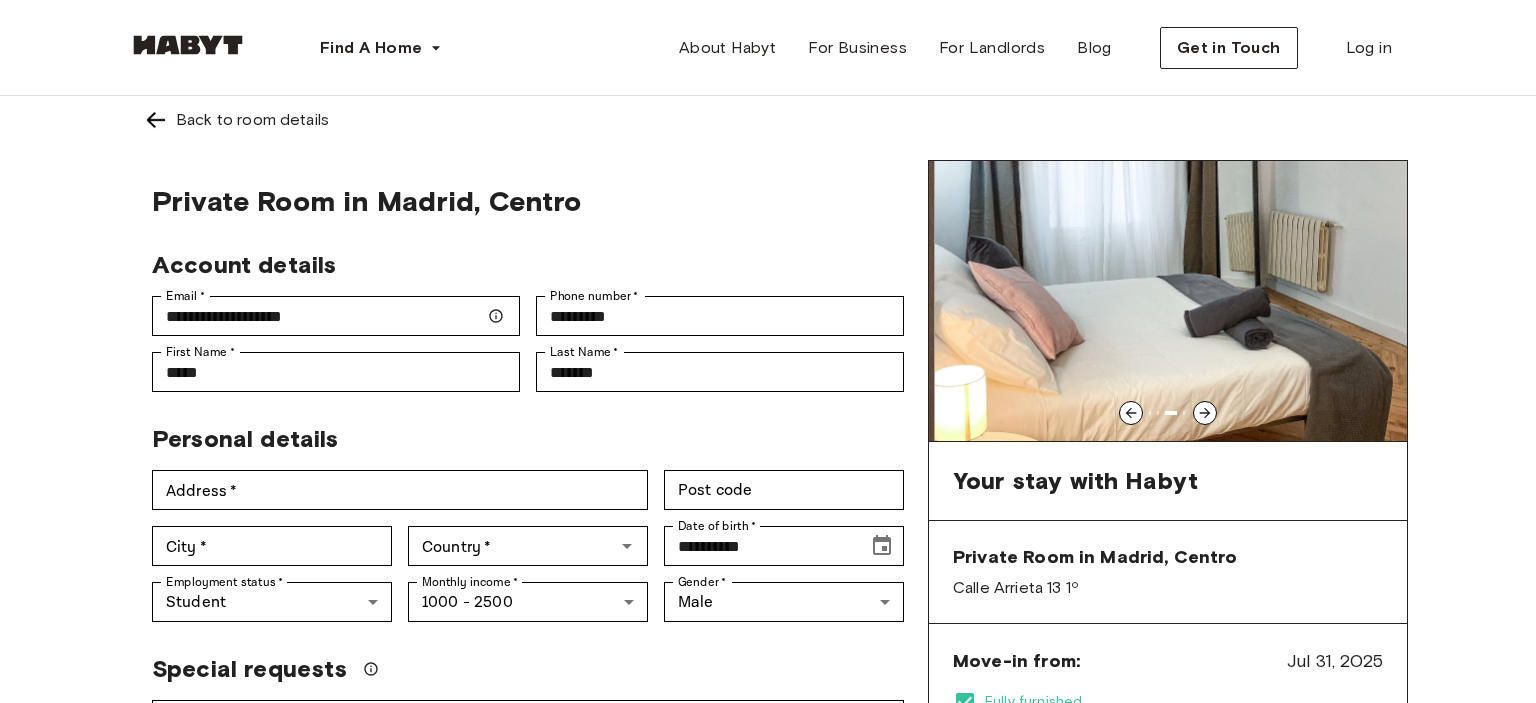 click 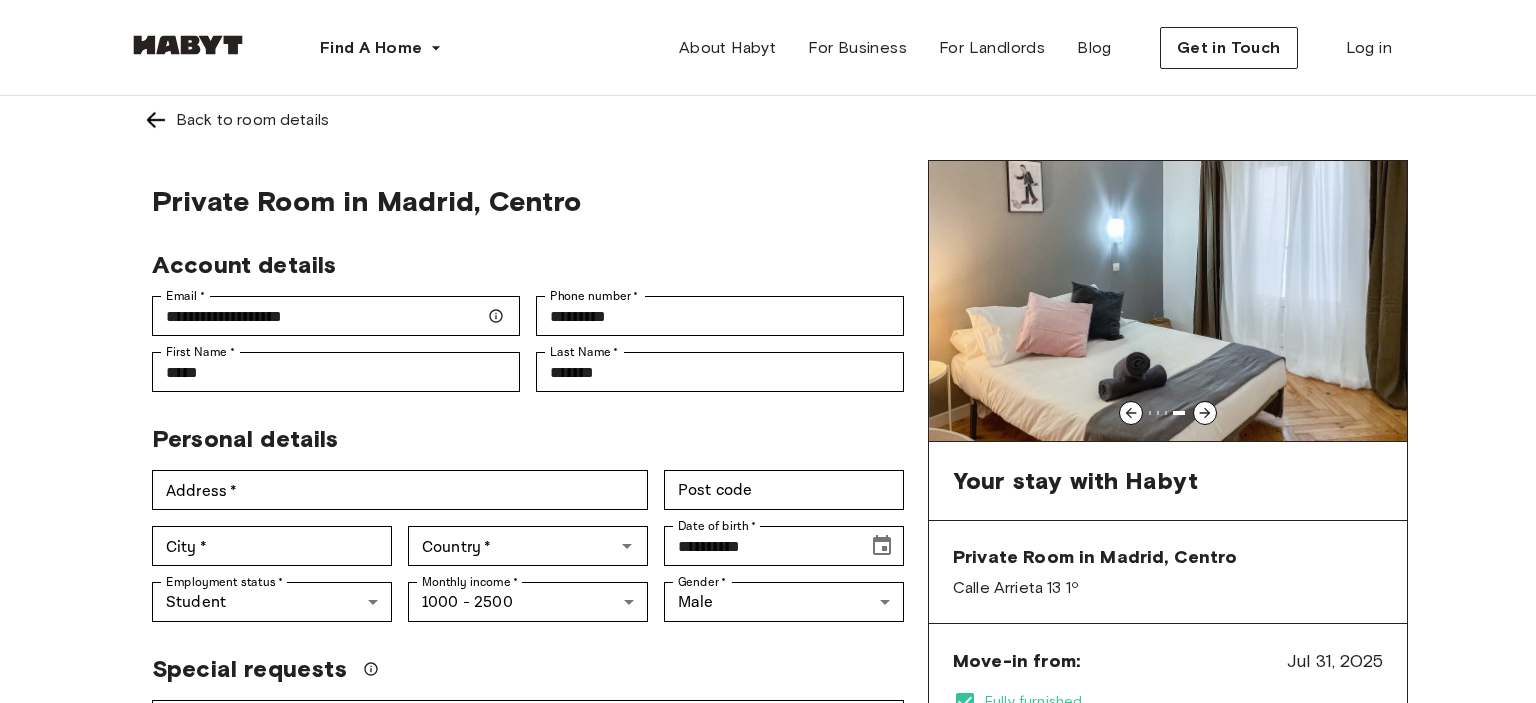 click 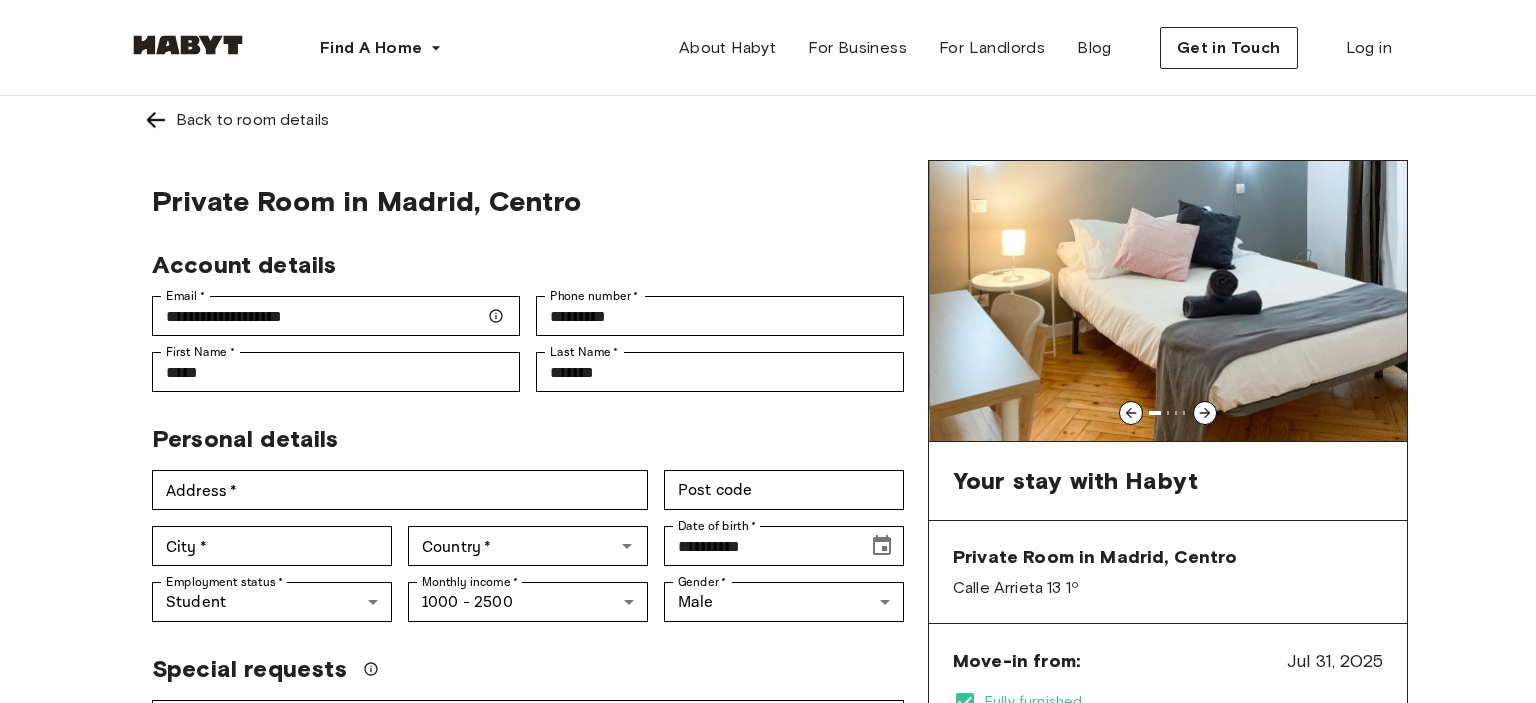 click 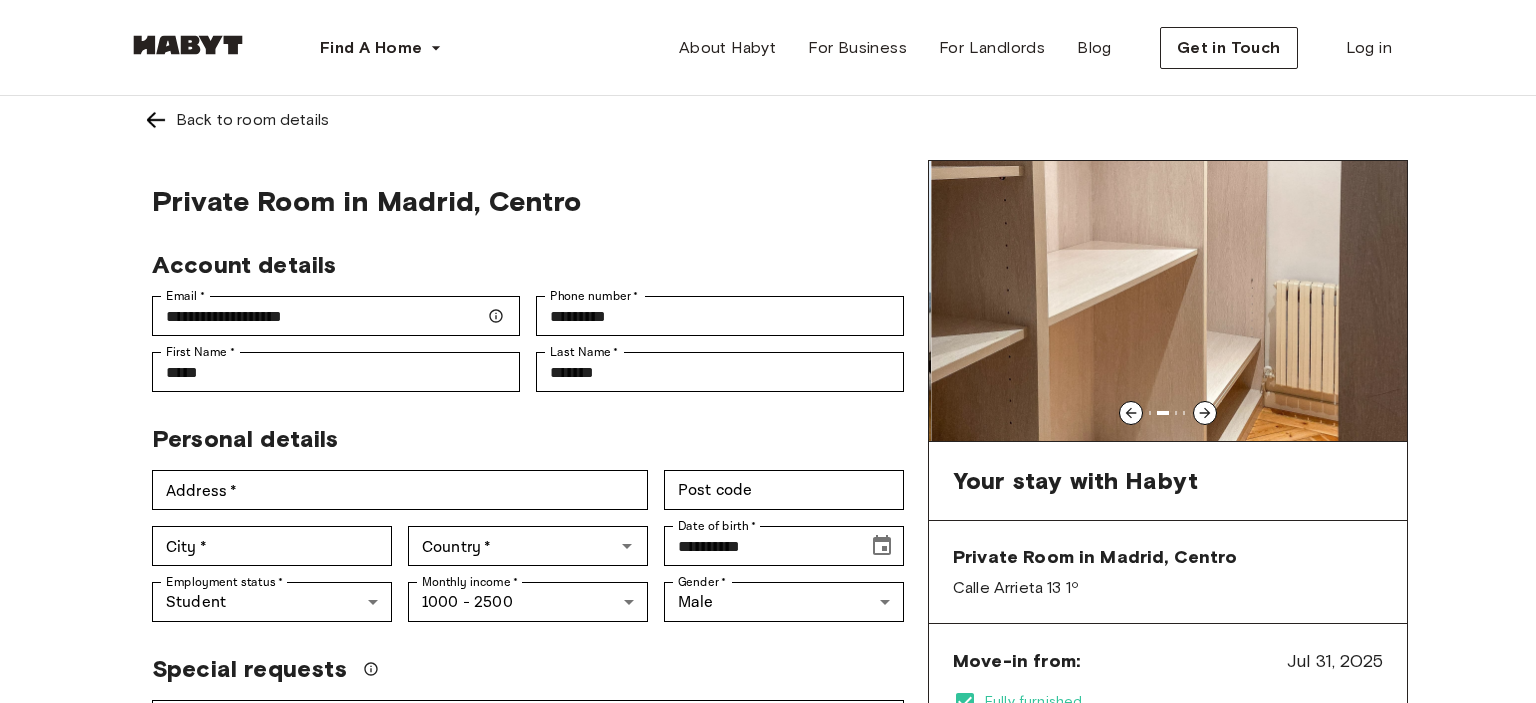 click 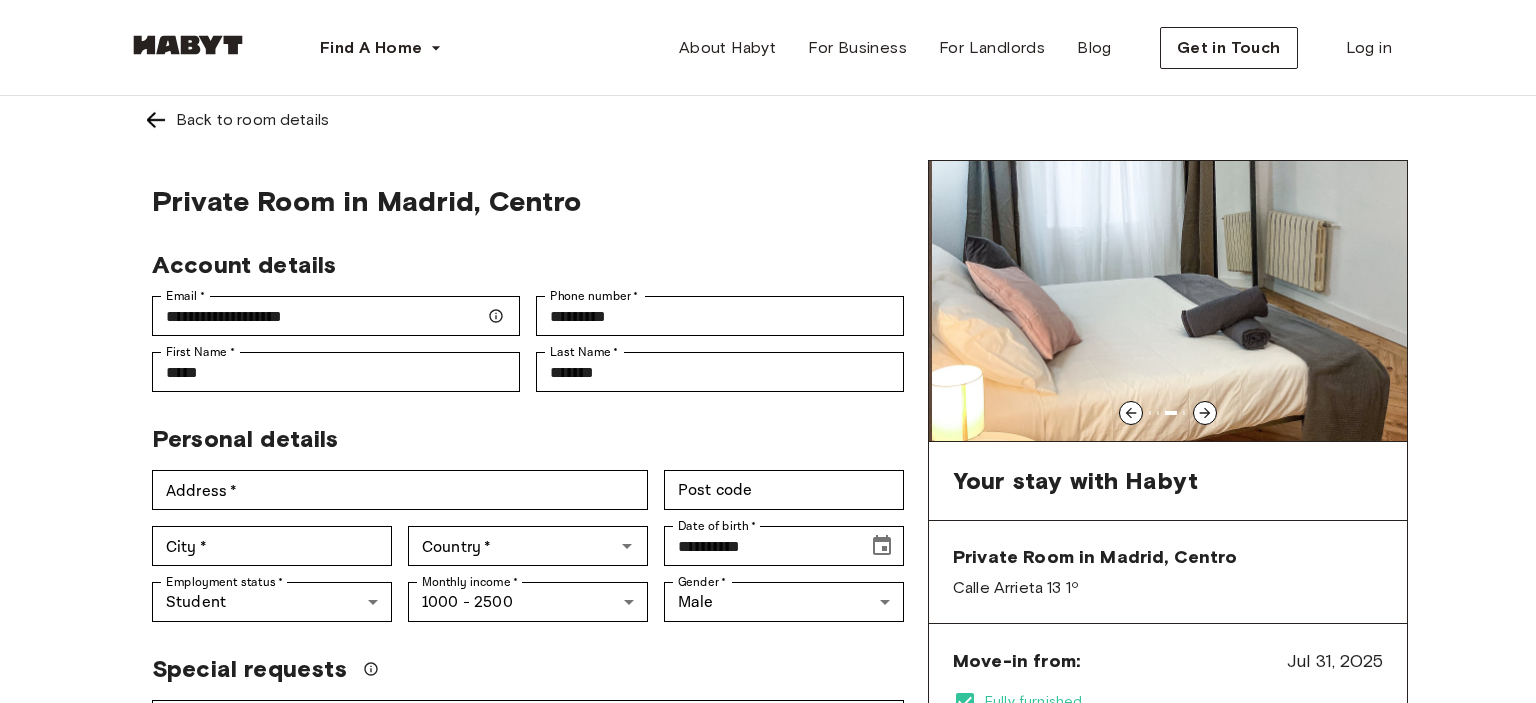 click 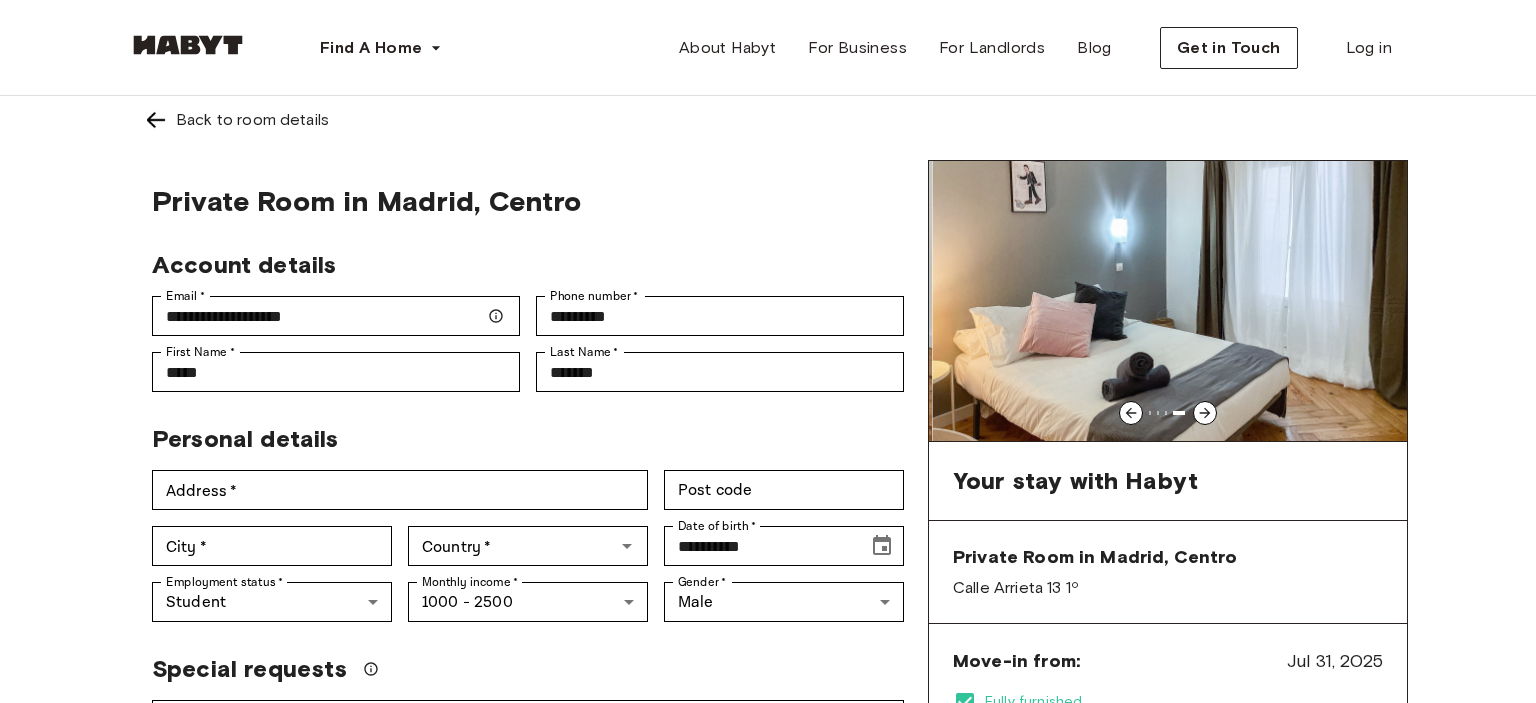 click 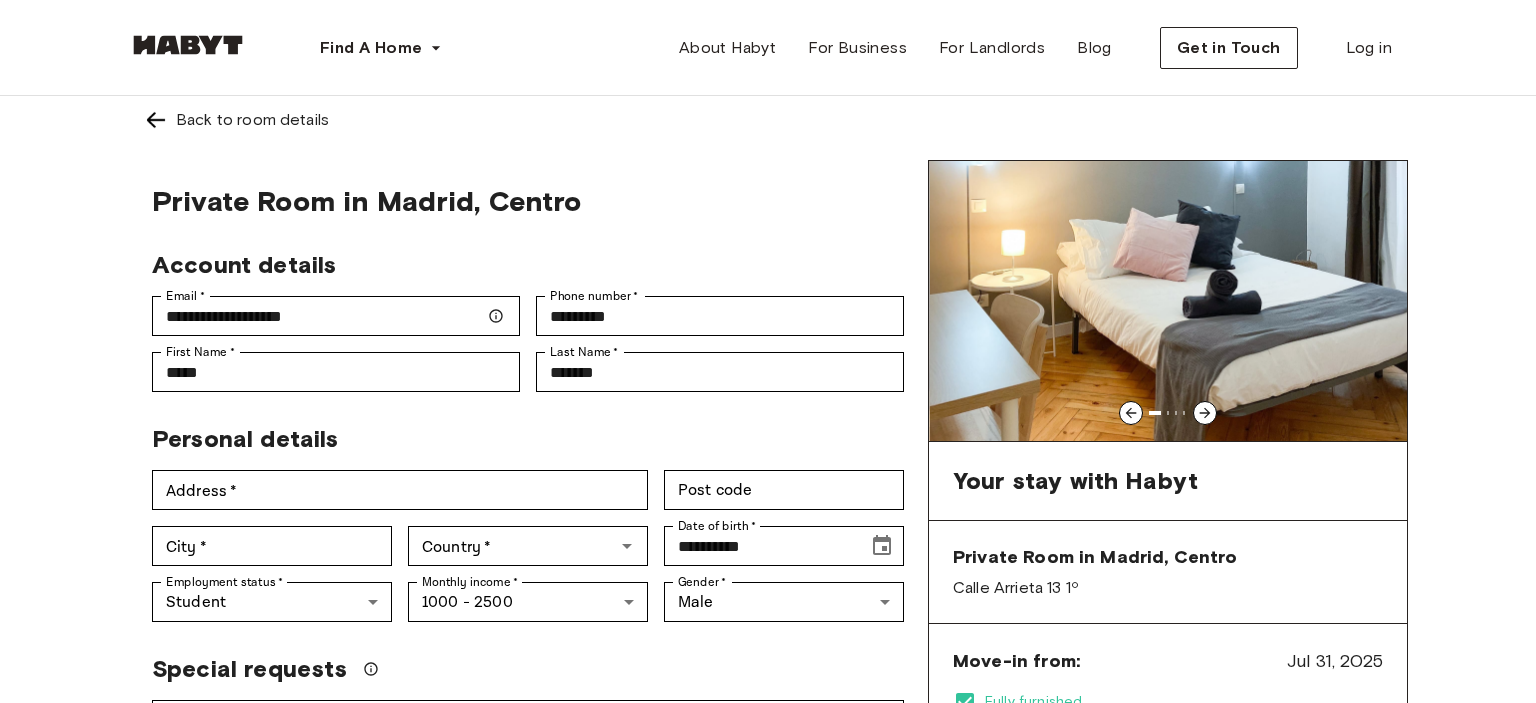 click 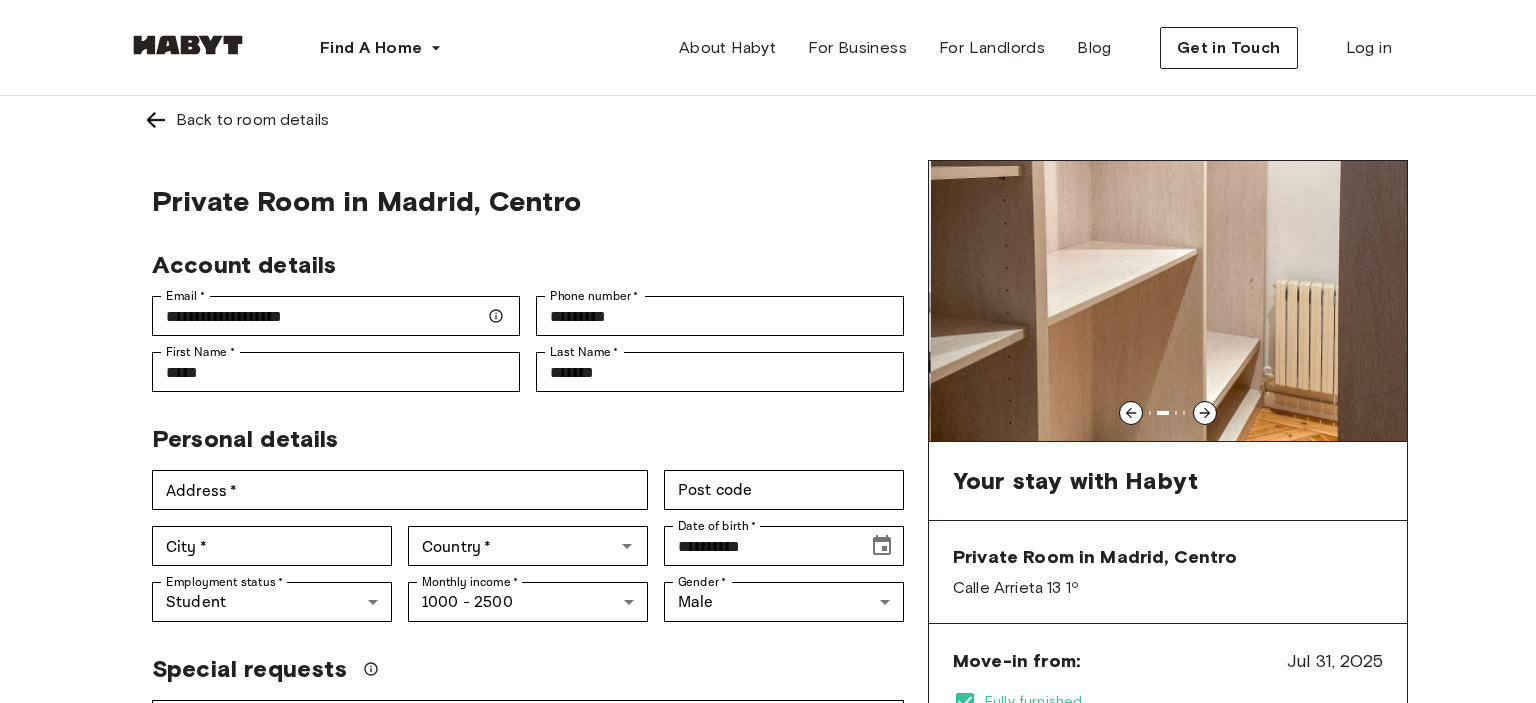 click 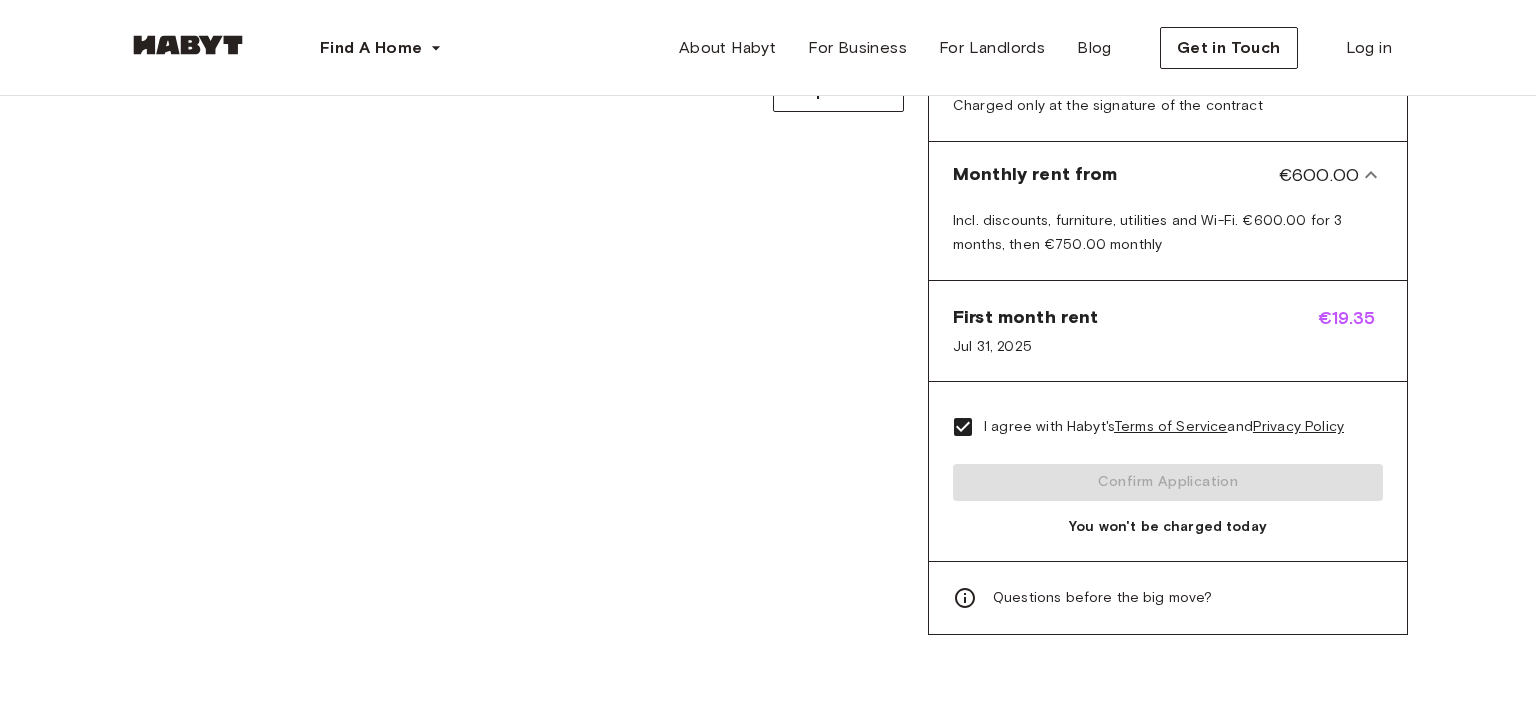 scroll, scrollTop: 879, scrollLeft: 0, axis: vertical 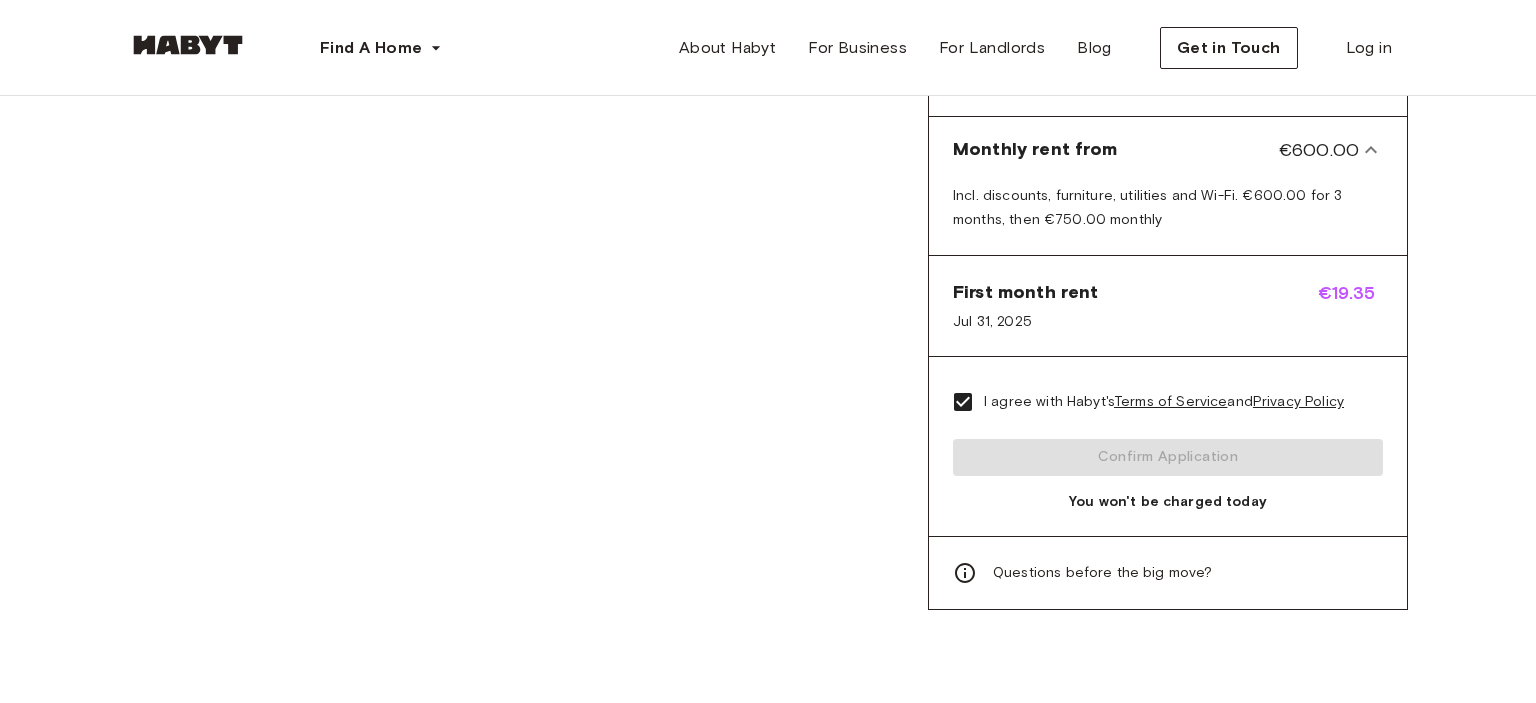 click on "I agree with Habyt's  Terms of Service  and  Privacy Policy Confirm Application You won't be charged today" at bounding box center (1168, 446) 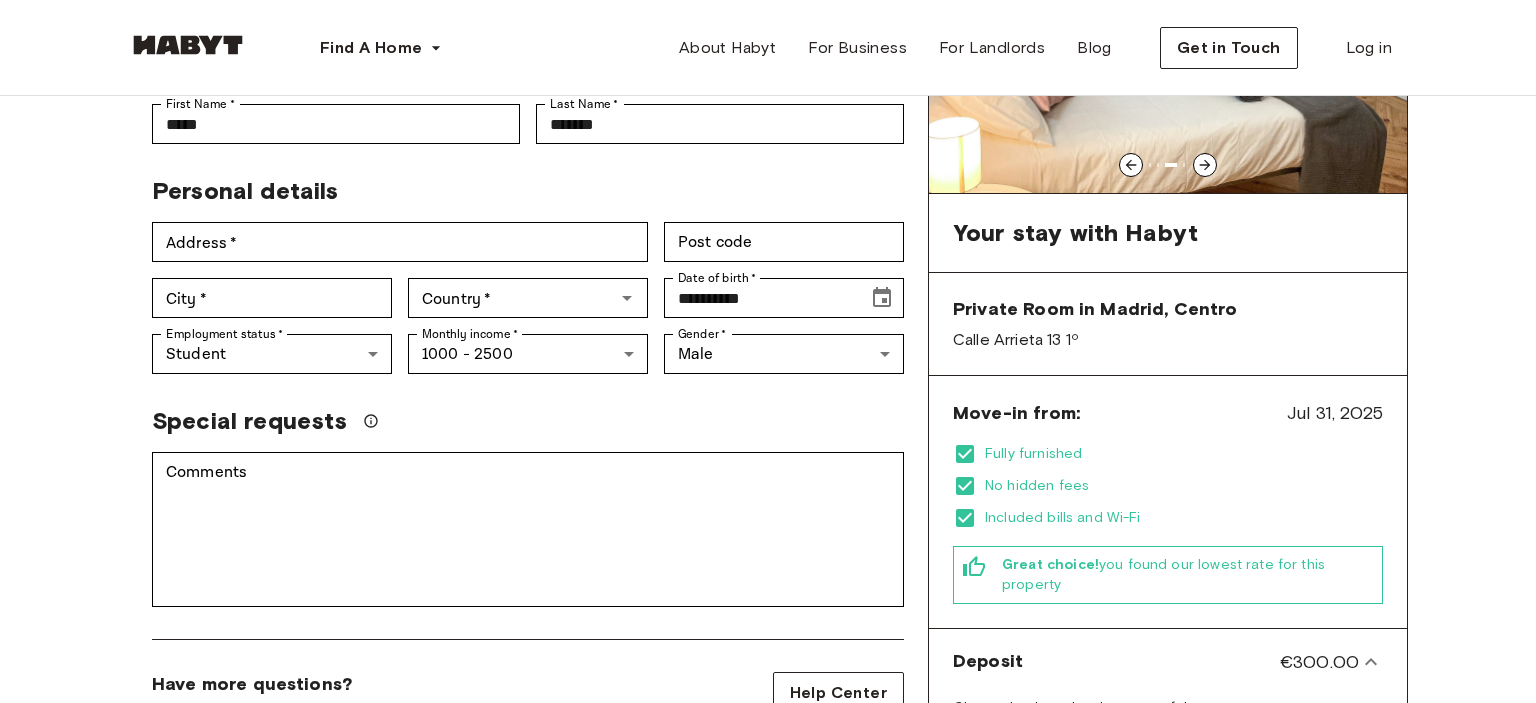 scroll, scrollTop: 242, scrollLeft: 0, axis: vertical 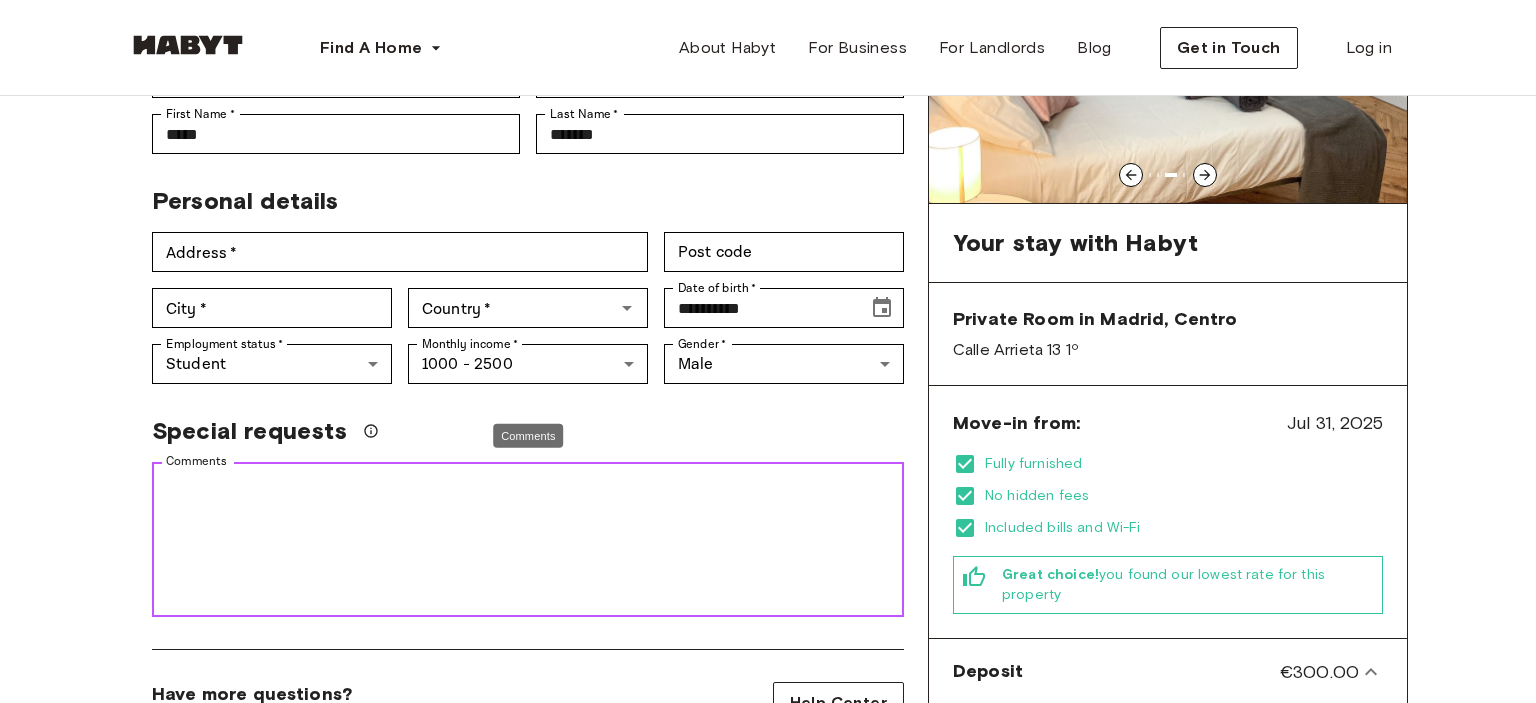 click on "Comments" at bounding box center (528, 540) 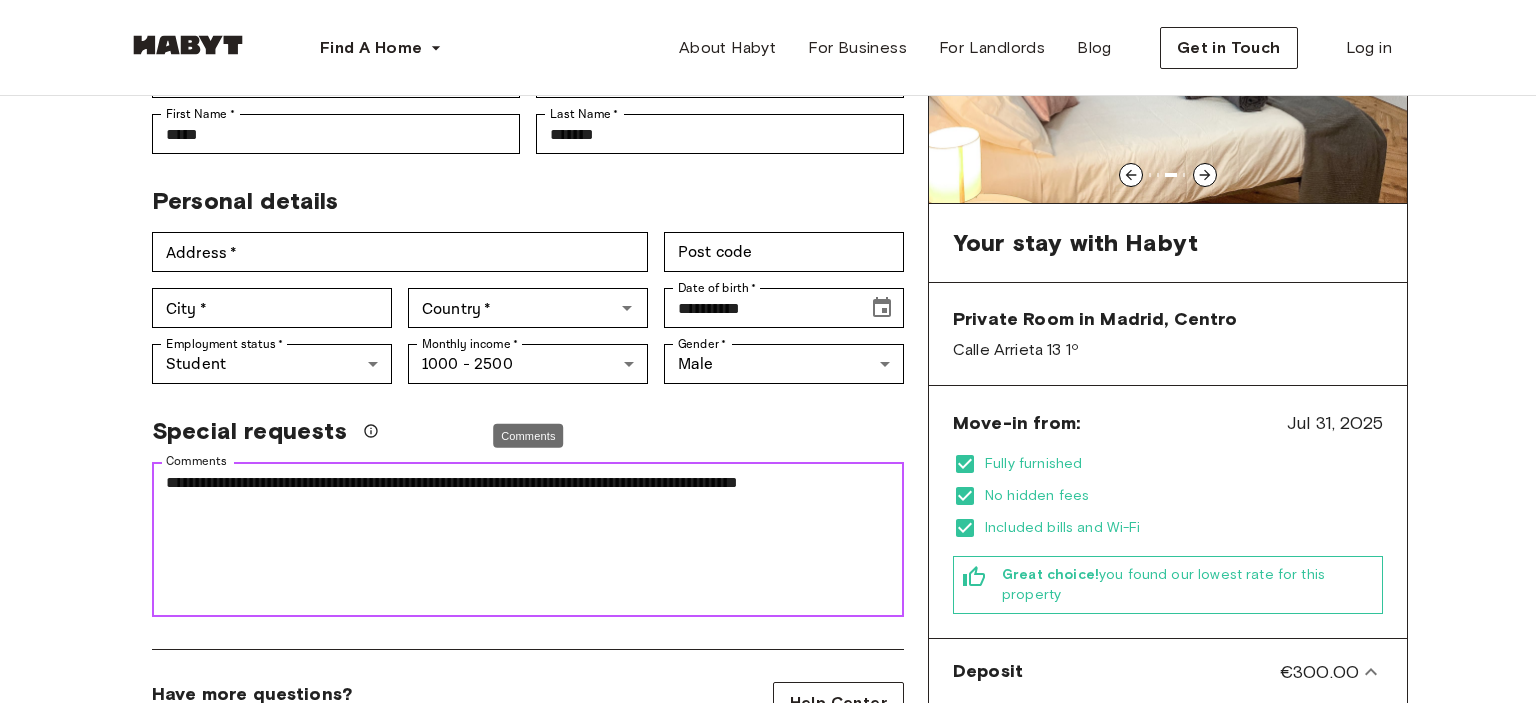 click on "**********" at bounding box center (528, 540) 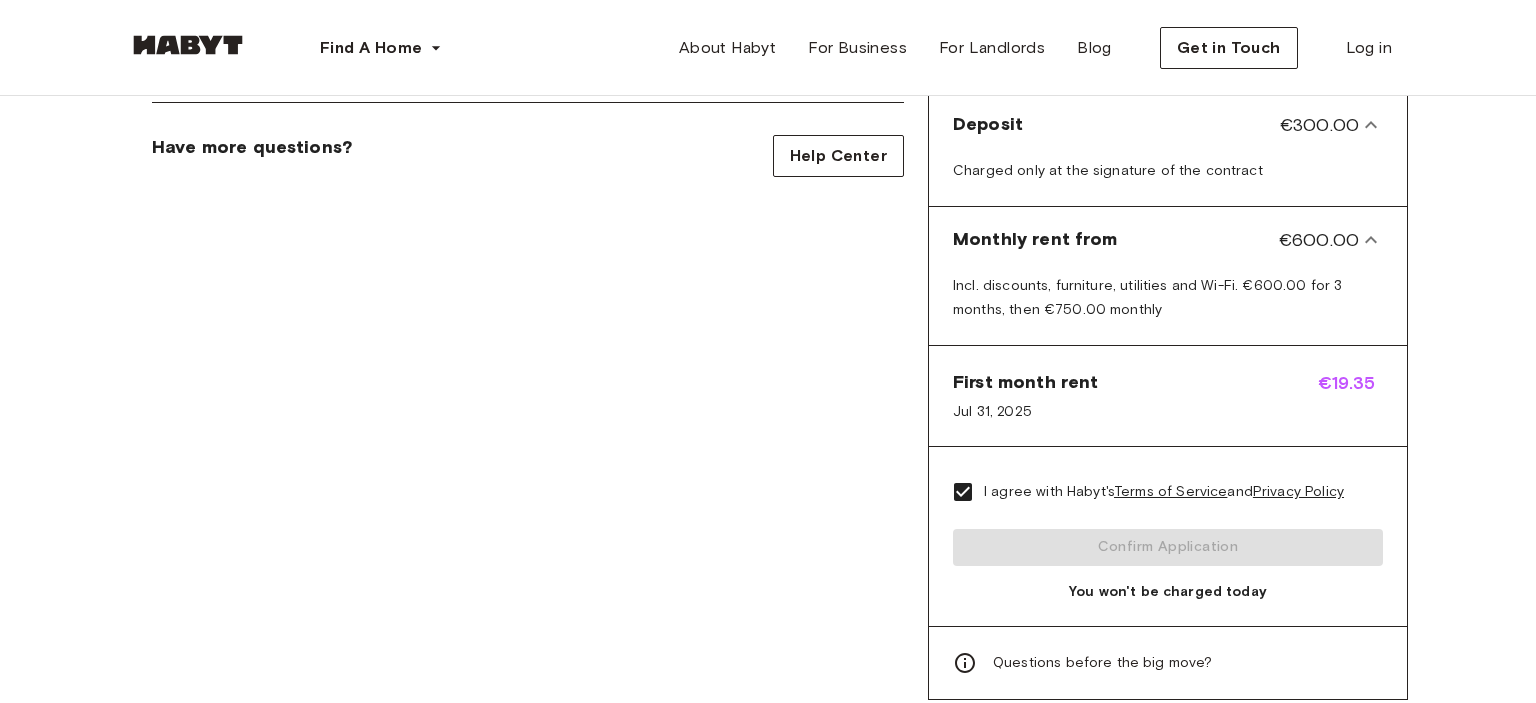 scroll, scrollTop: 790, scrollLeft: 0, axis: vertical 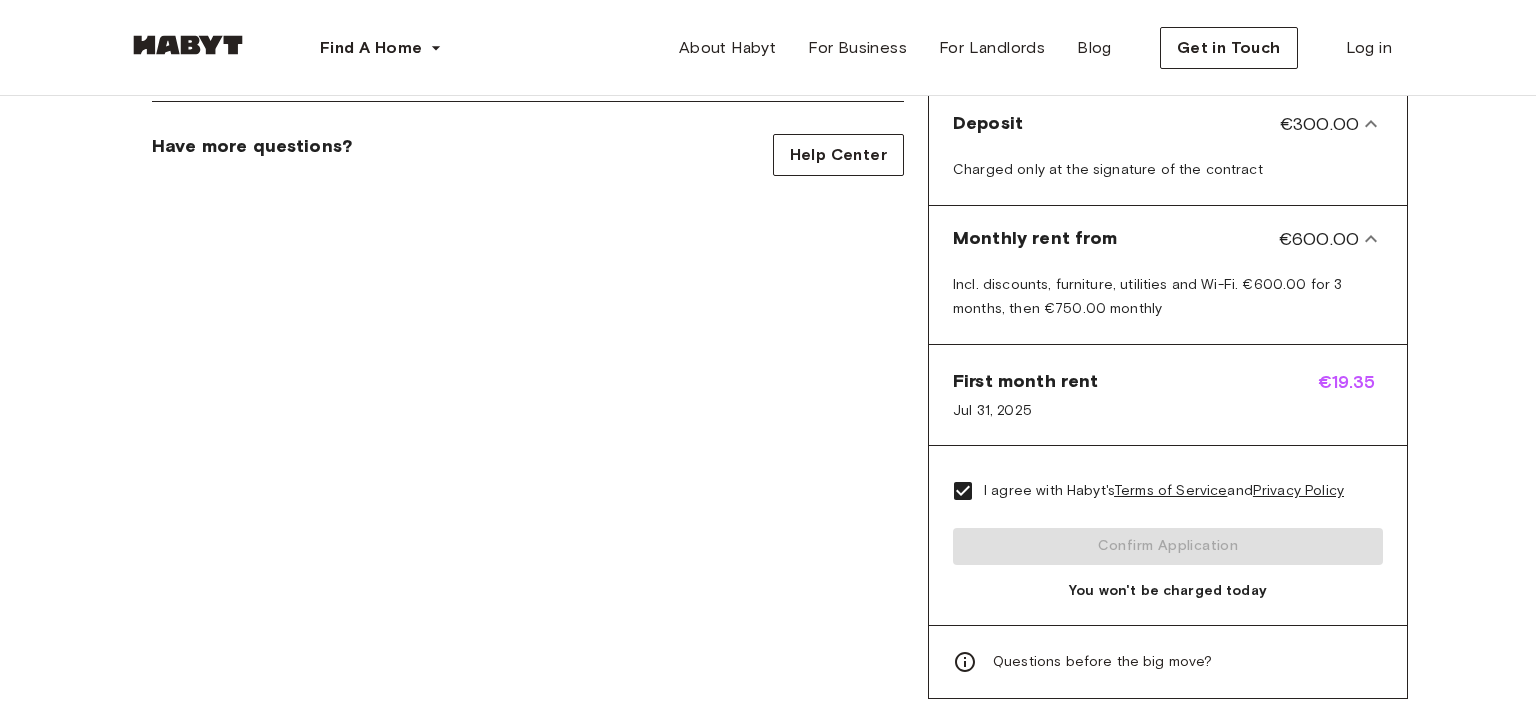 type on "**********" 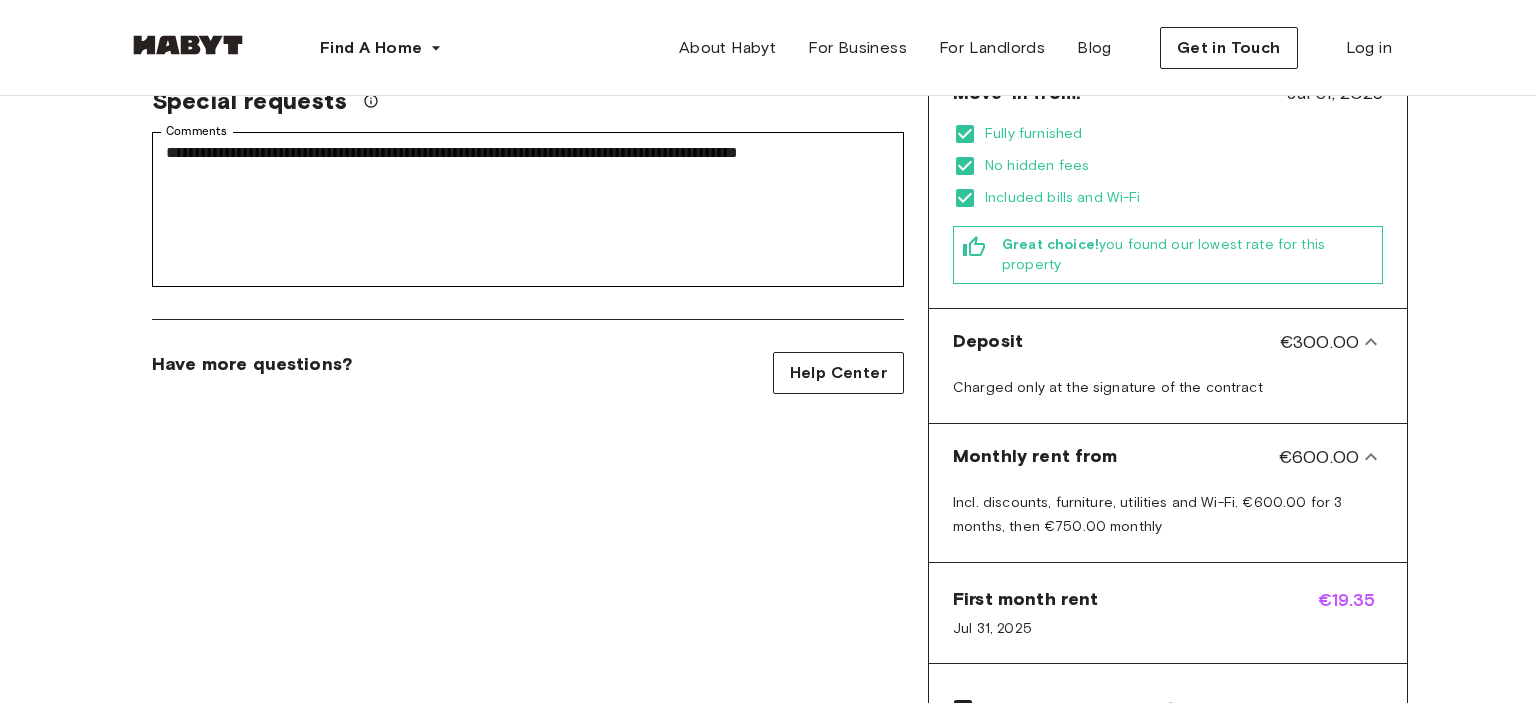 scroll, scrollTop: 572, scrollLeft: 0, axis: vertical 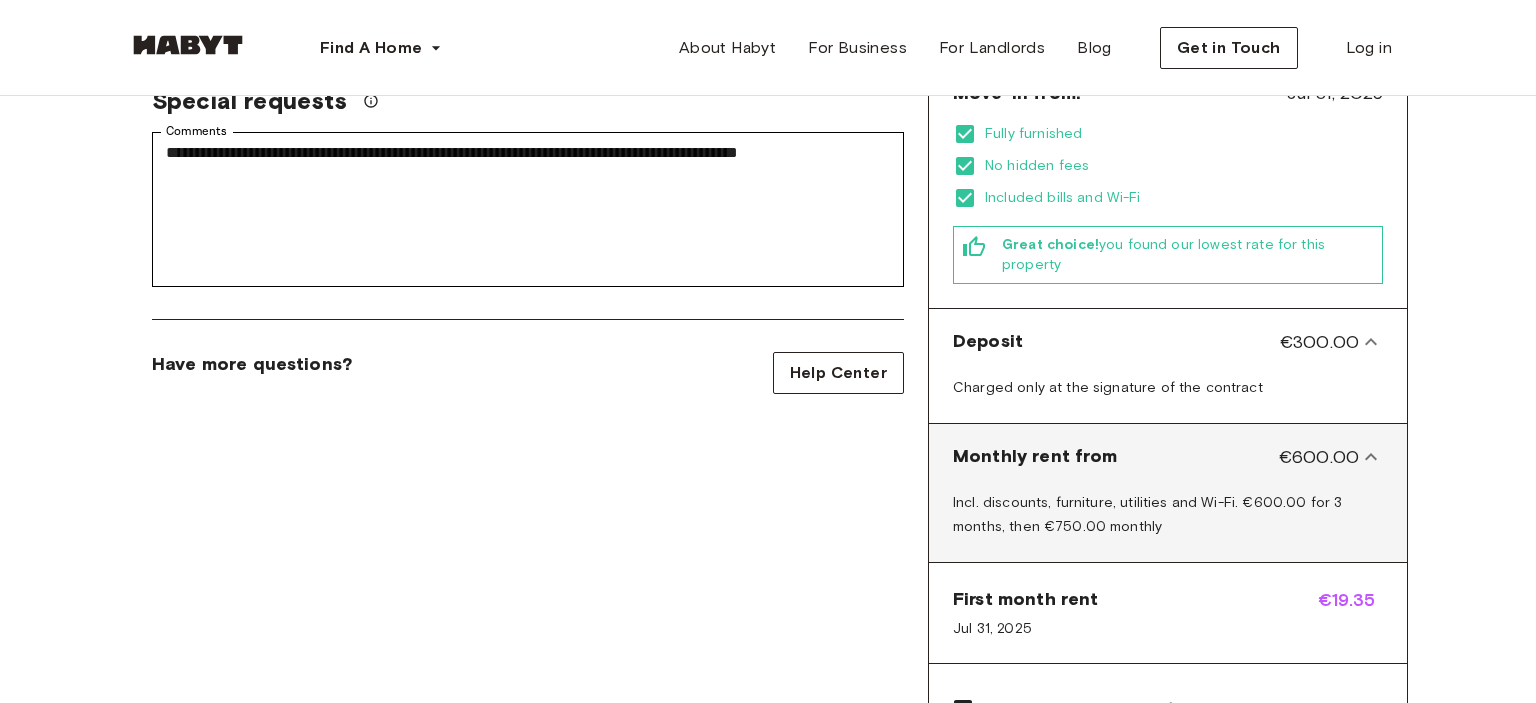 click on "Monthly rent from €600.00" at bounding box center (1168, 457) 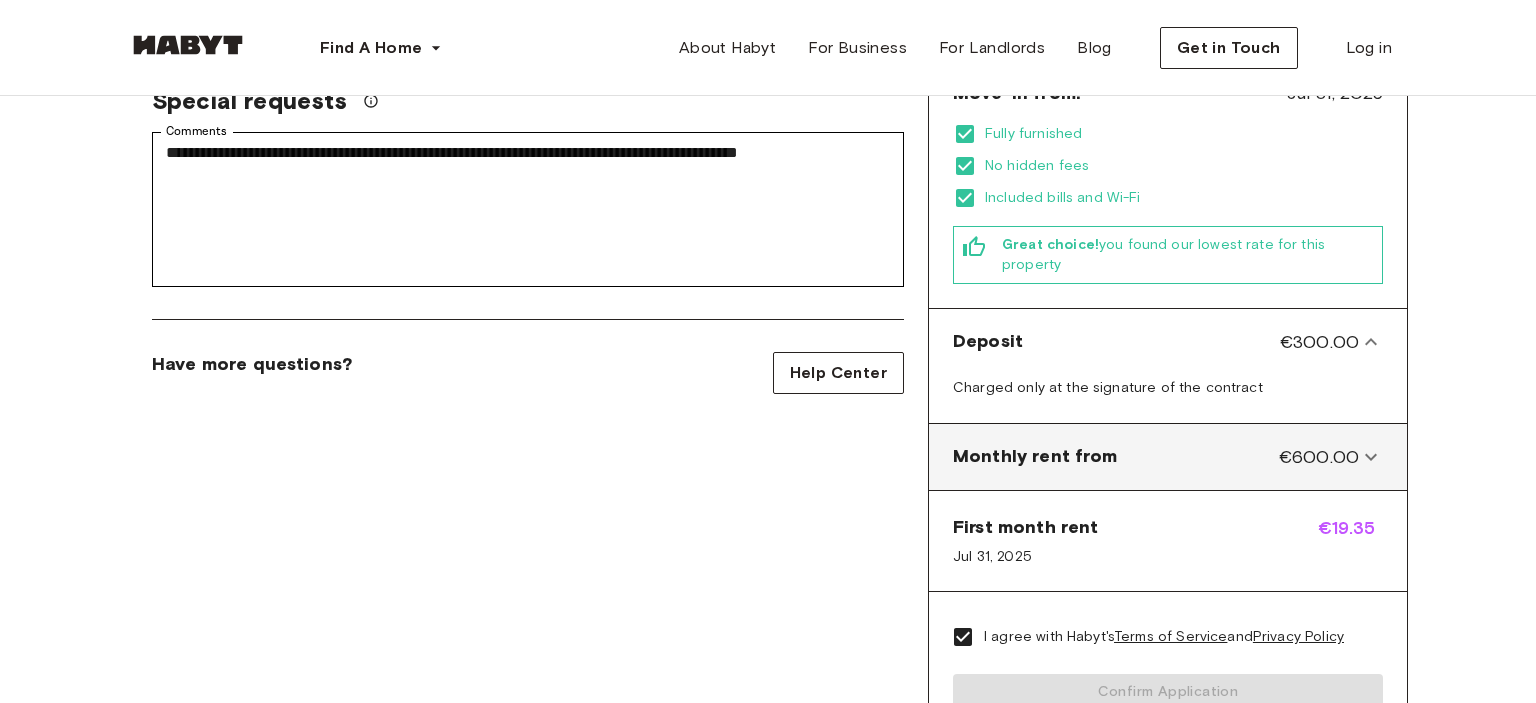 click 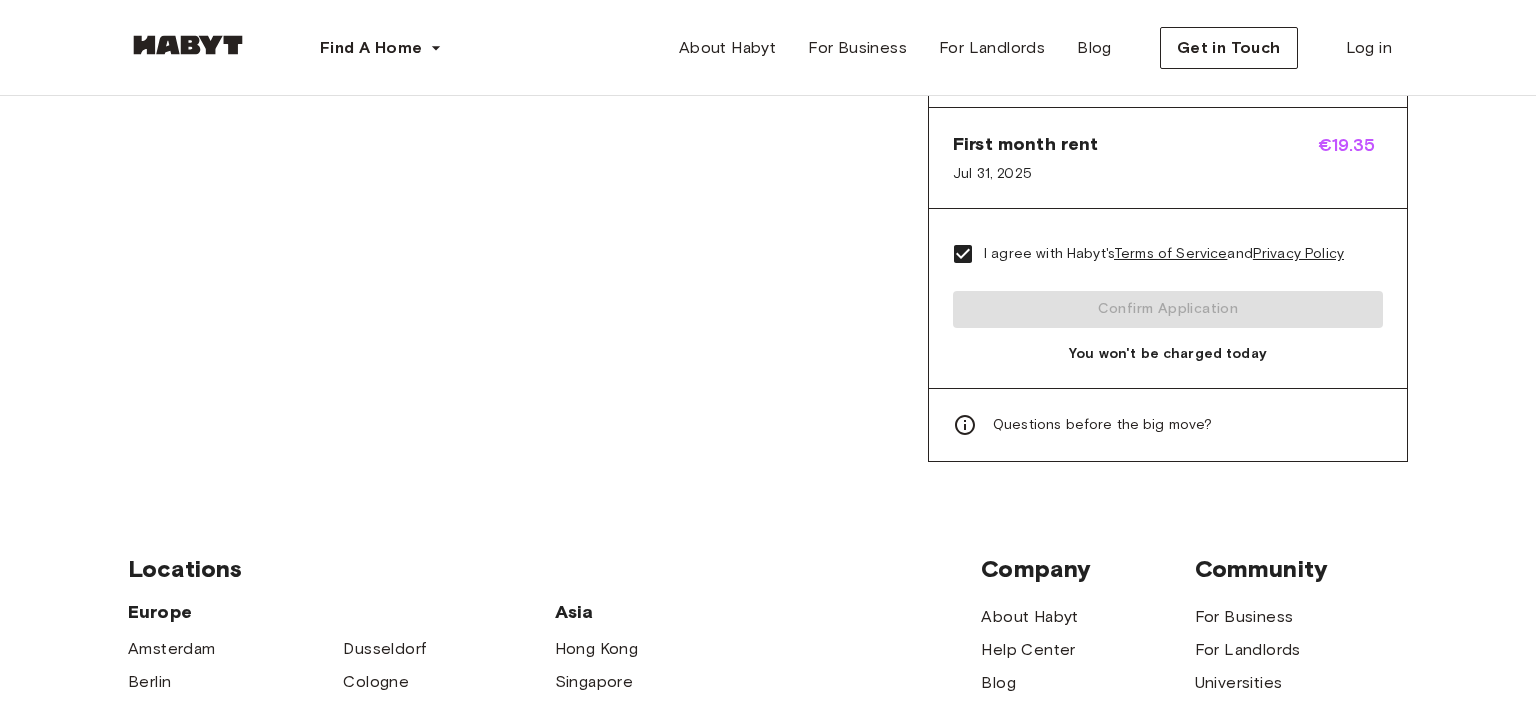 scroll, scrollTop: 1028, scrollLeft: 0, axis: vertical 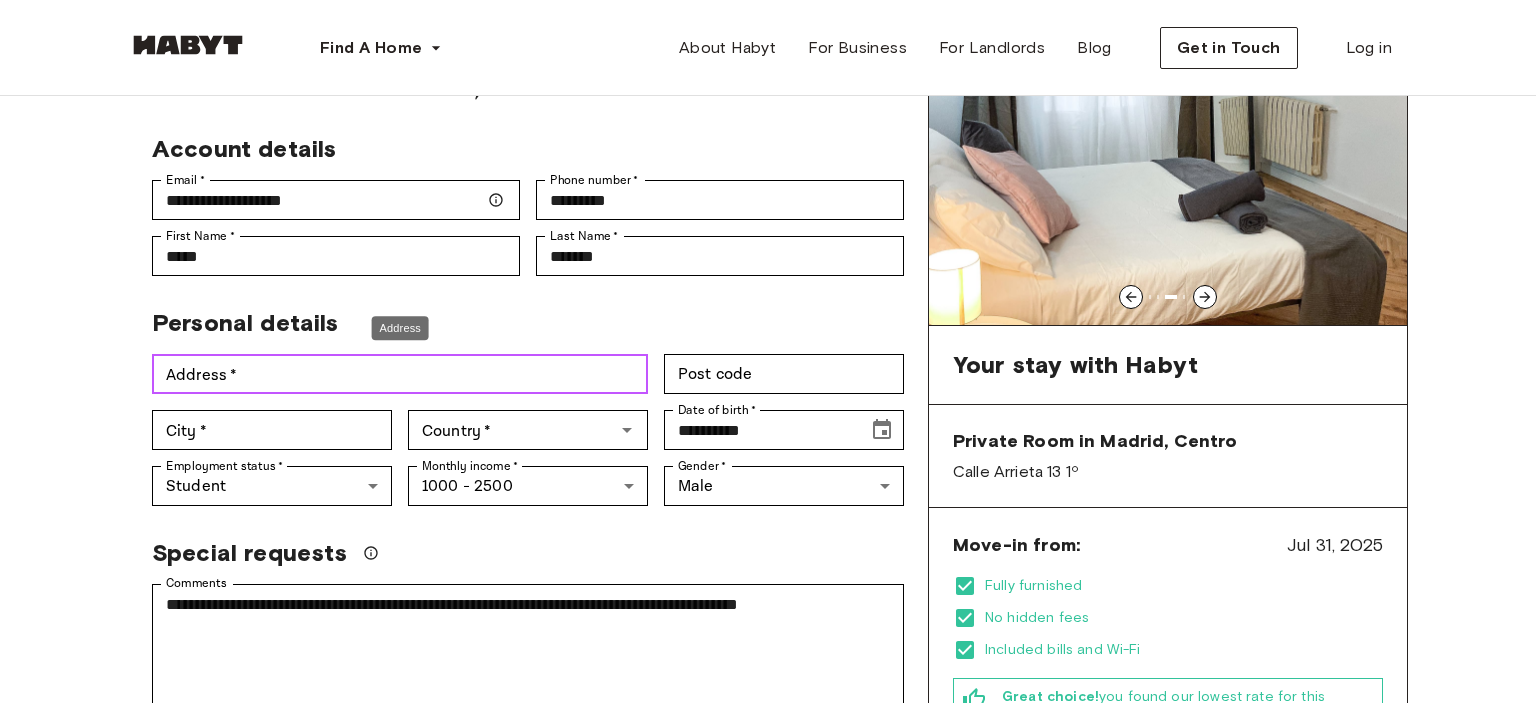 click on "Address   *" at bounding box center [400, 374] 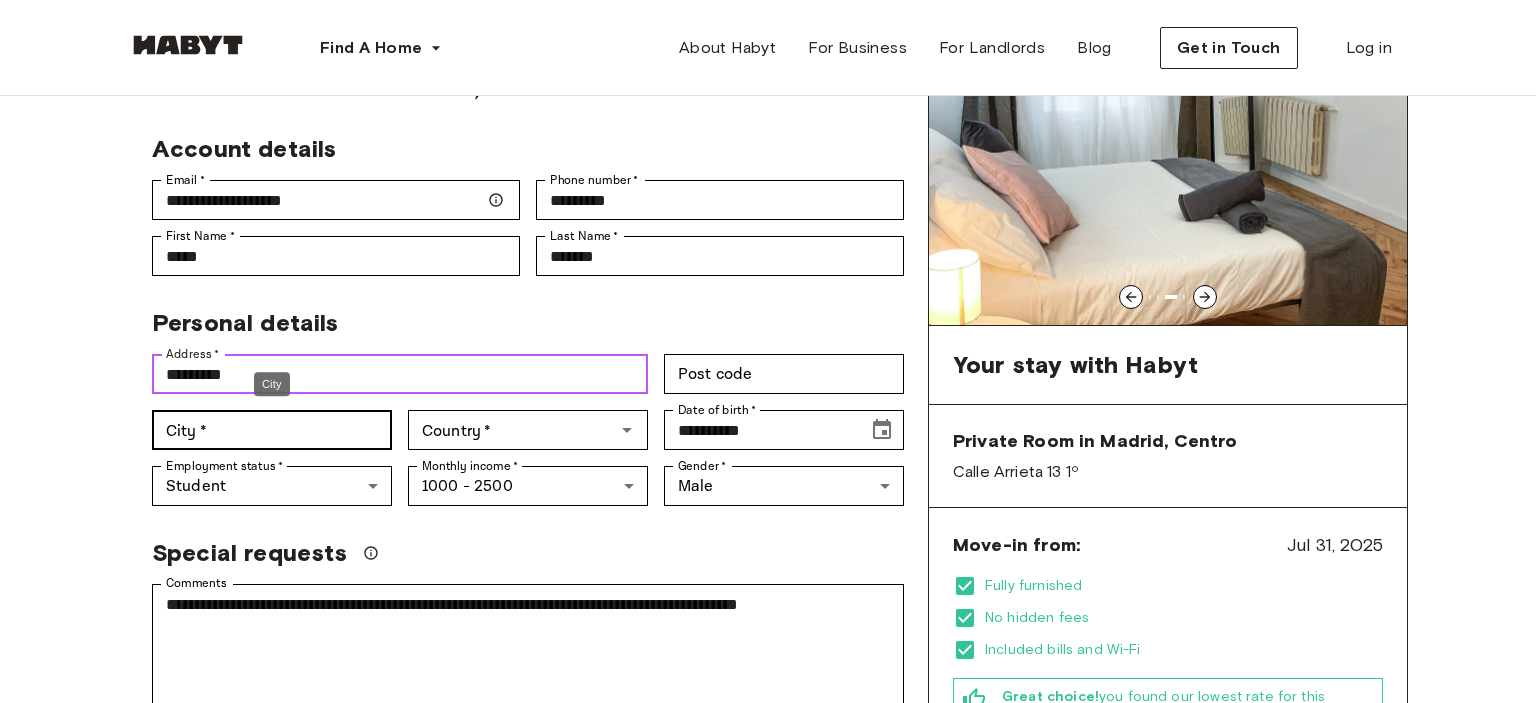 type on "*********" 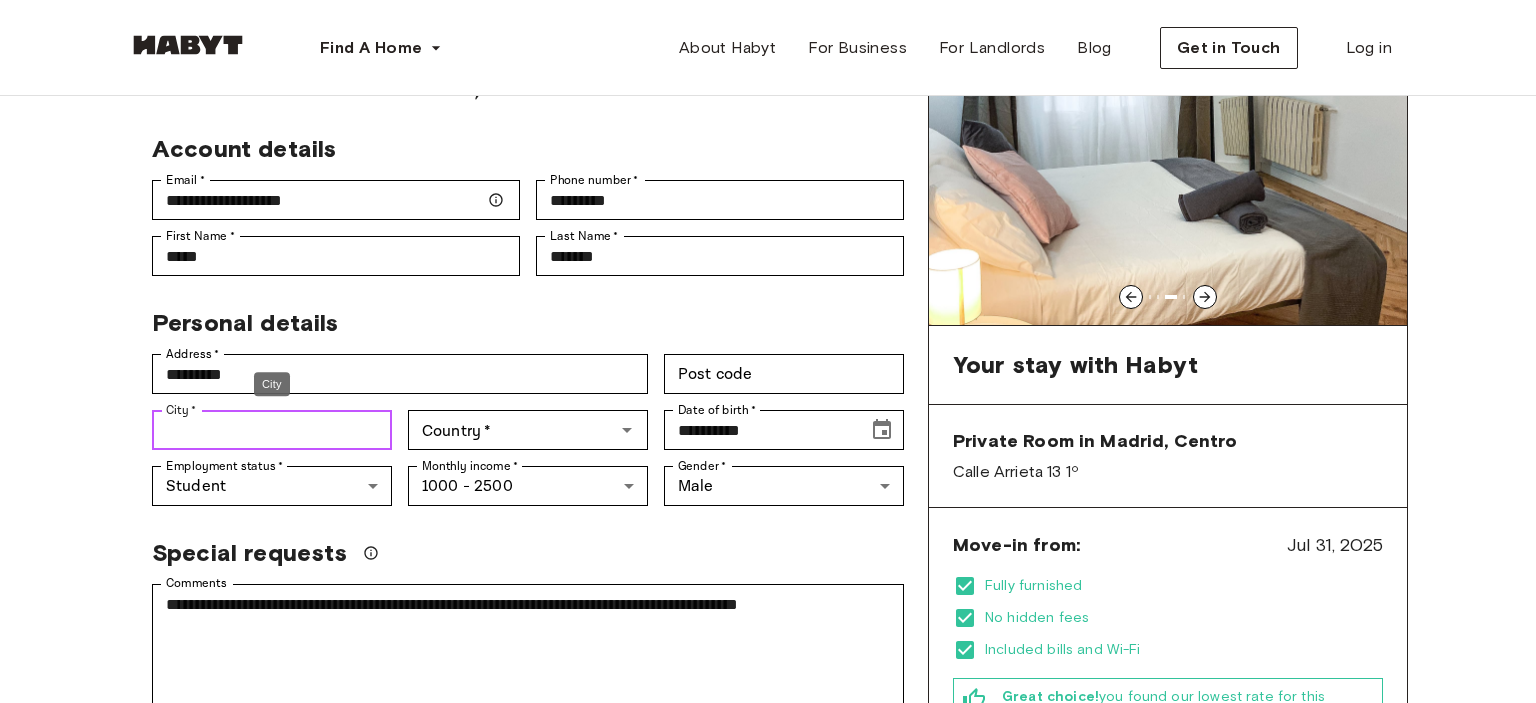 click on "City   *" at bounding box center [272, 430] 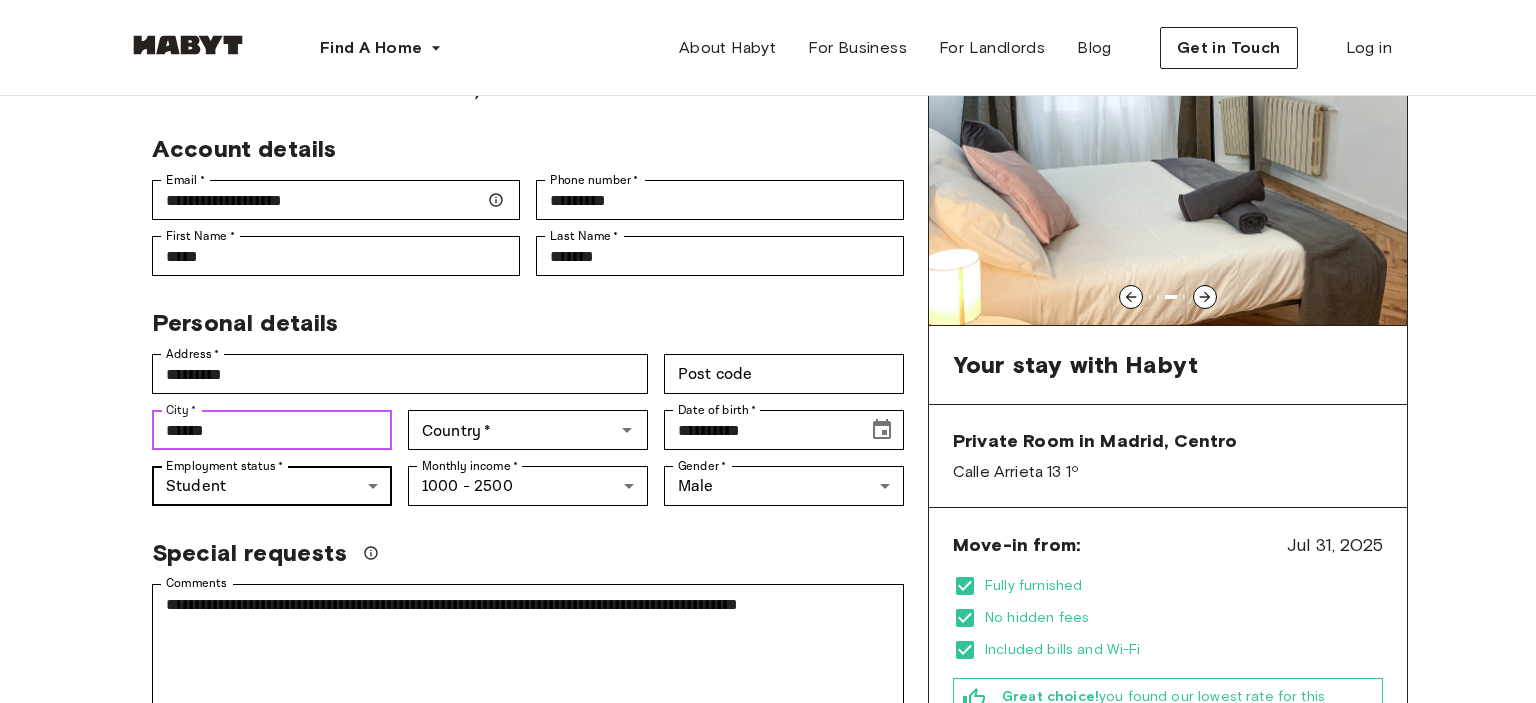 type on "******" 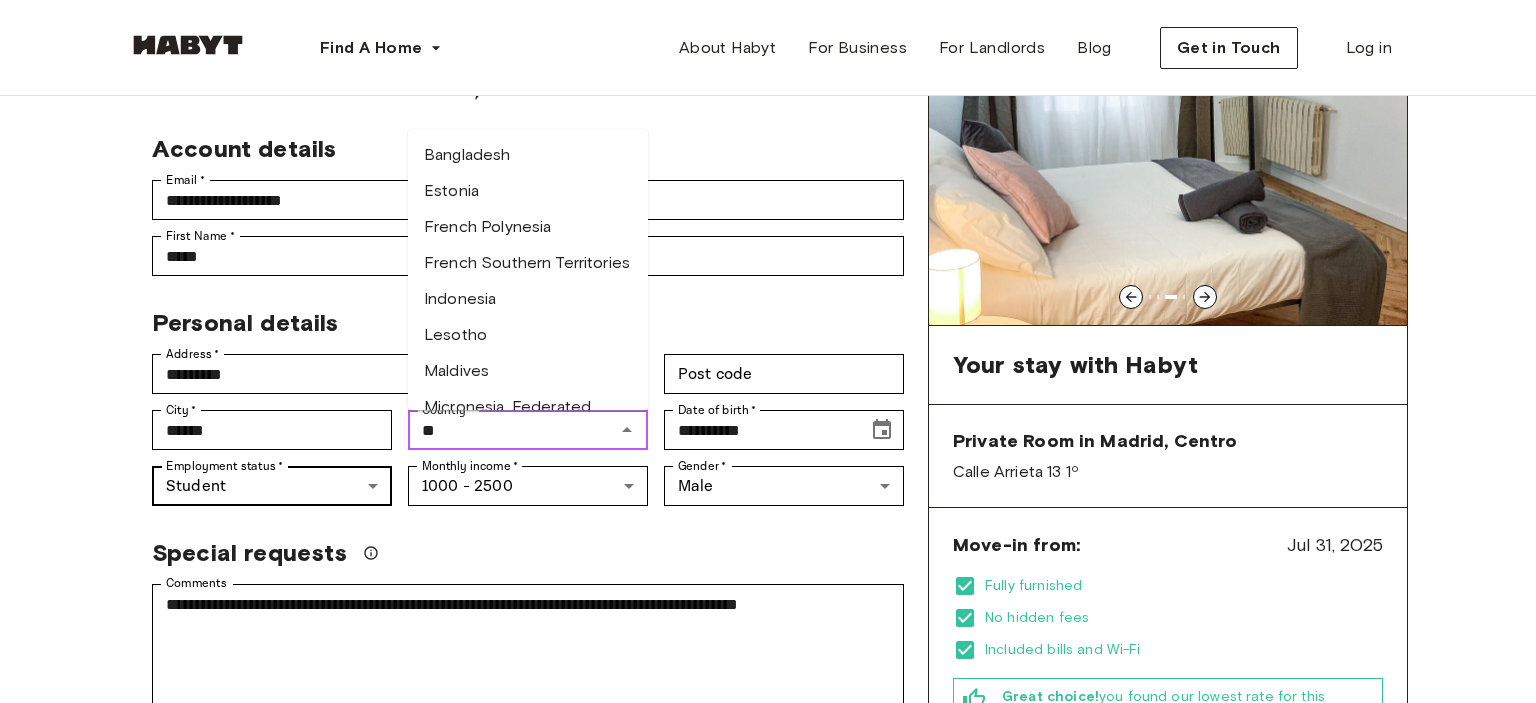 type on "*" 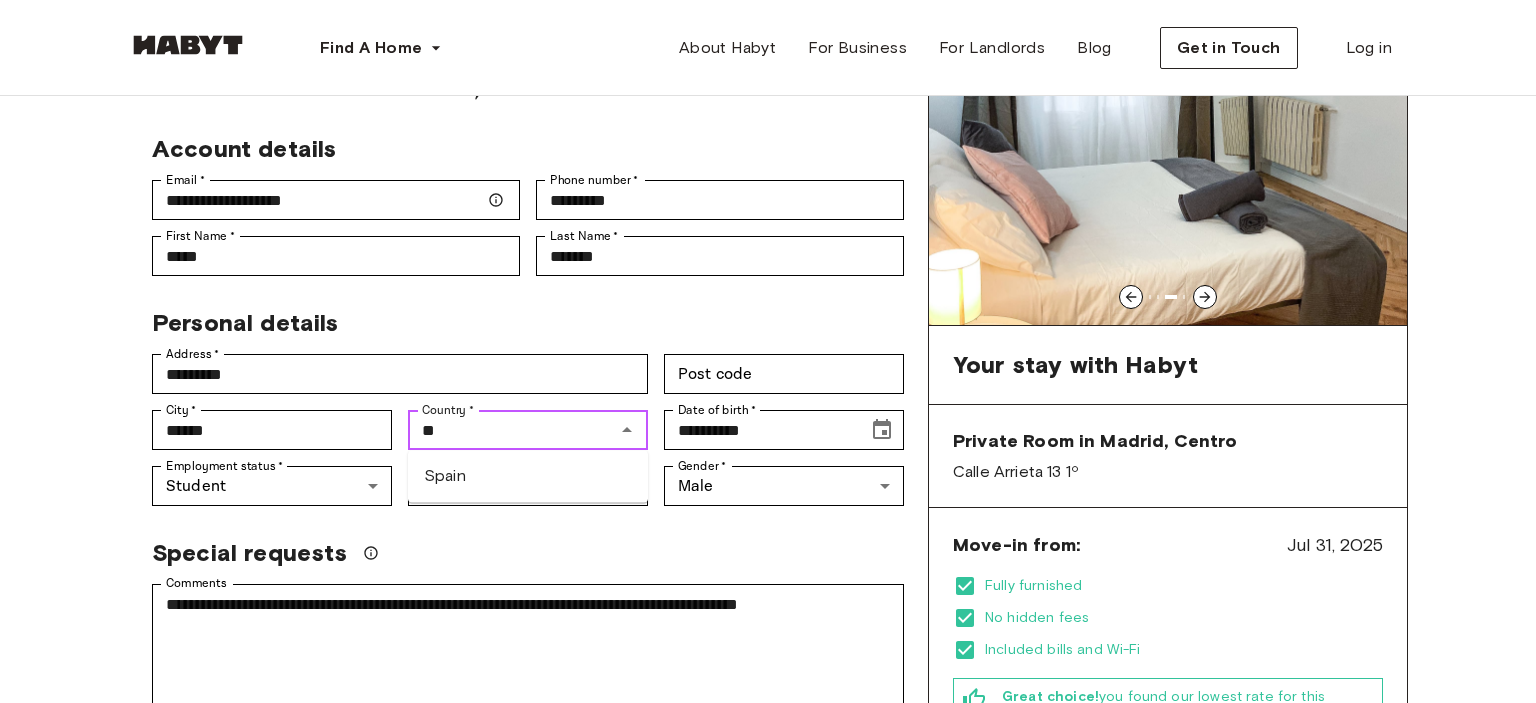 click on "Spain" at bounding box center [528, 476] 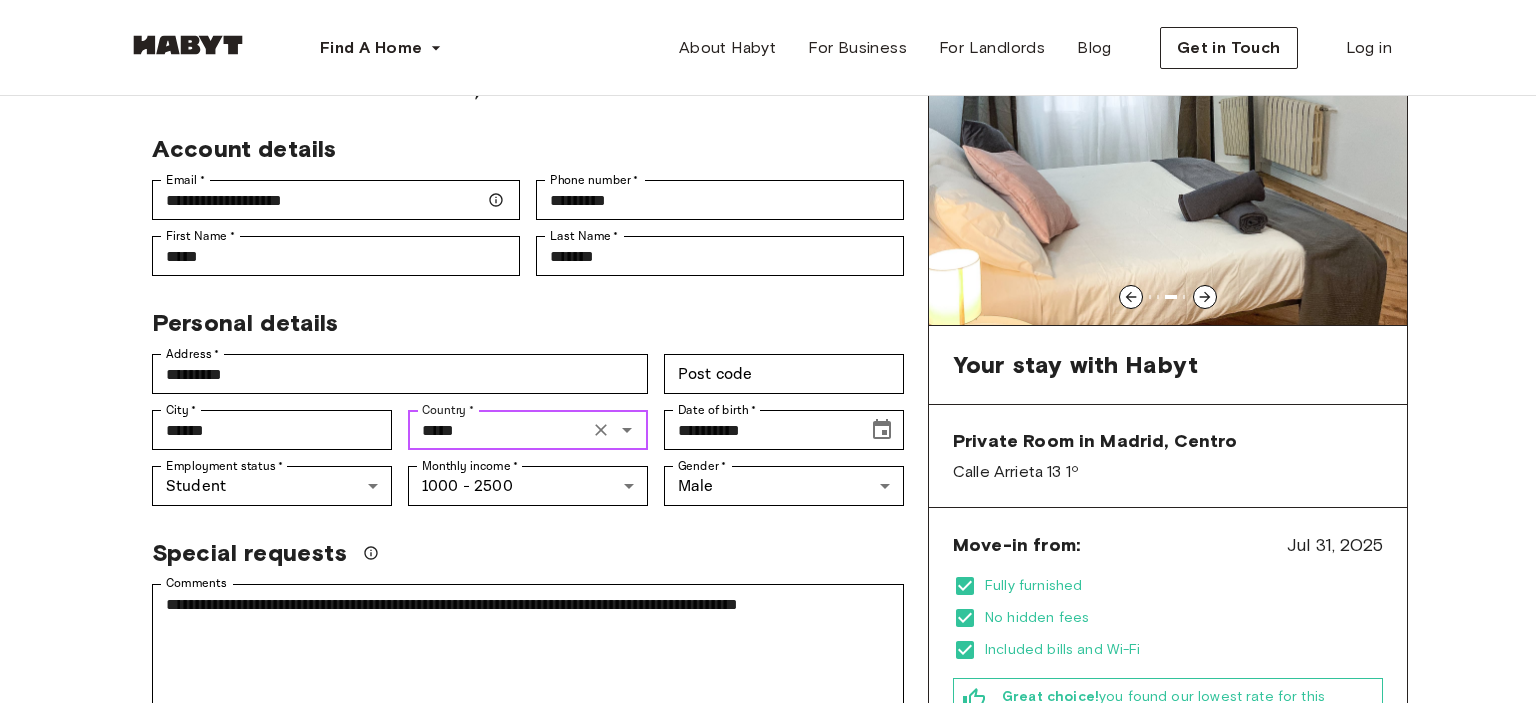 type on "*****" 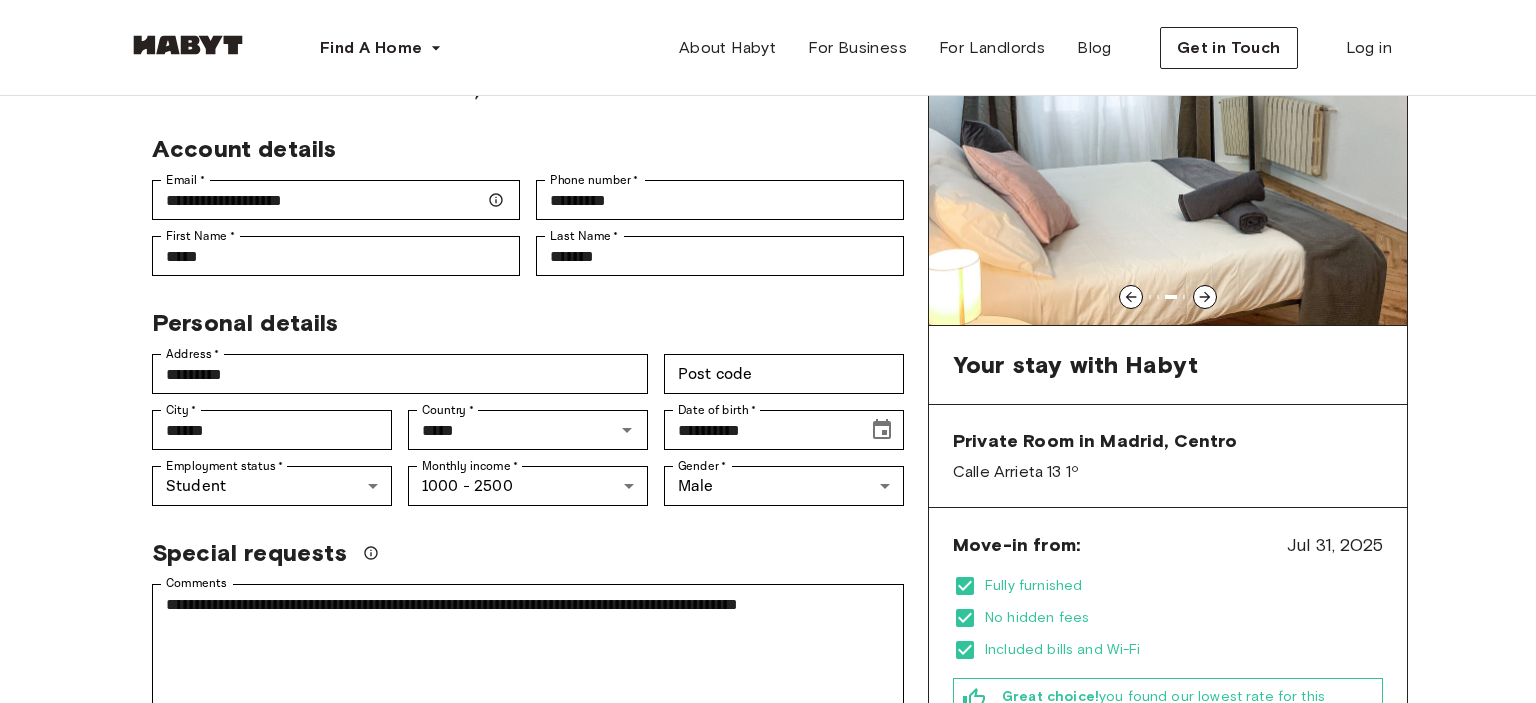 click on "Special requests" at bounding box center [528, 553] 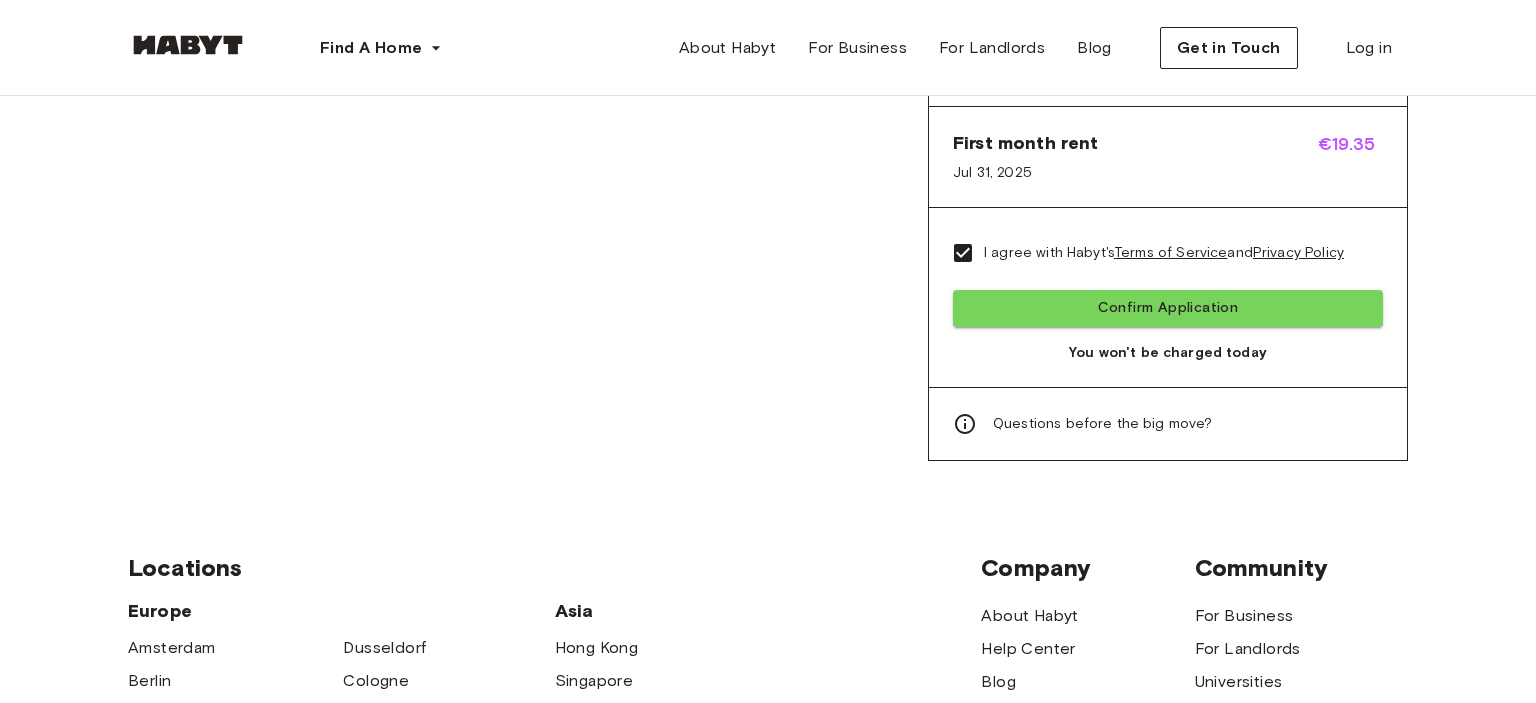 scroll, scrollTop: 1048, scrollLeft: 0, axis: vertical 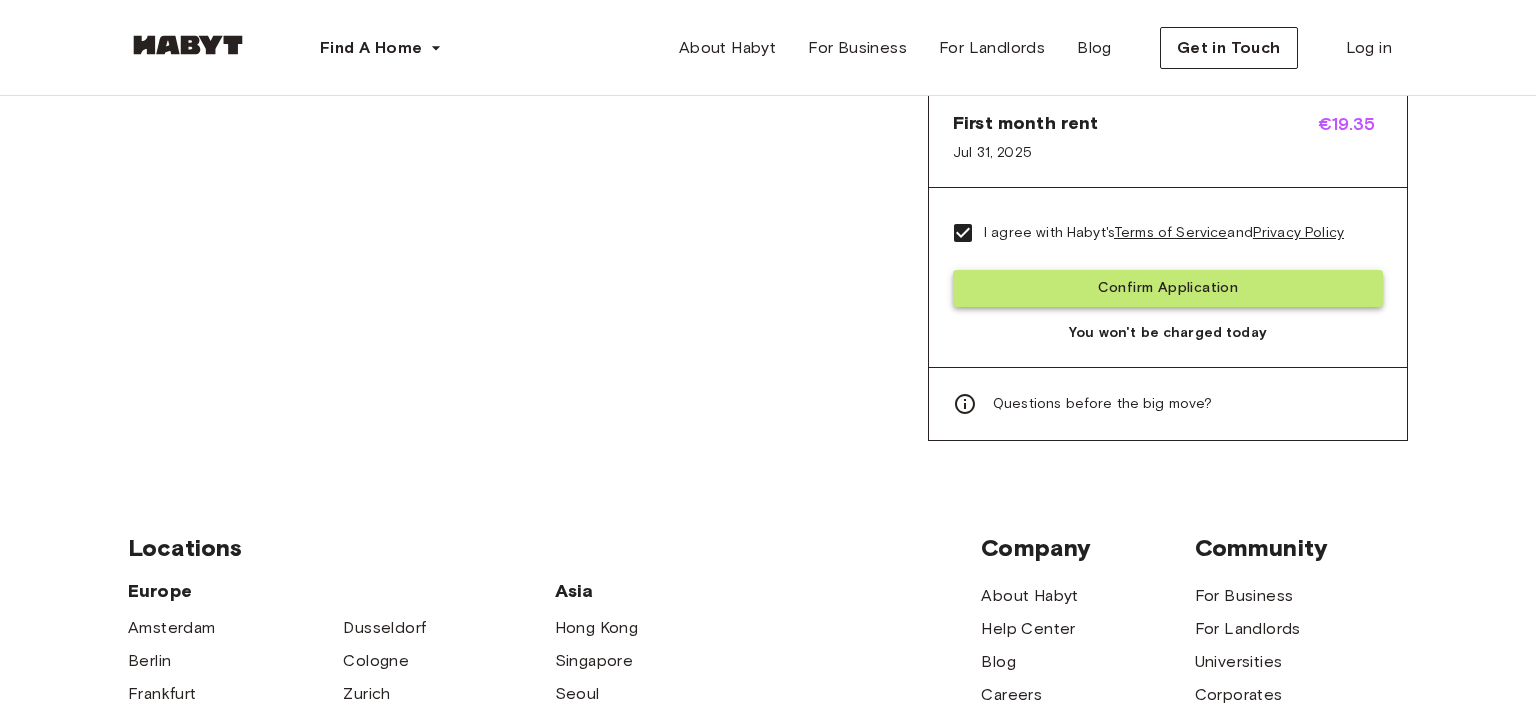 click on "Confirm Application" at bounding box center (1168, 288) 